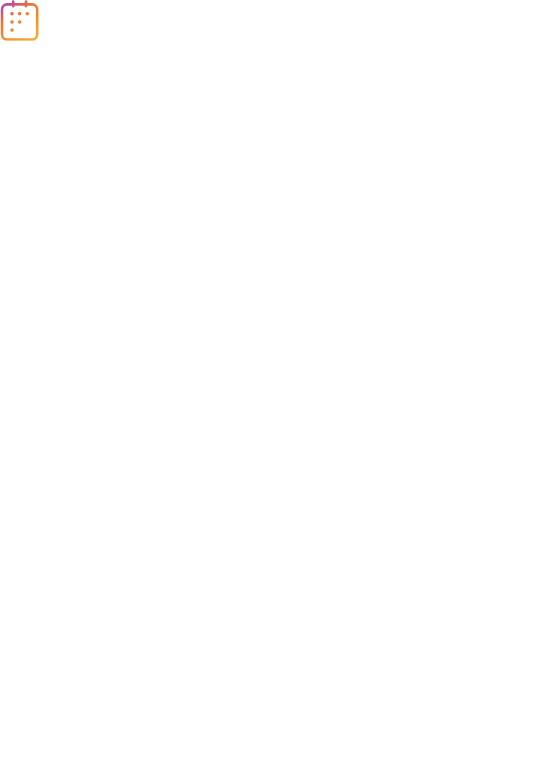 scroll, scrollTop: 0, scrollLeft: 0, axis: both 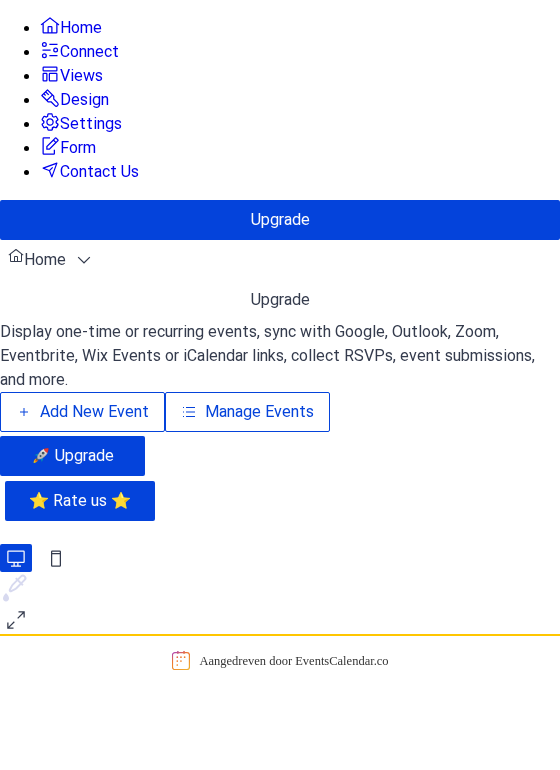 click on "Add New Event" at bounding box center [94, 412] 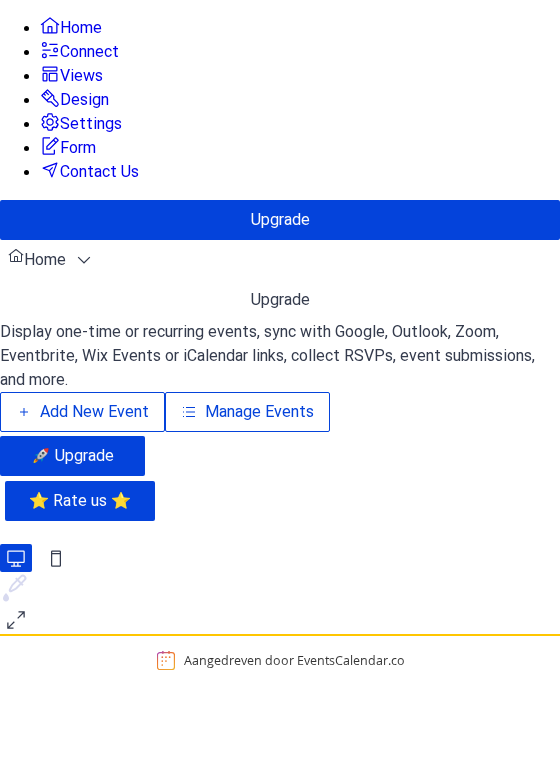 click on "Add New Event" at bounding box center [94, 412] 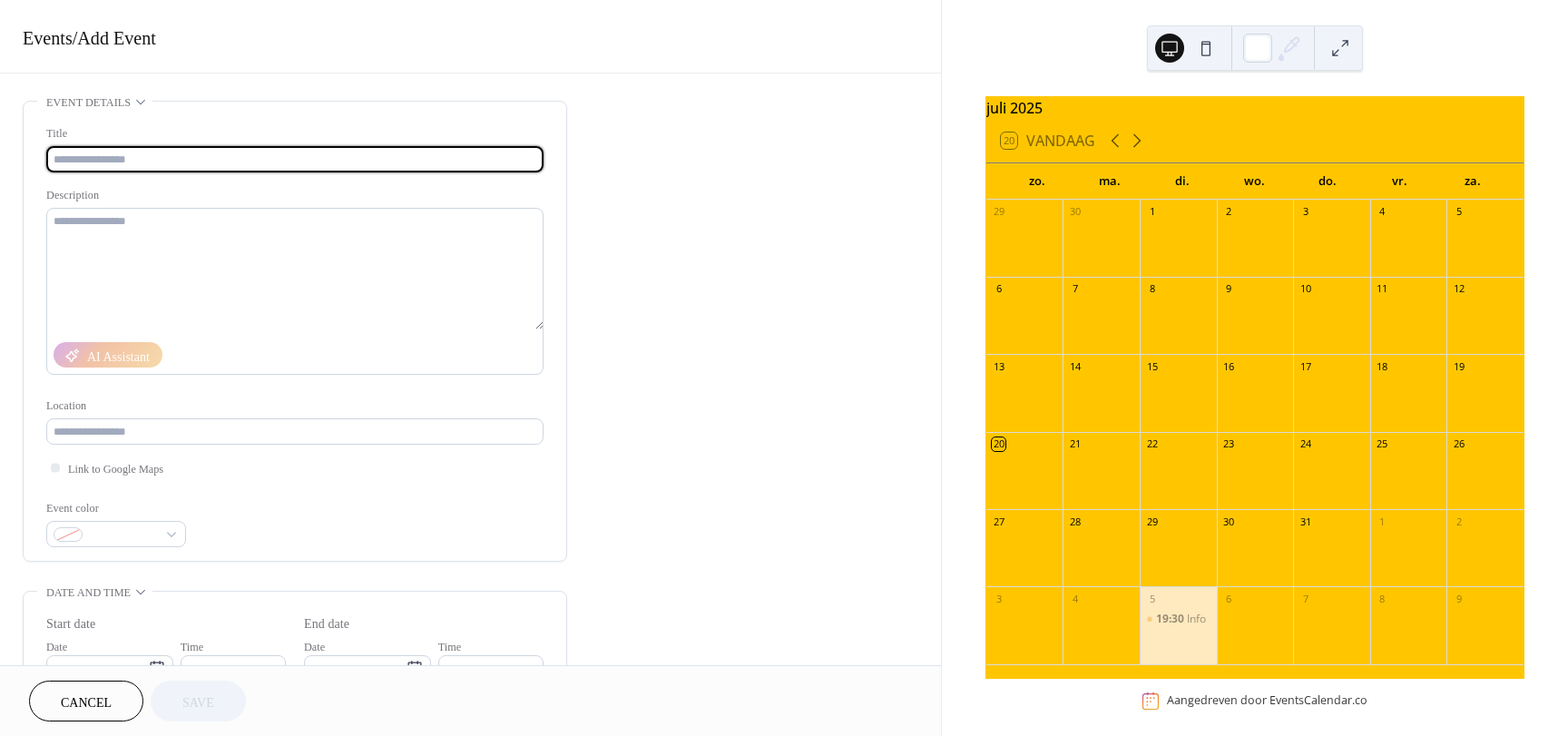 scroll, scrollTop: 0, scrollLeft: 0, axis: both 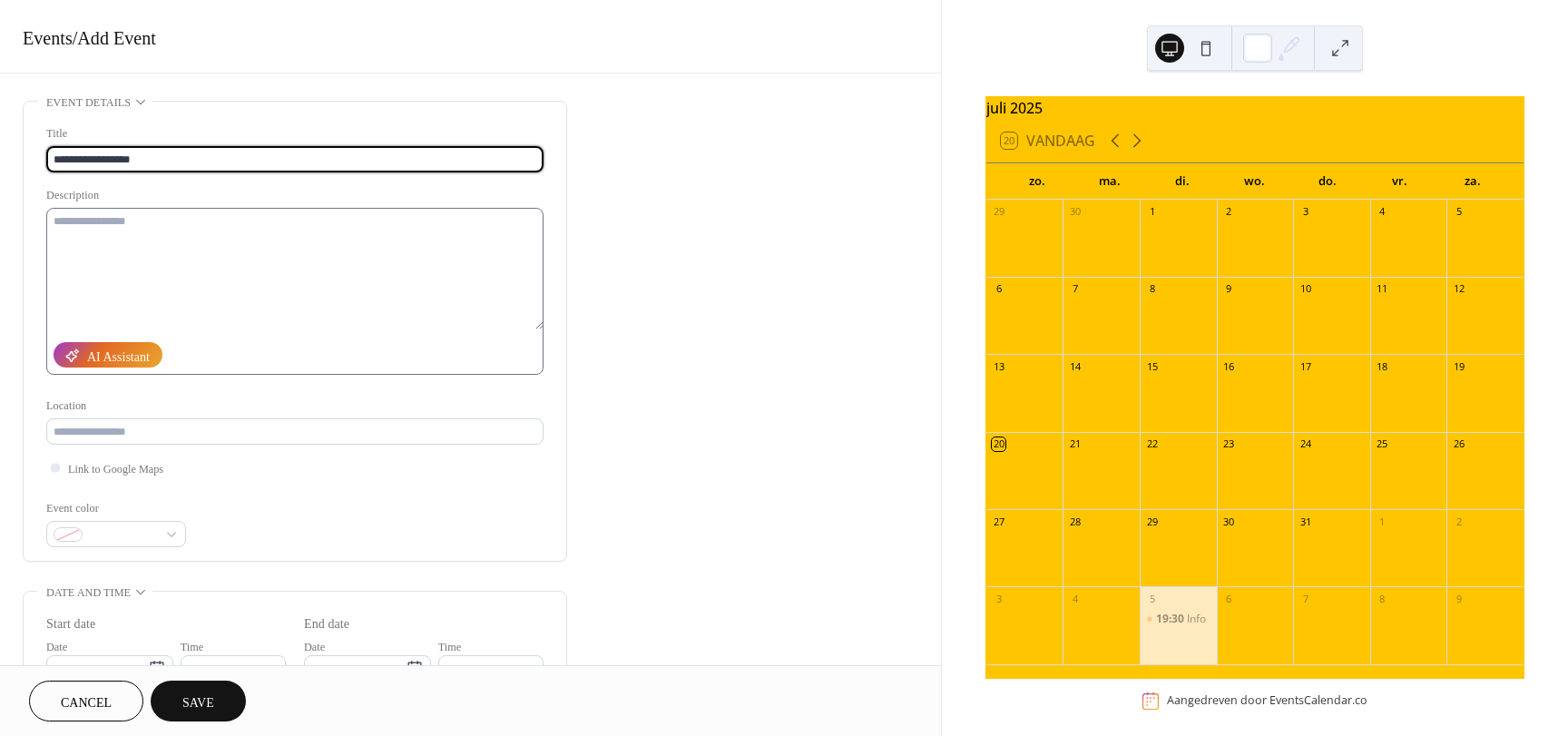 type on "**********" 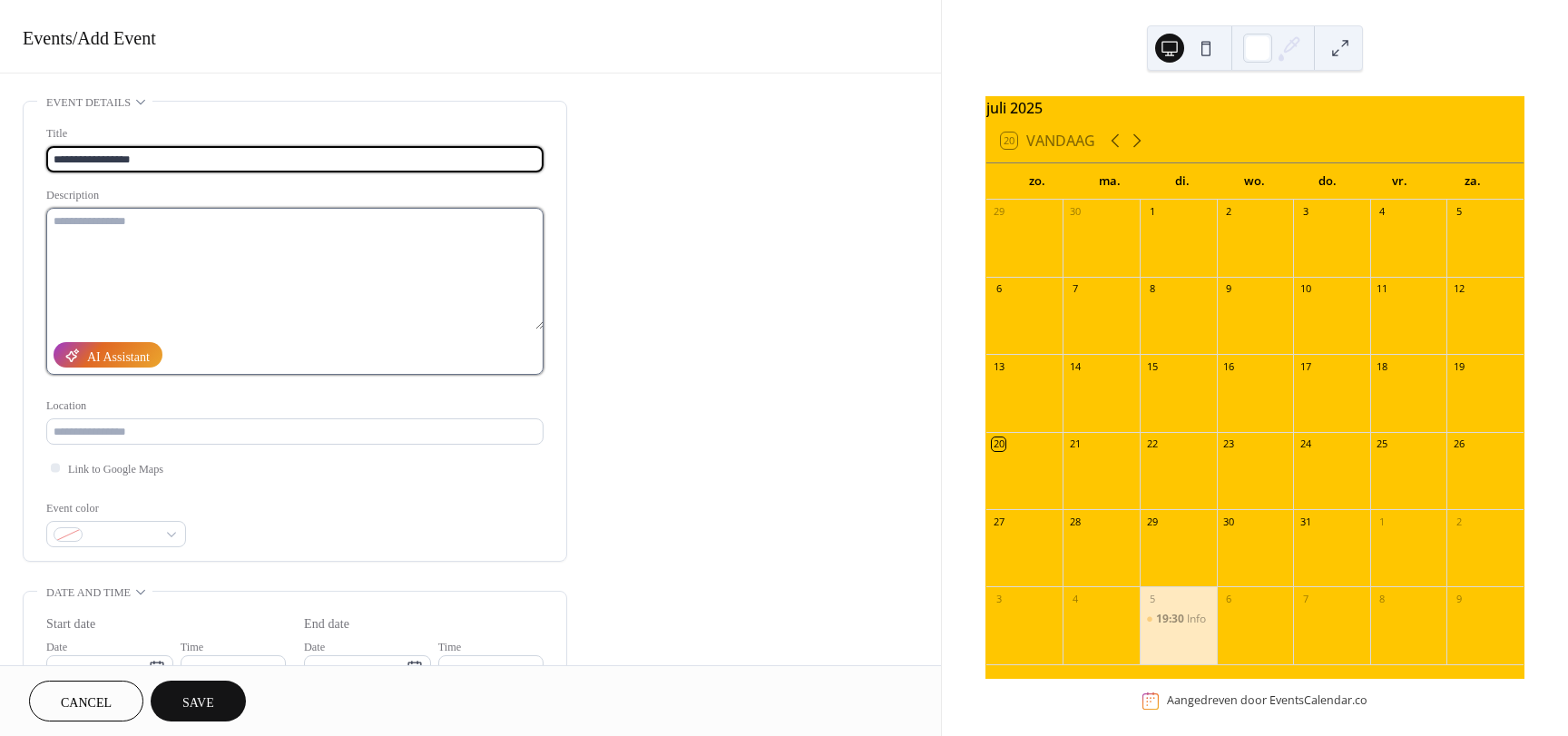 click at bounding box center [295, 269] 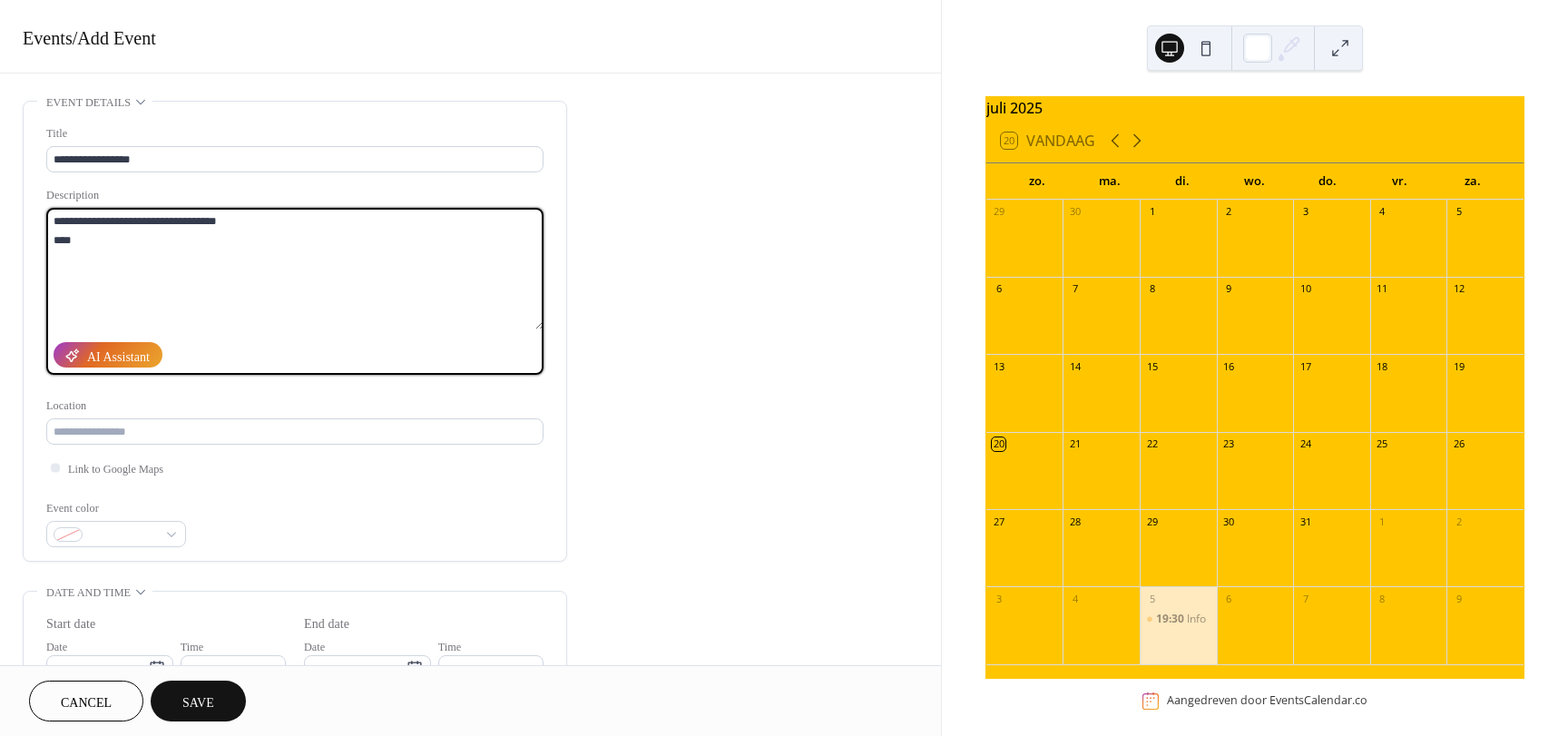 paste on "**********" 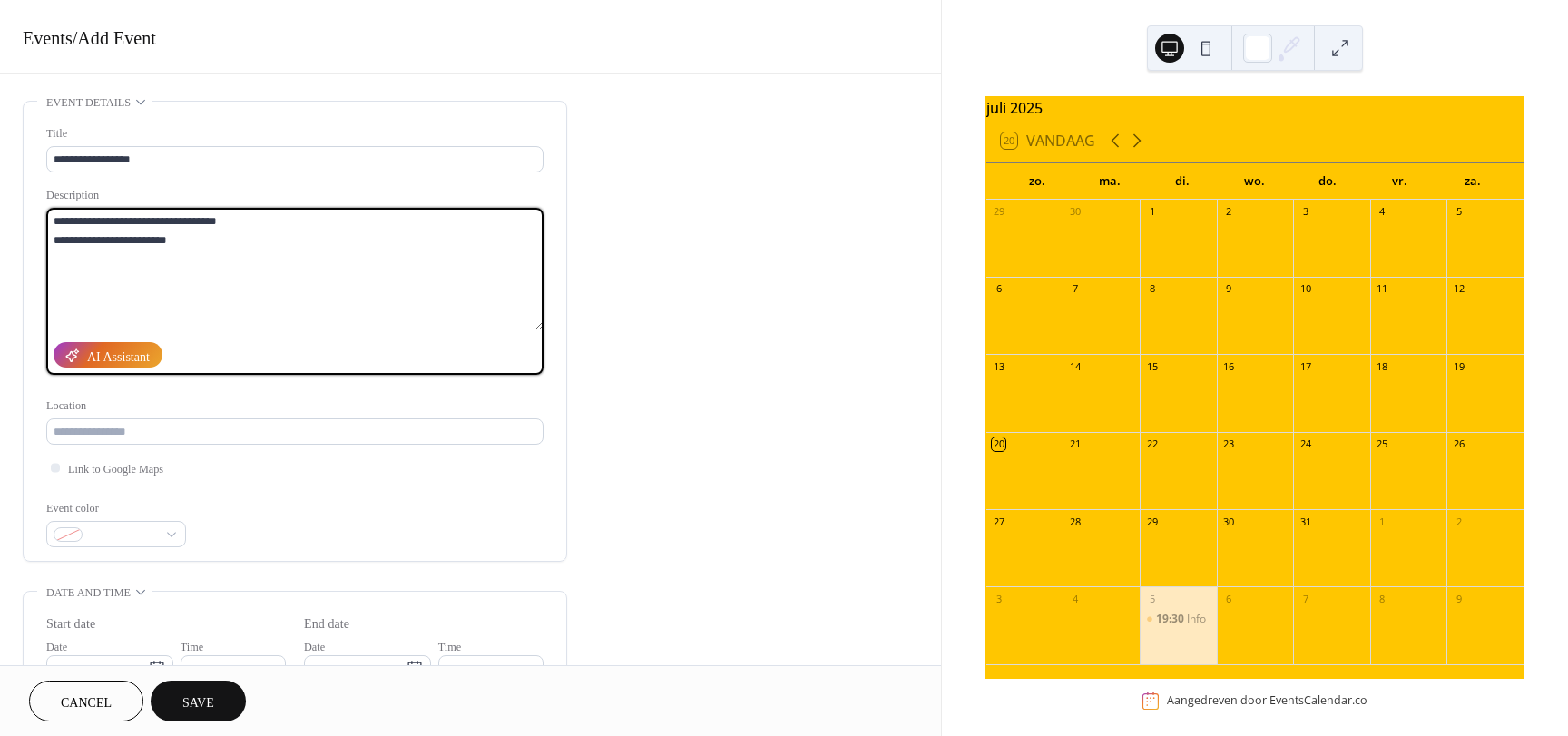 drag, startPoint x: 71, startPoint y: 242, endPoint x: 49, endPoint y: 243, distance: 22.022716 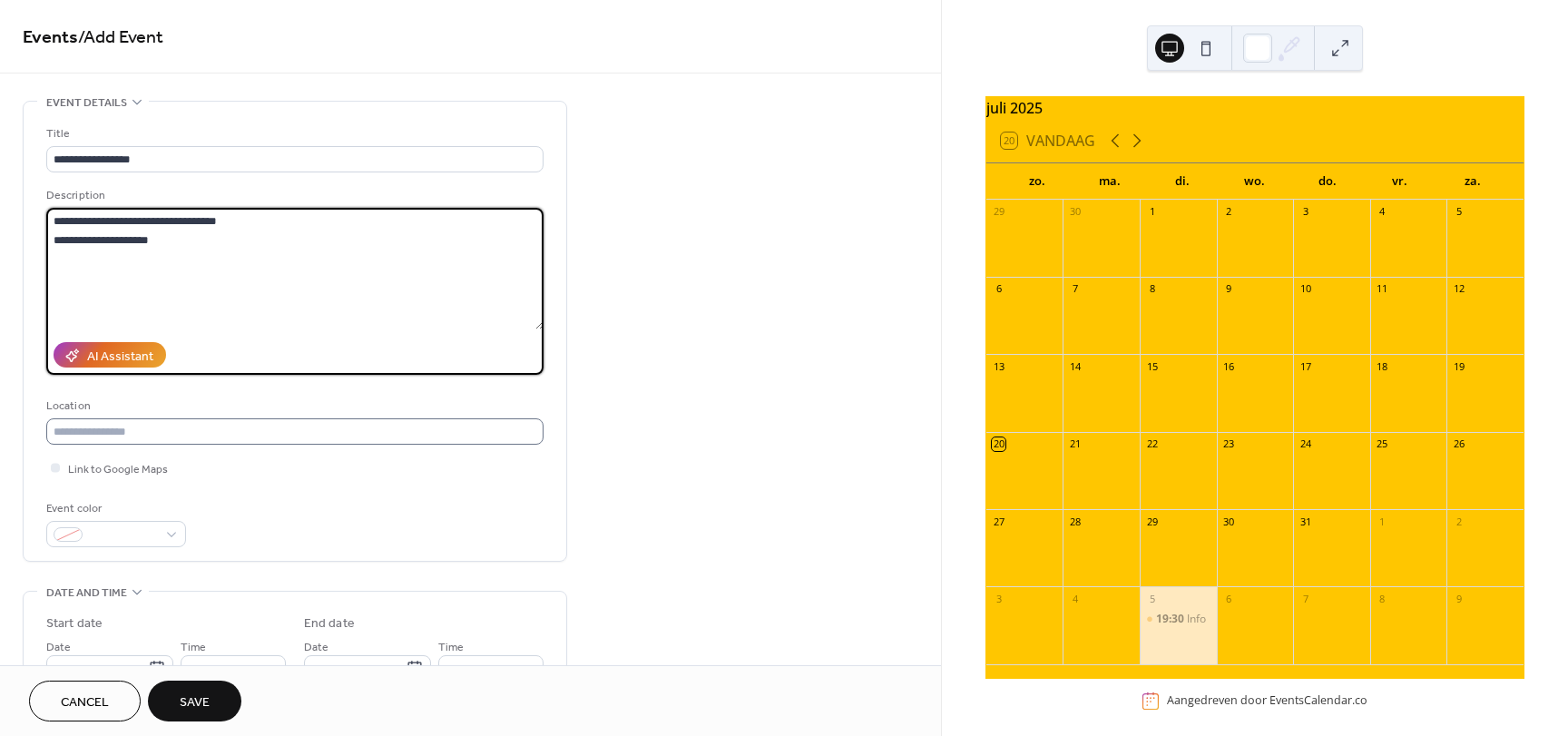 type on "**********" 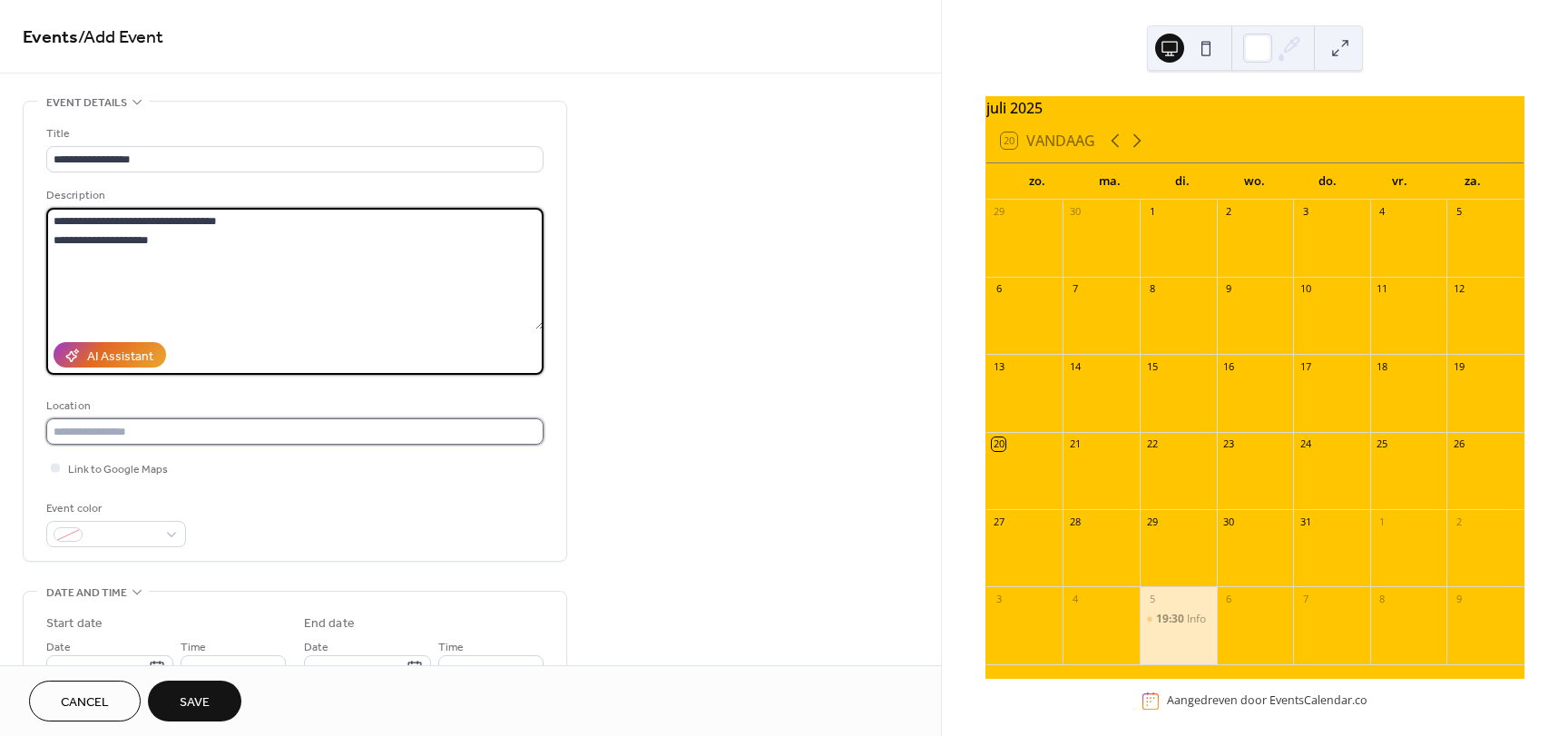 click at bounding box center [295, 431] 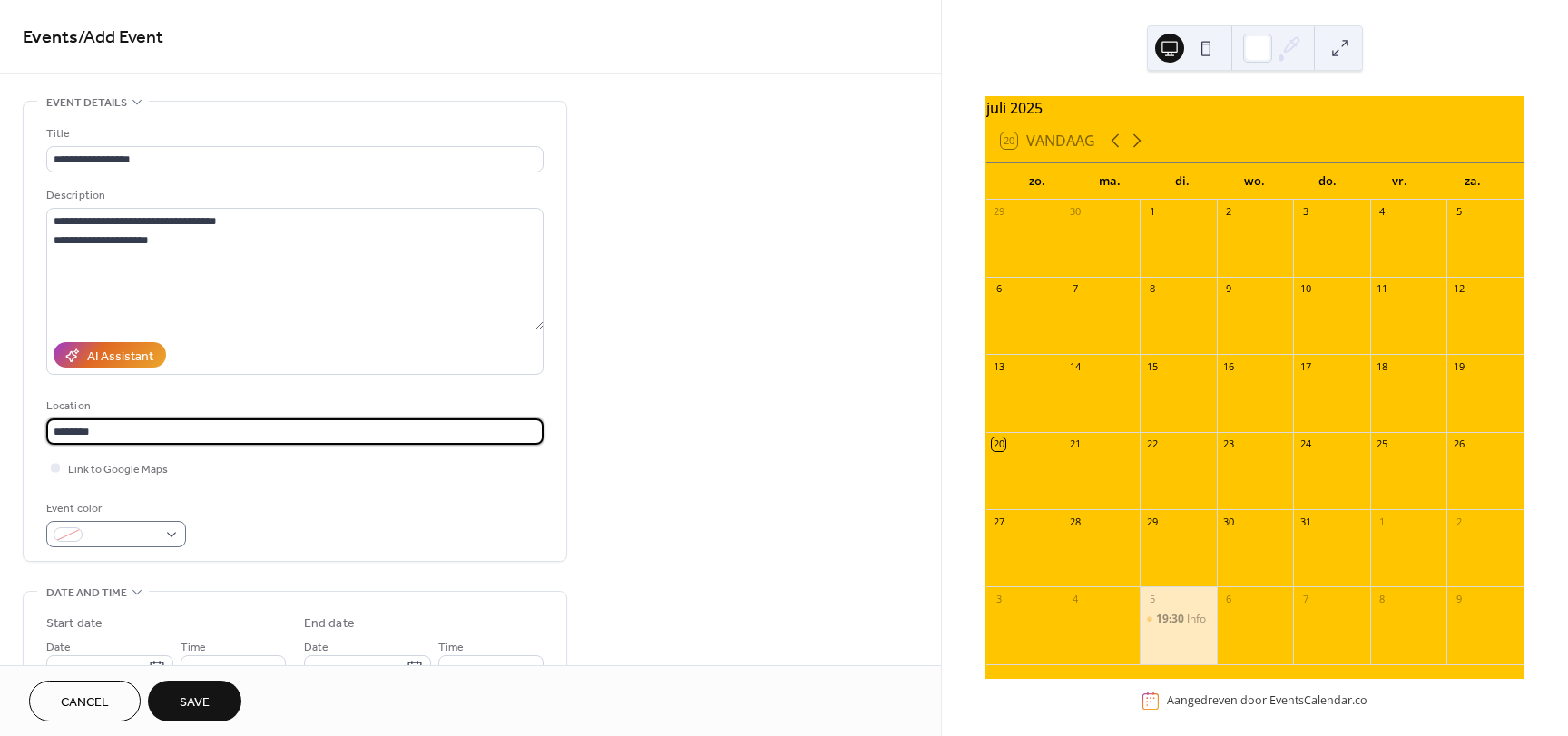 type on "********" 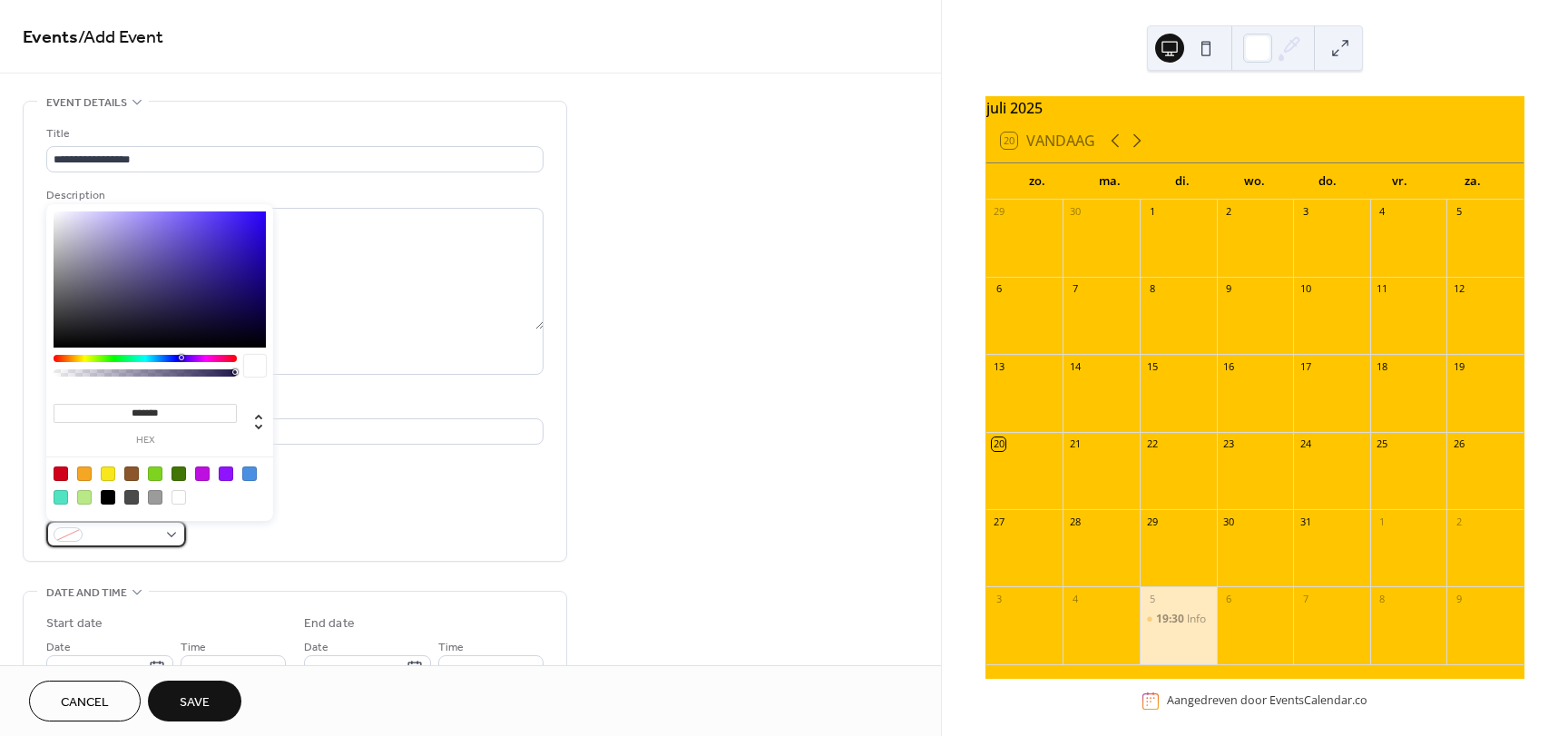 click at bounding box center [116, 534] 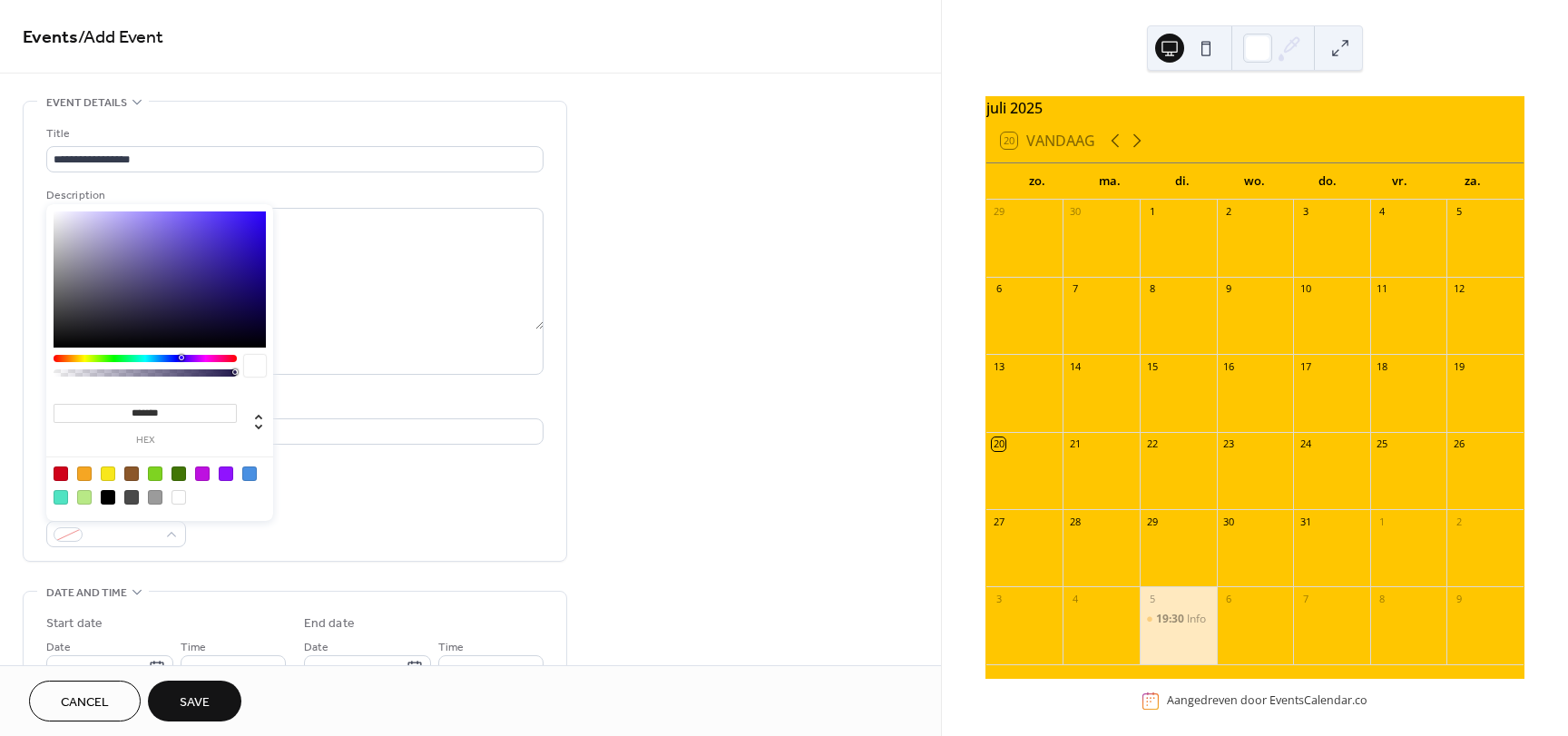 drag, startPoint x: 132, startPoint y: 414, endPoint x: 178, endPoint y: 417, distance: 46.097722 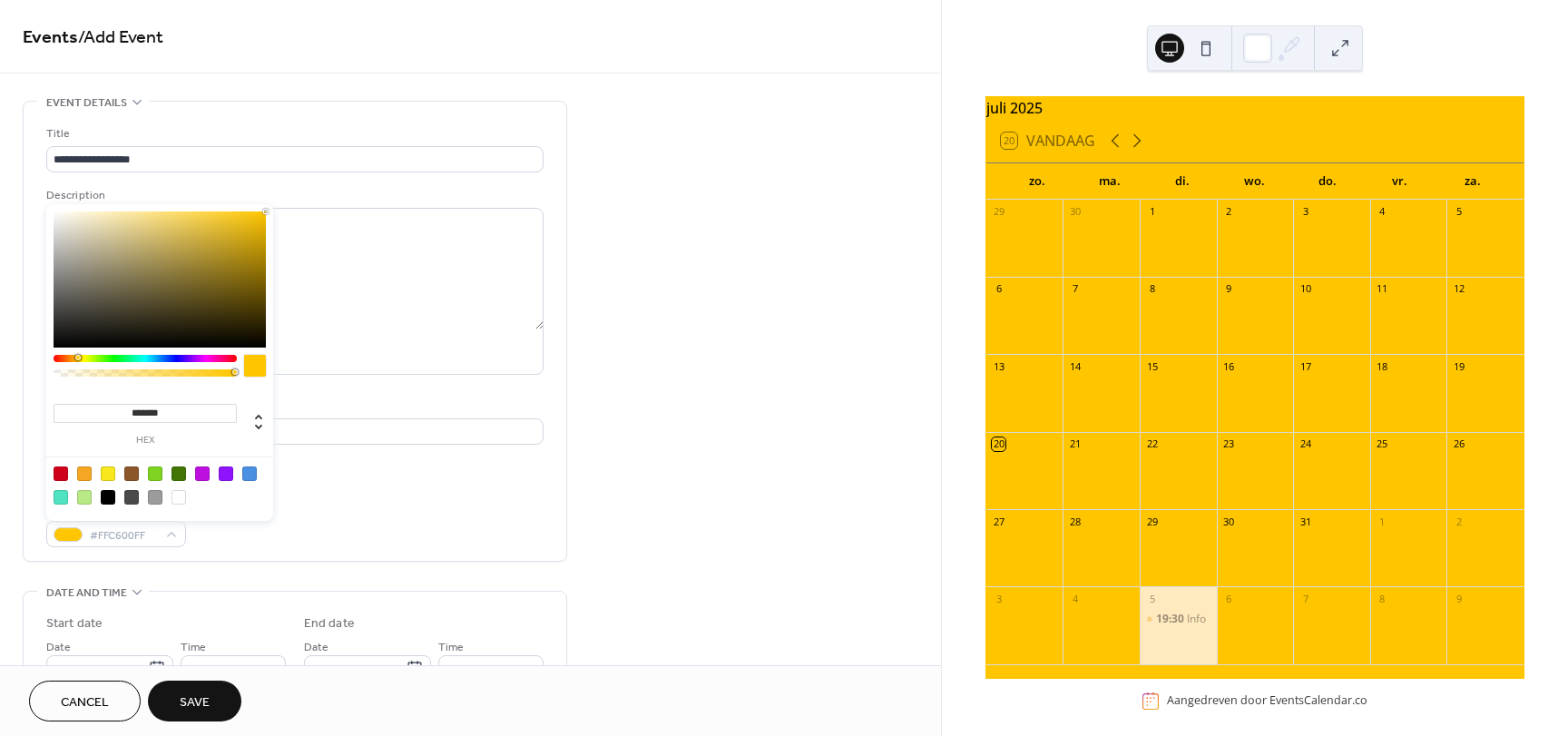 type on "*******" 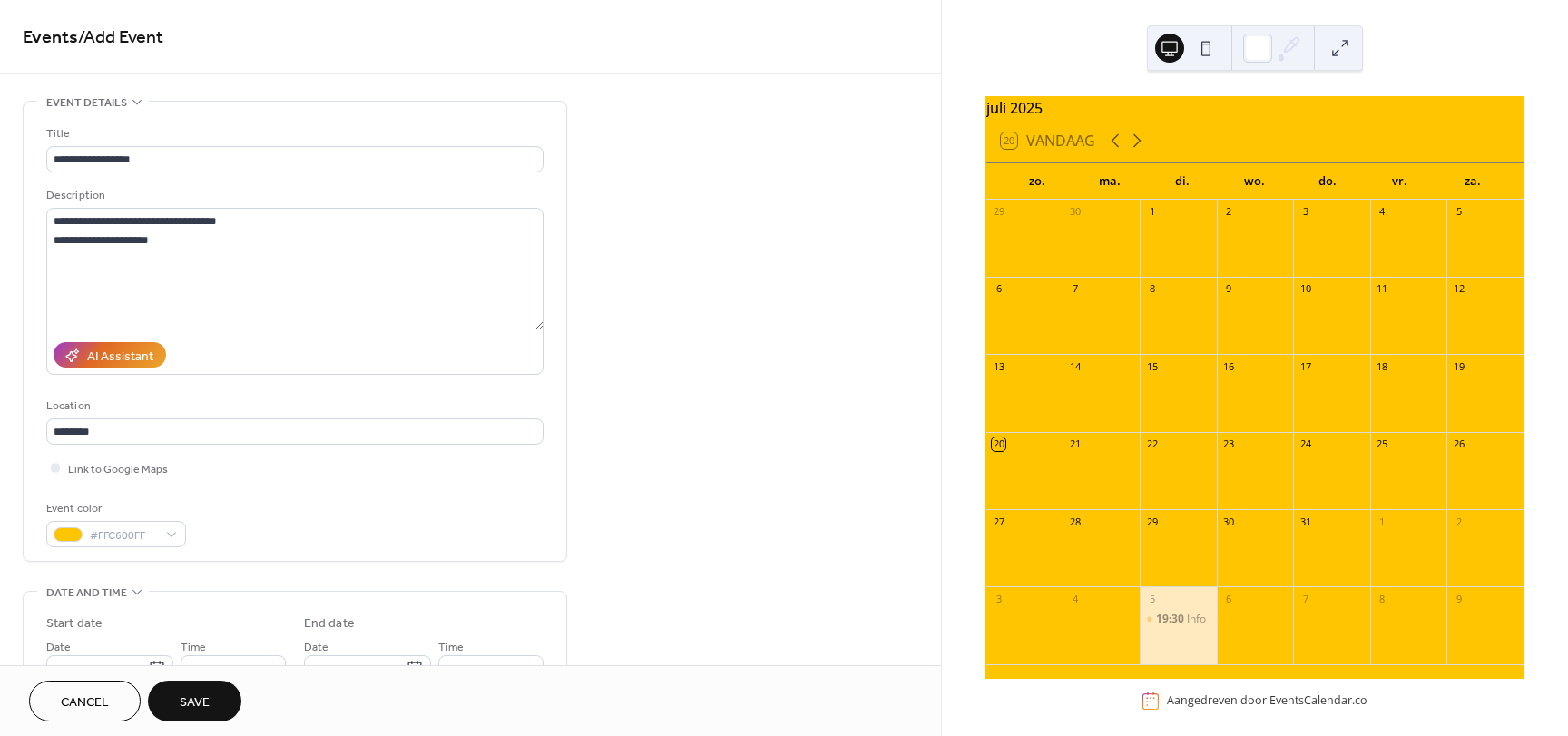 click on "Event color #FFC600FF" at bounding box center [295, 523] 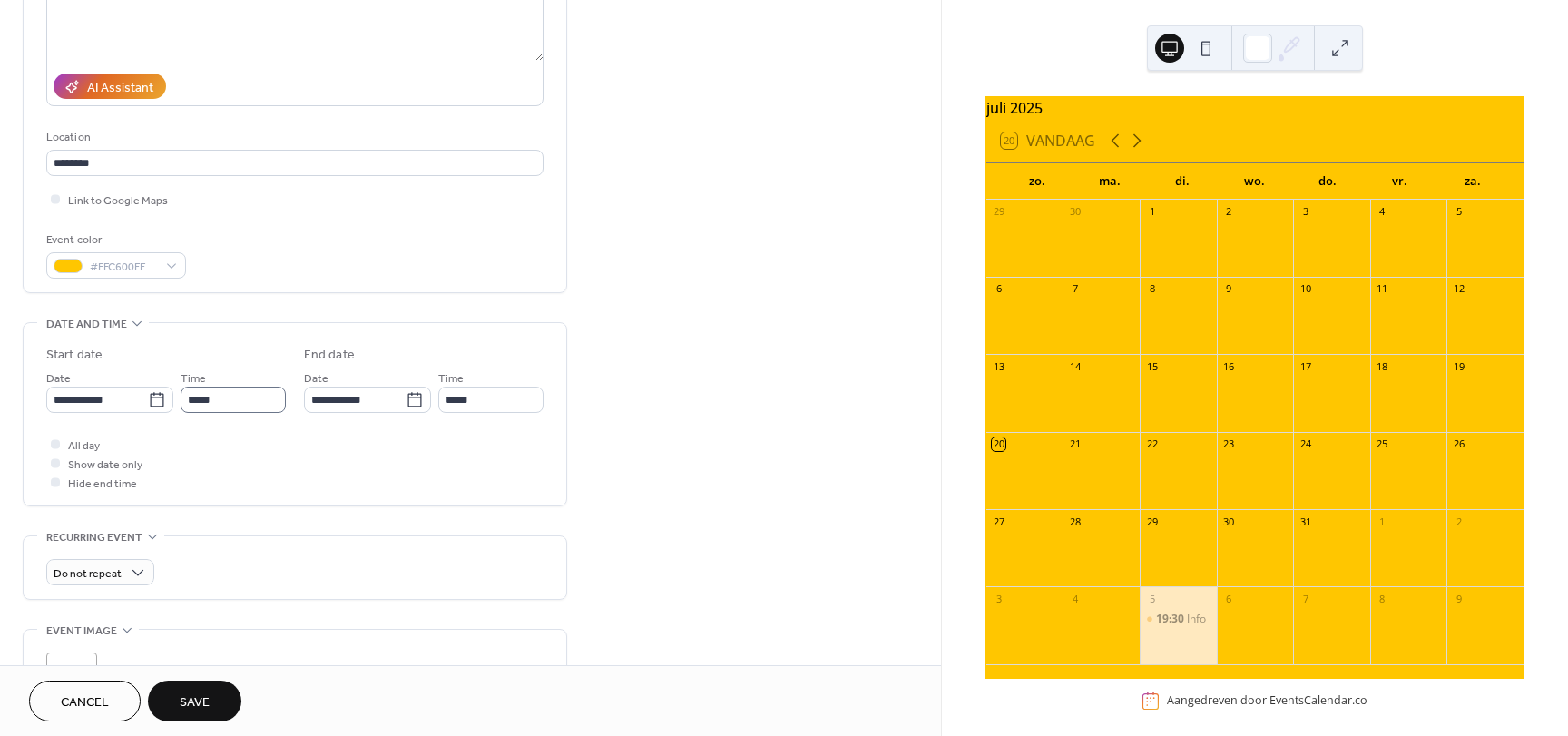 scroll, scrollTop: 272, scrollLeft: 0, axis: vertical 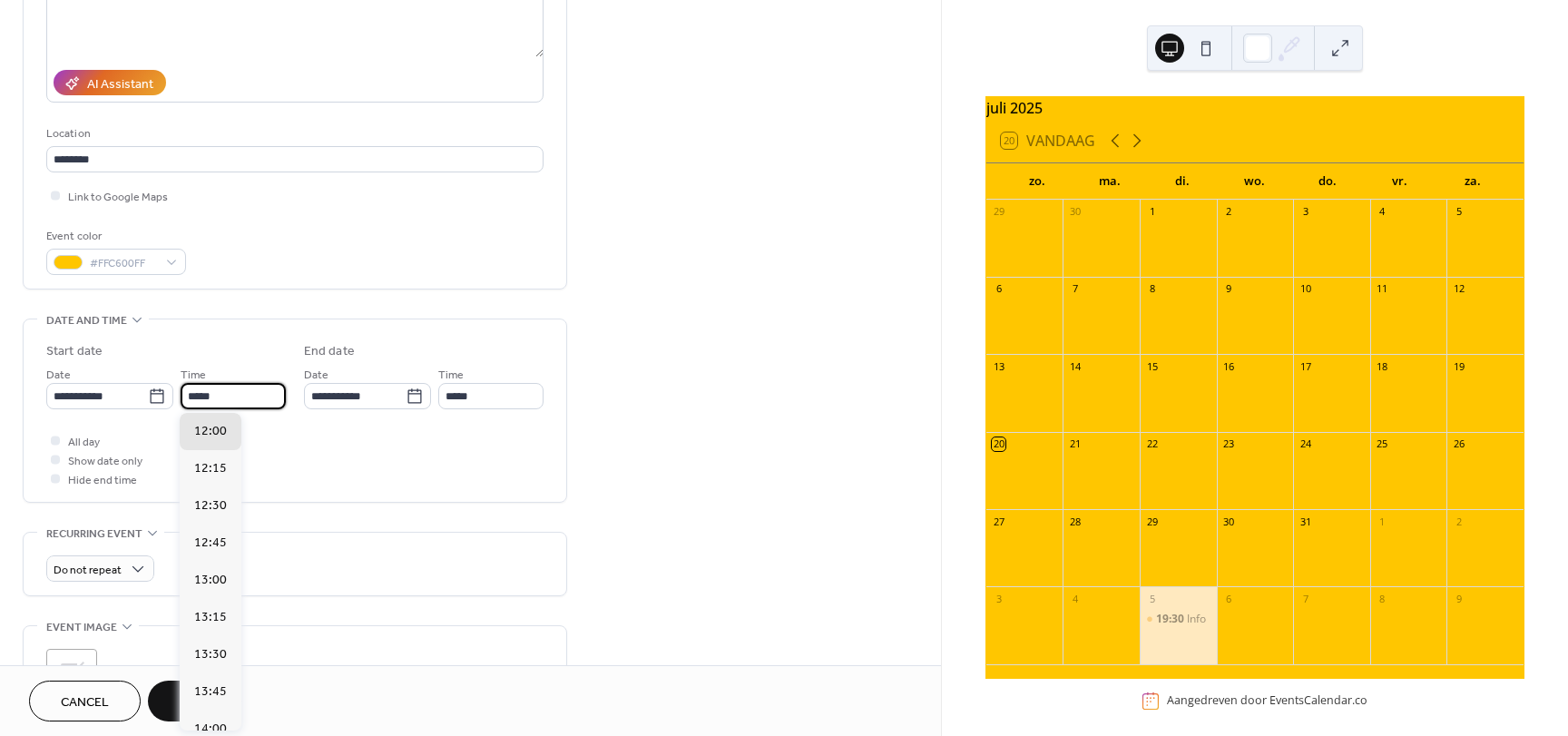 click on "*****" at bounding box center (233, 396) 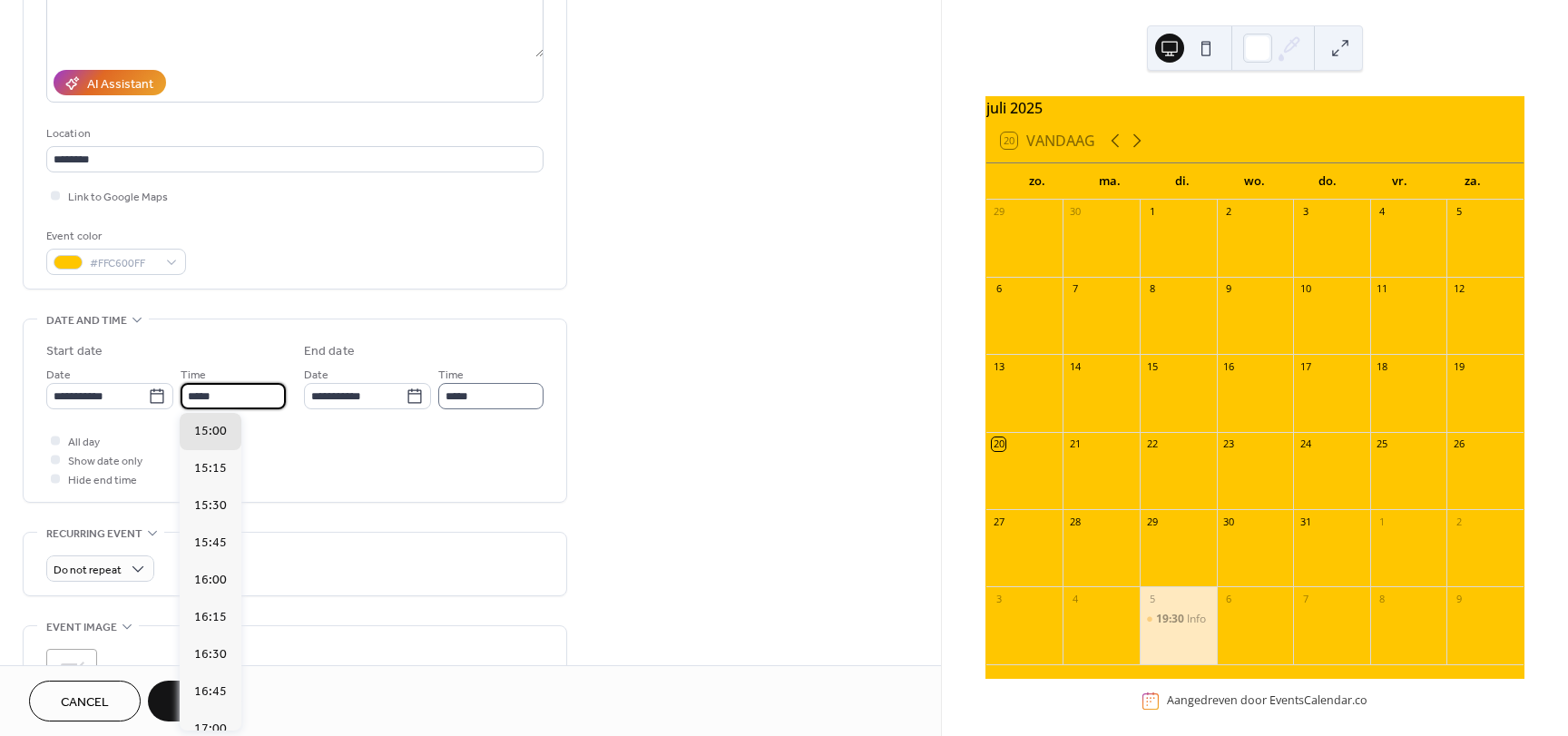 type on "*****" 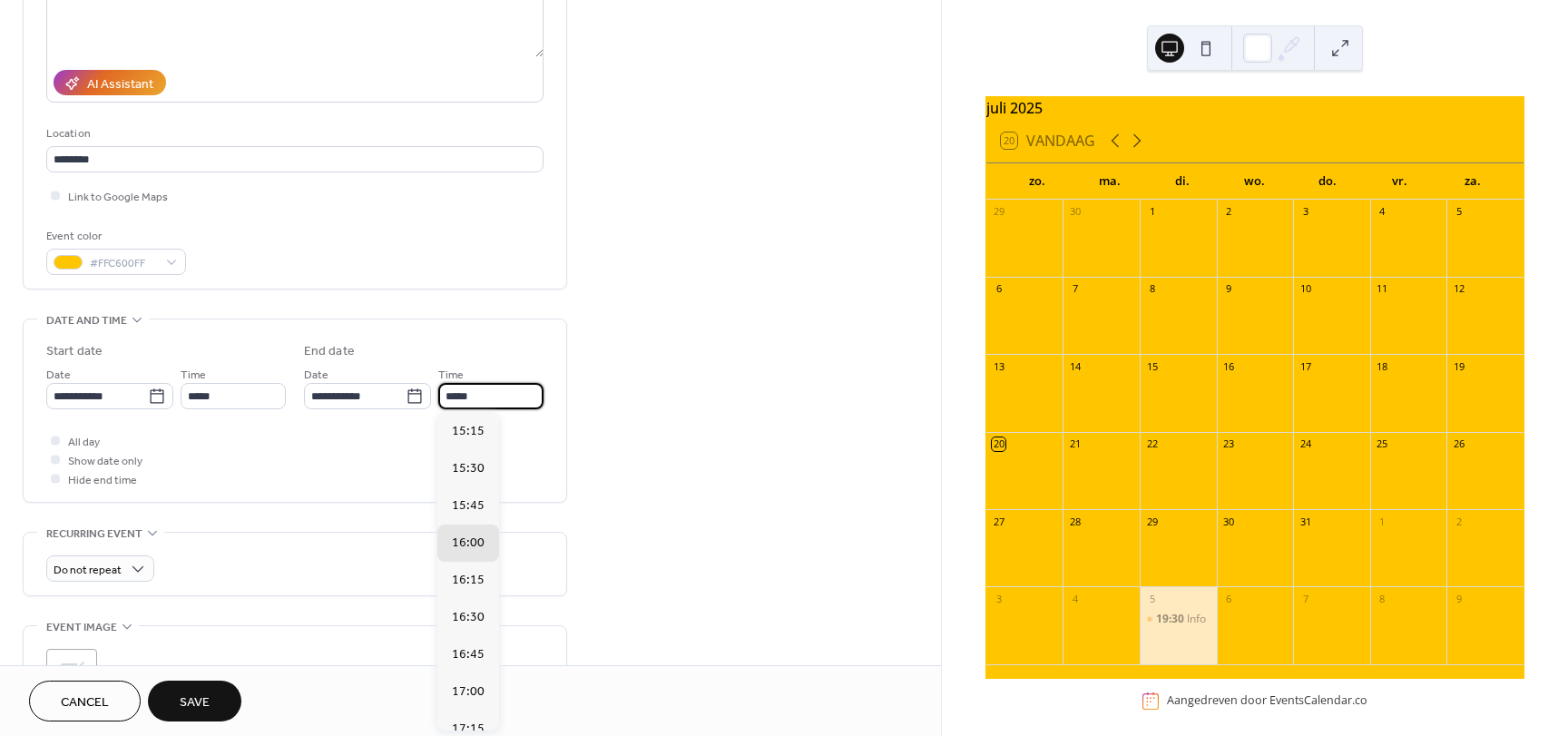 click on "*****" at bounding box center (491, 396) 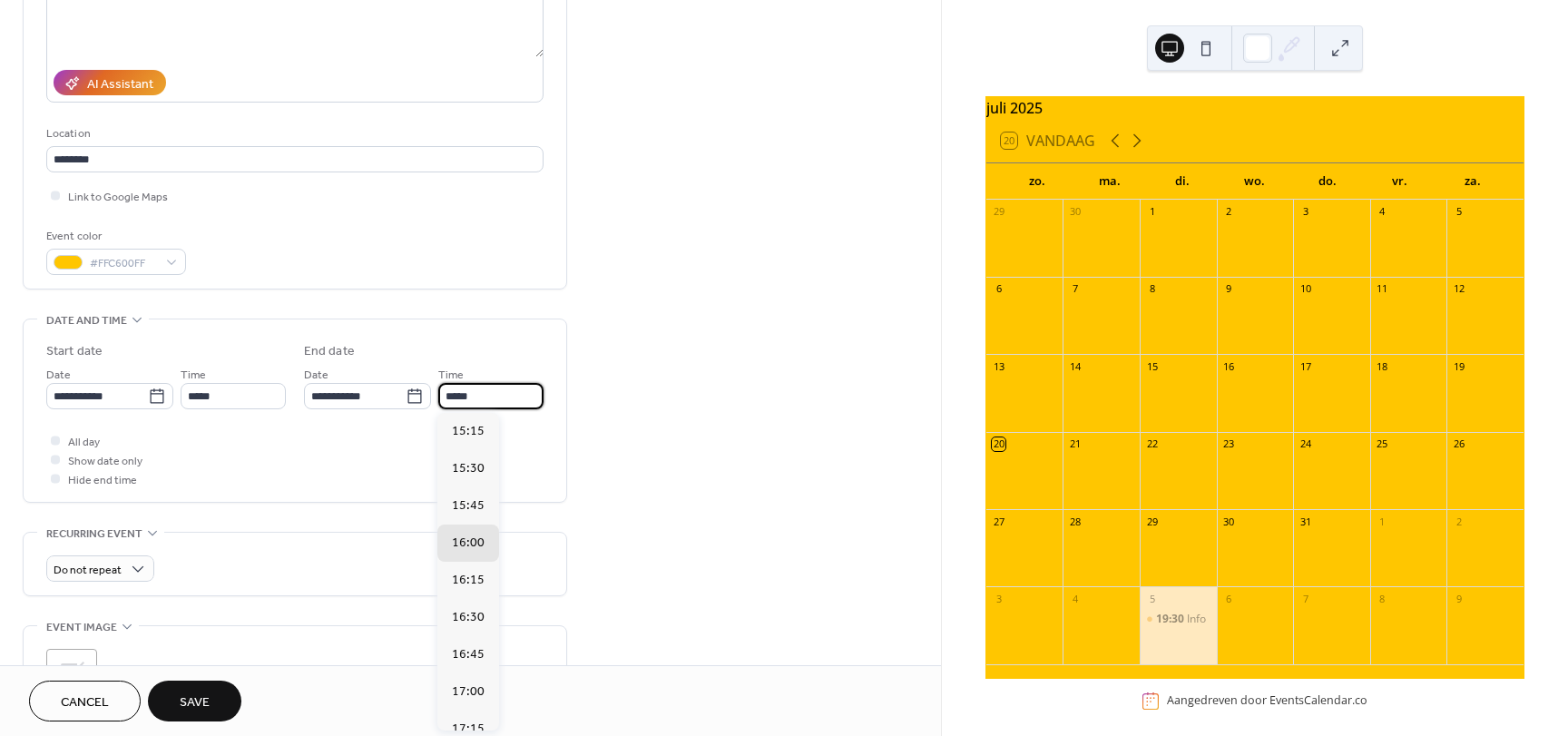 scroll, scrollTop: 856, scrollLeft: 0, axis: vertical 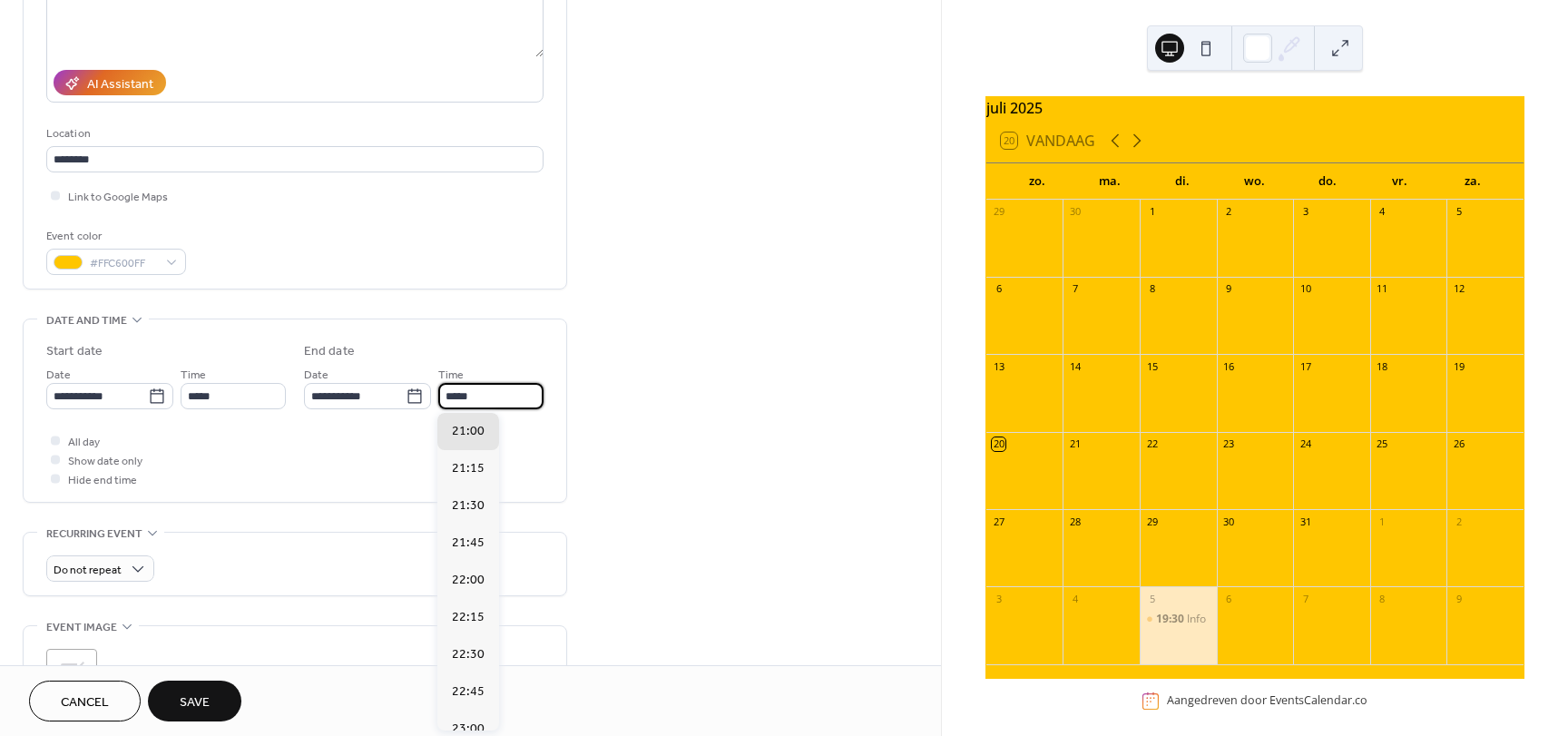 type on "*****" 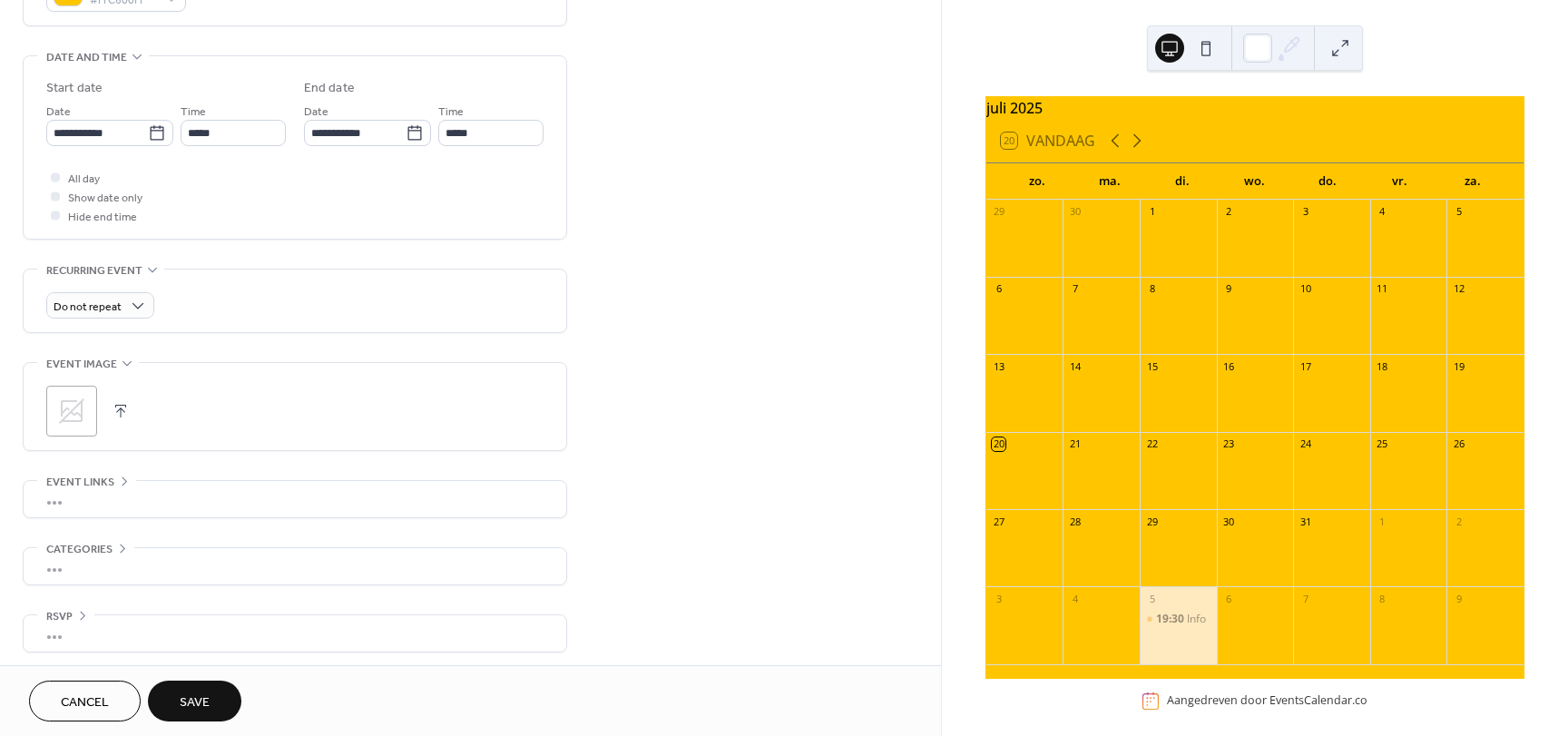 scroll, scrollTop: 541, scrollLeft: 0, axis: vertical 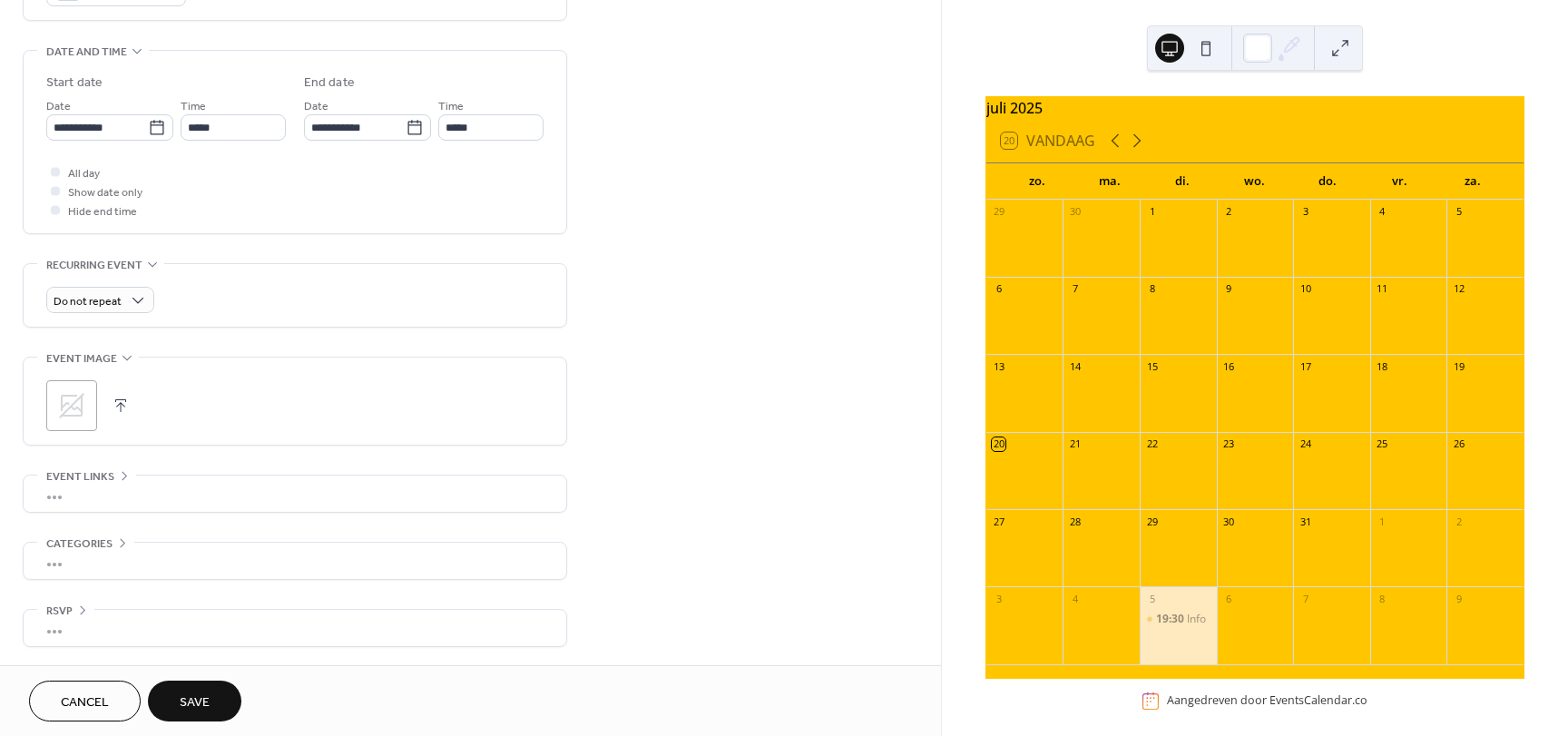 click 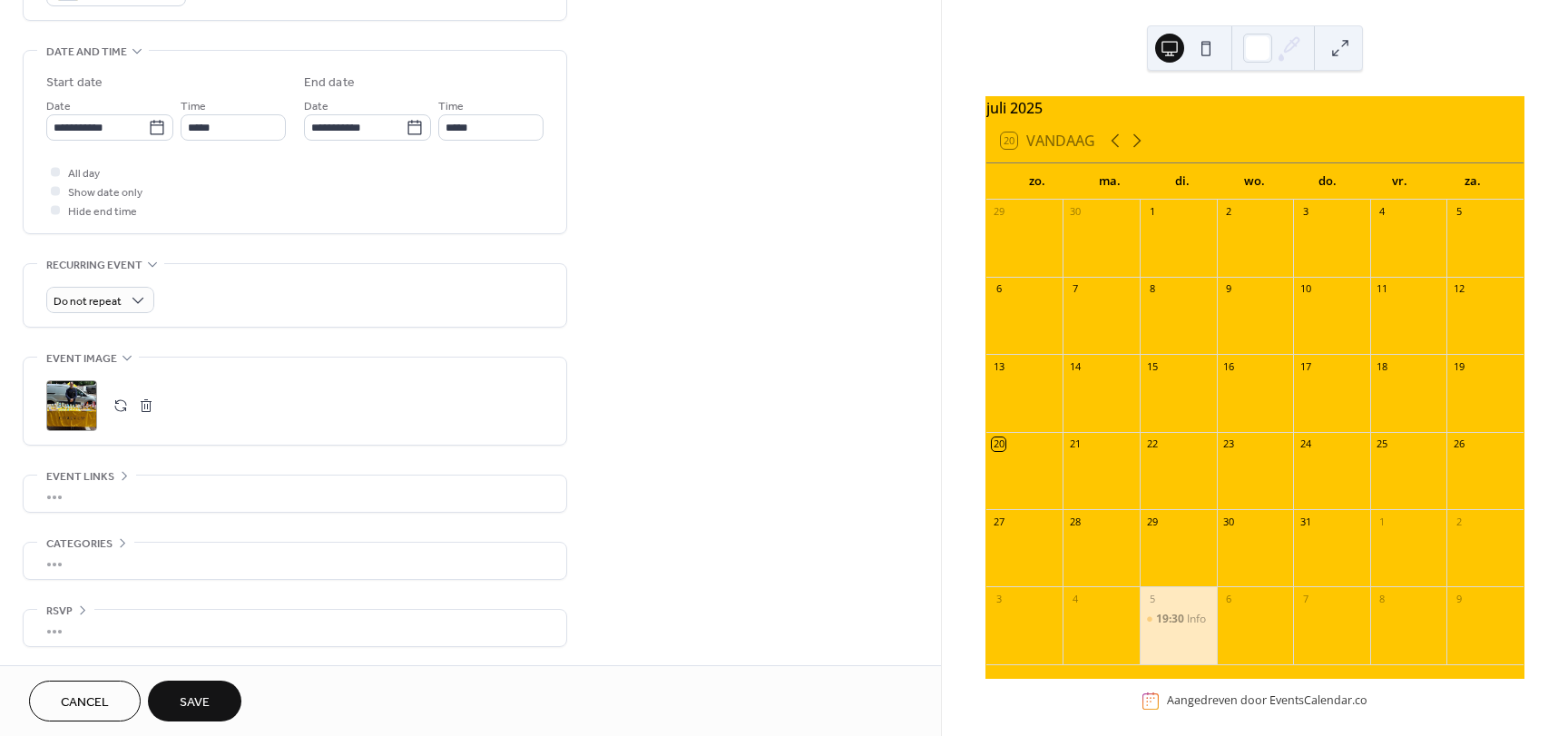 click on "•••" at bounding box center (295, 561) 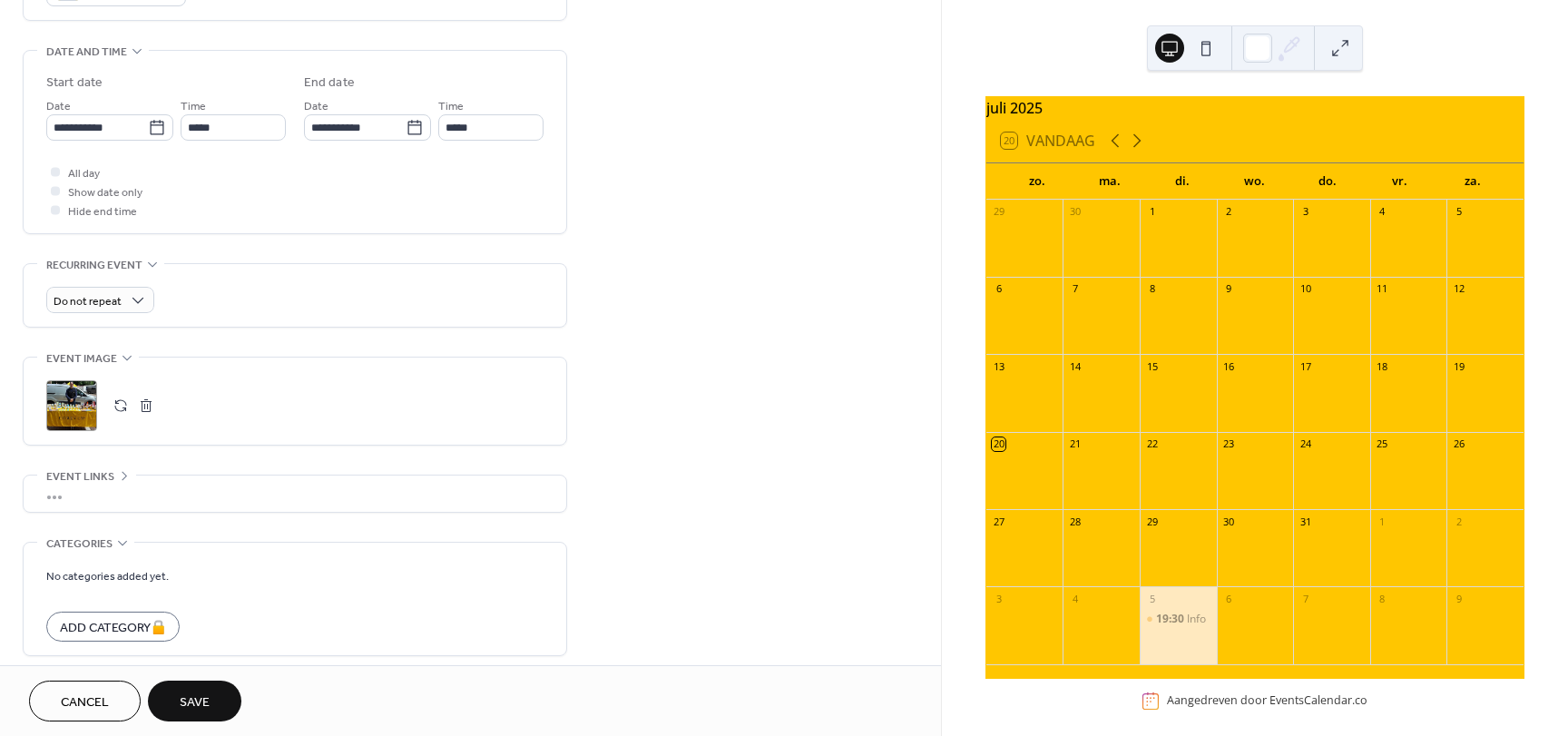 scroll, scrollTop: 541, scrollLeft: 0, axis: vertical 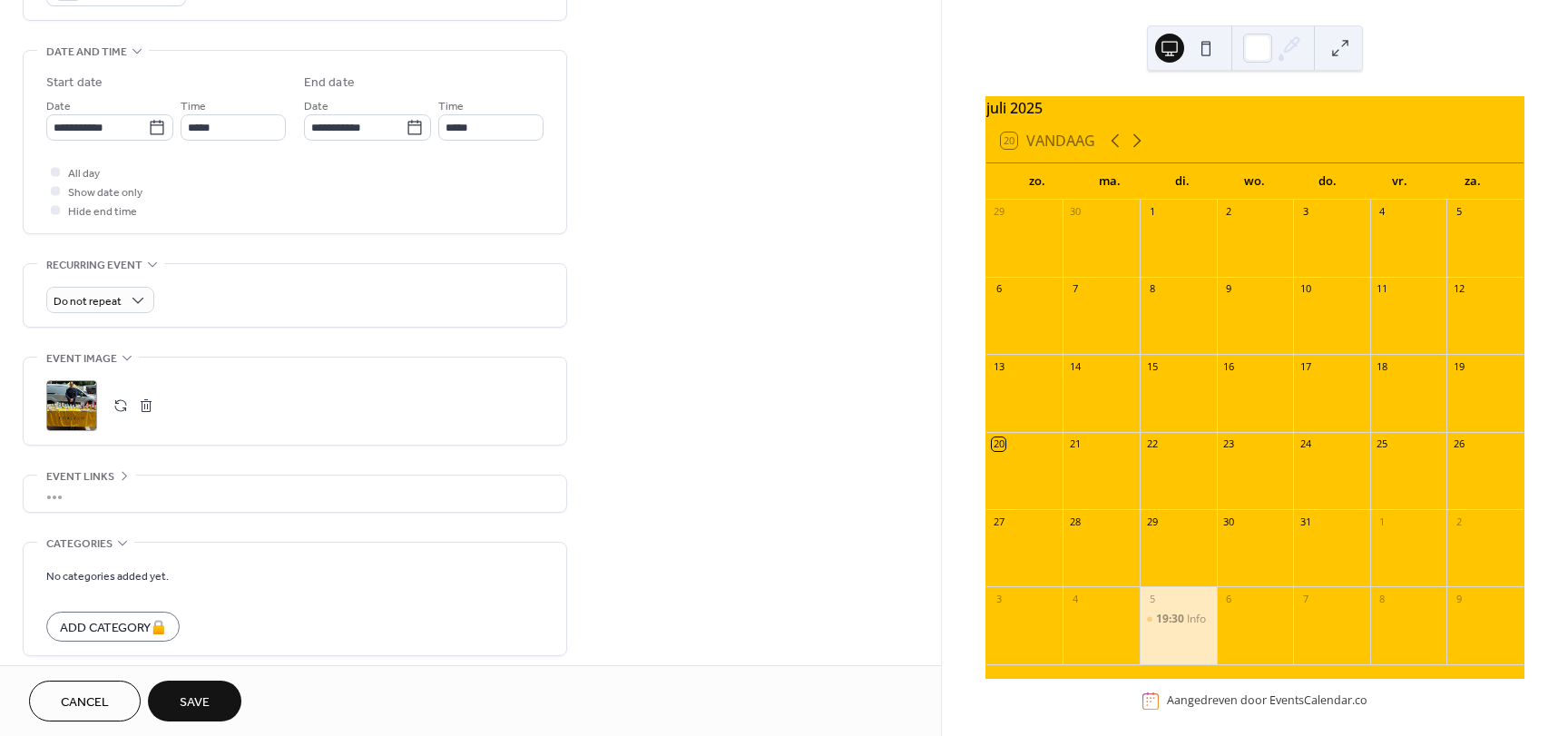 click on "No categories added yet. Add Category  🔒" at bounding box center [295, 604] 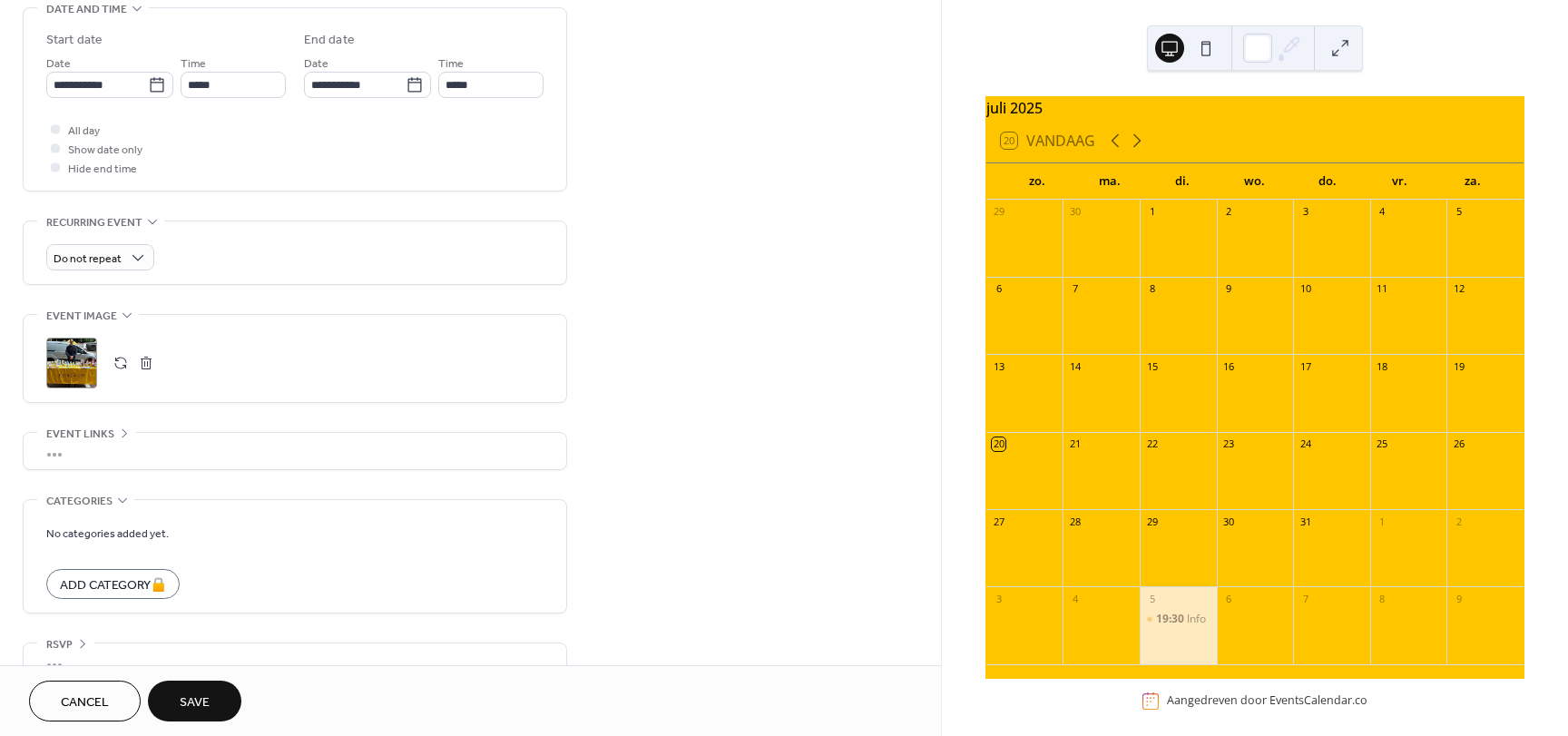 scroll, scrollTop: 617, scrollLeft: 0, axis: vertical 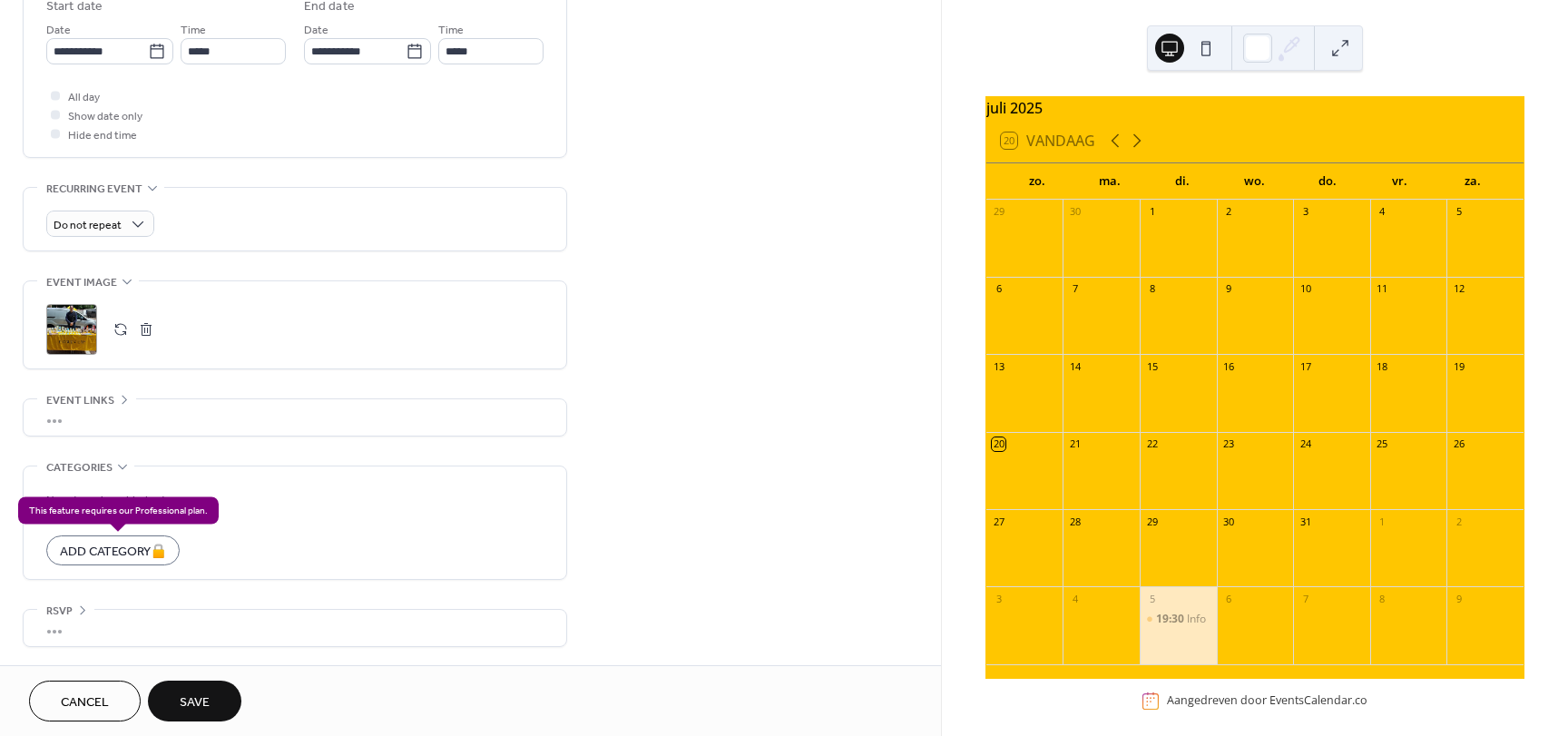 click on "Add Category  🔒" at bounding box center [113, 550] 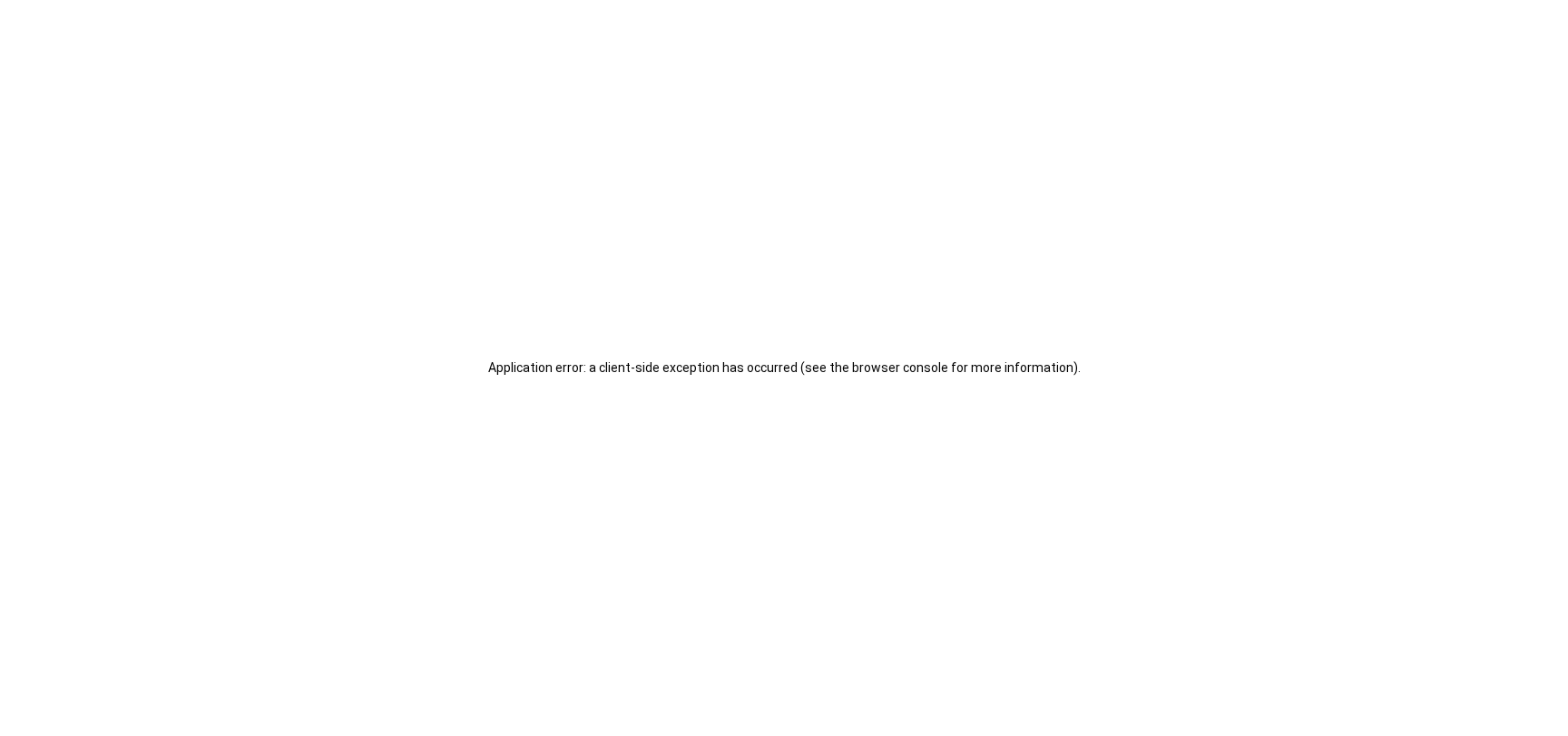 drag, startPoint x: 1066, startPoint y: 191, endPoint x: 1122, endPoint y: 171, distance: 59.46427 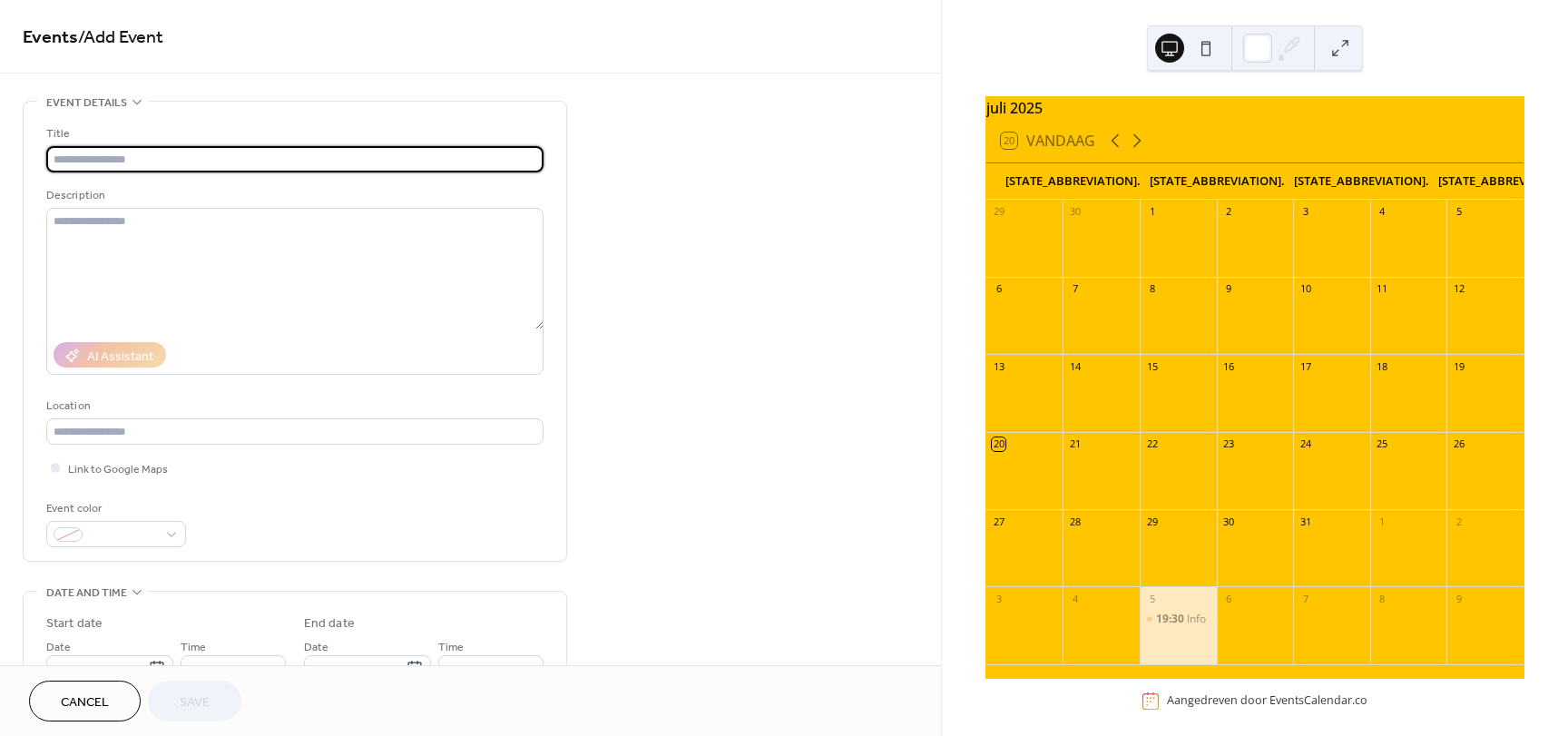 scroll, scrollTop: 0, scrollLeft: 0, axis: both 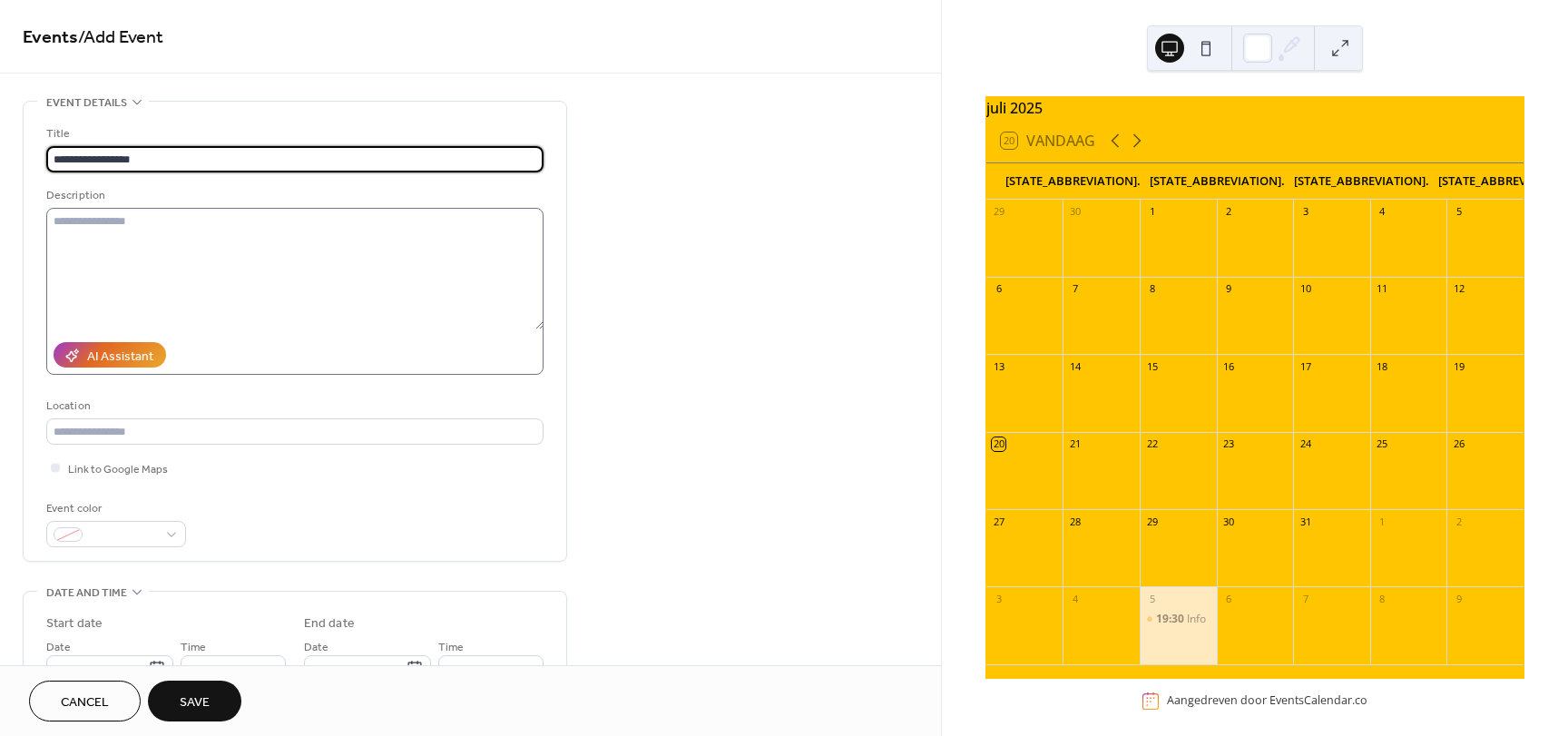 type on "**********" 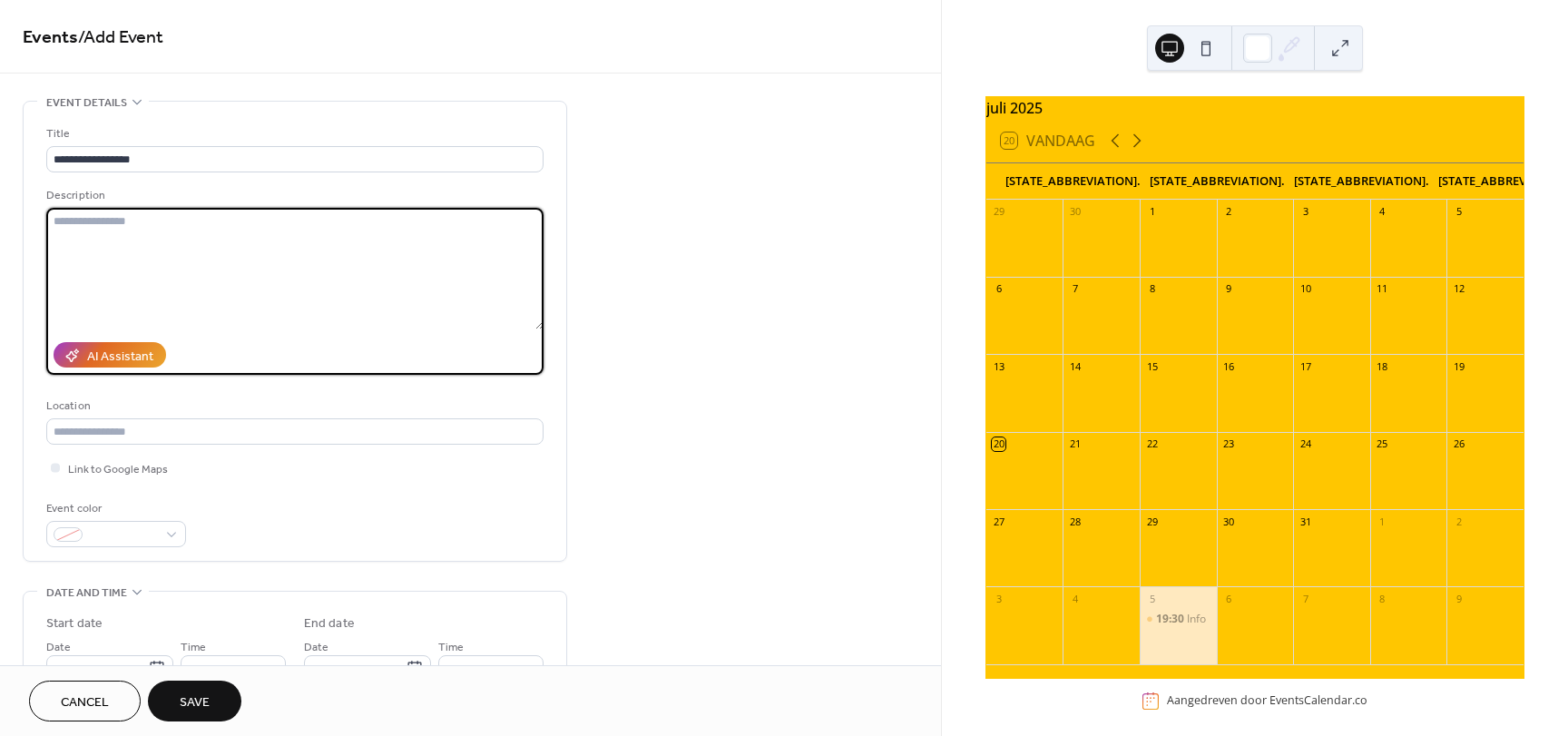 click at bounding box center (295, 269) 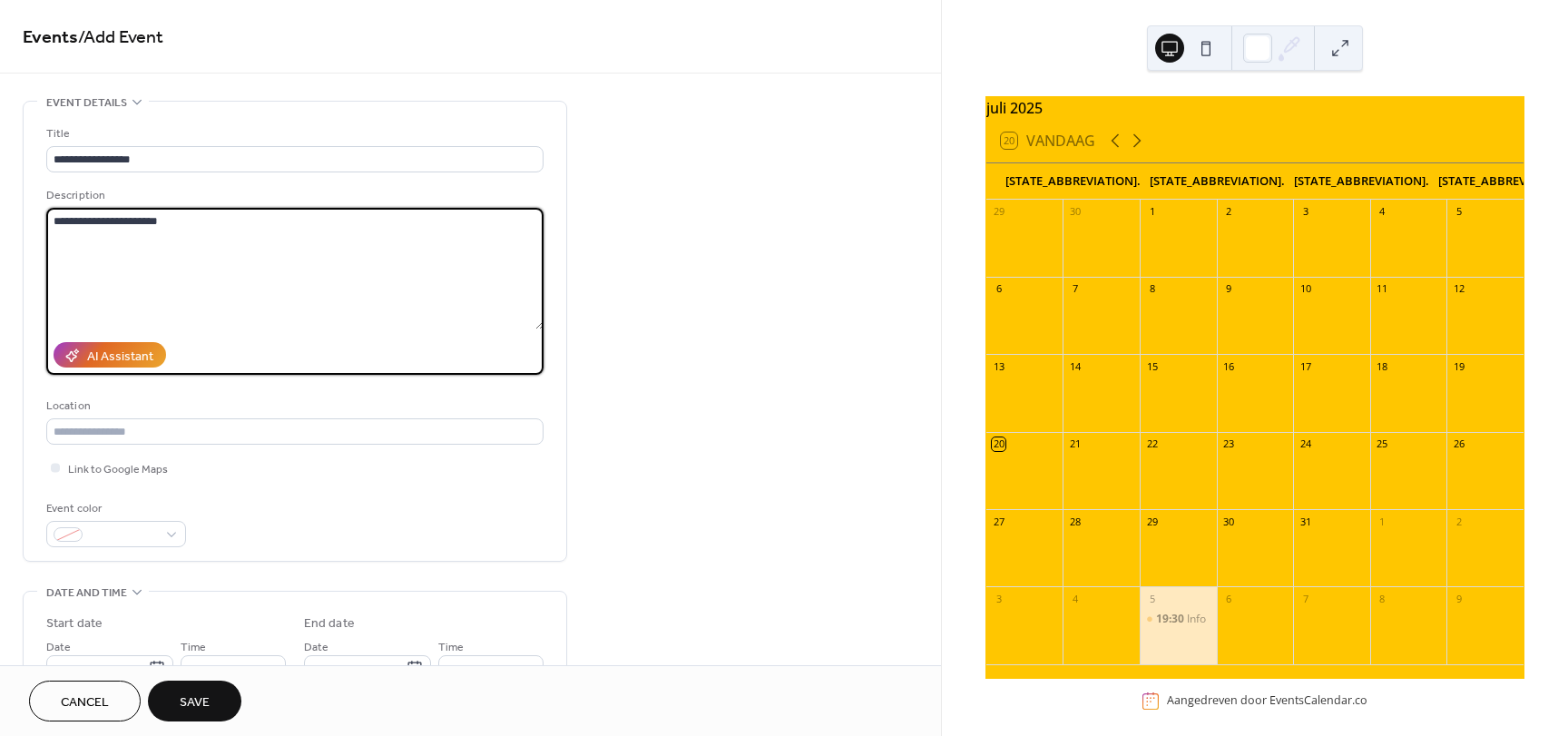 paste on "**********" 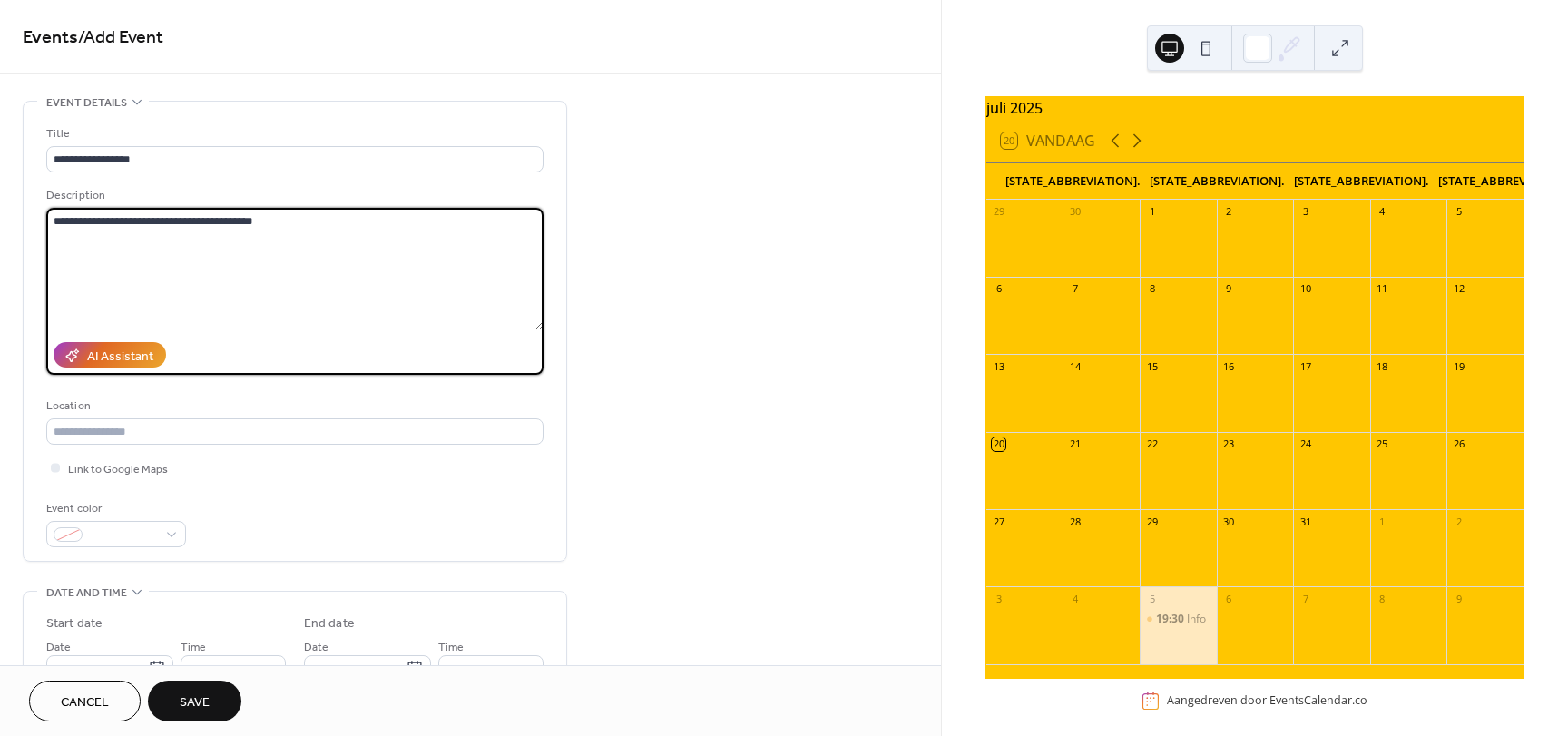 drag, startPoint x: 97, startPoint y: 221, endPoint x: 140, endPoint y: 232, distance: 44.38468 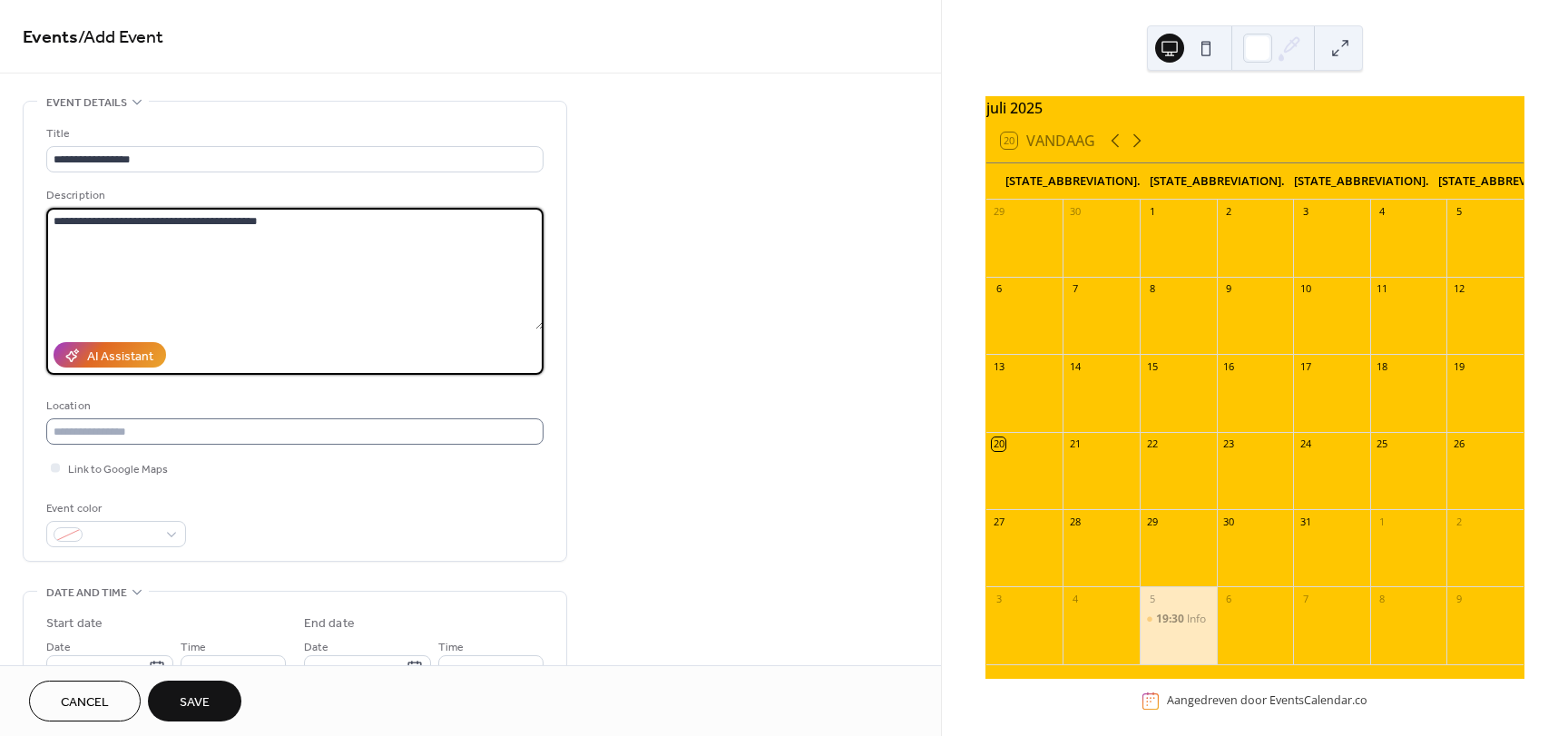 type on "**********" 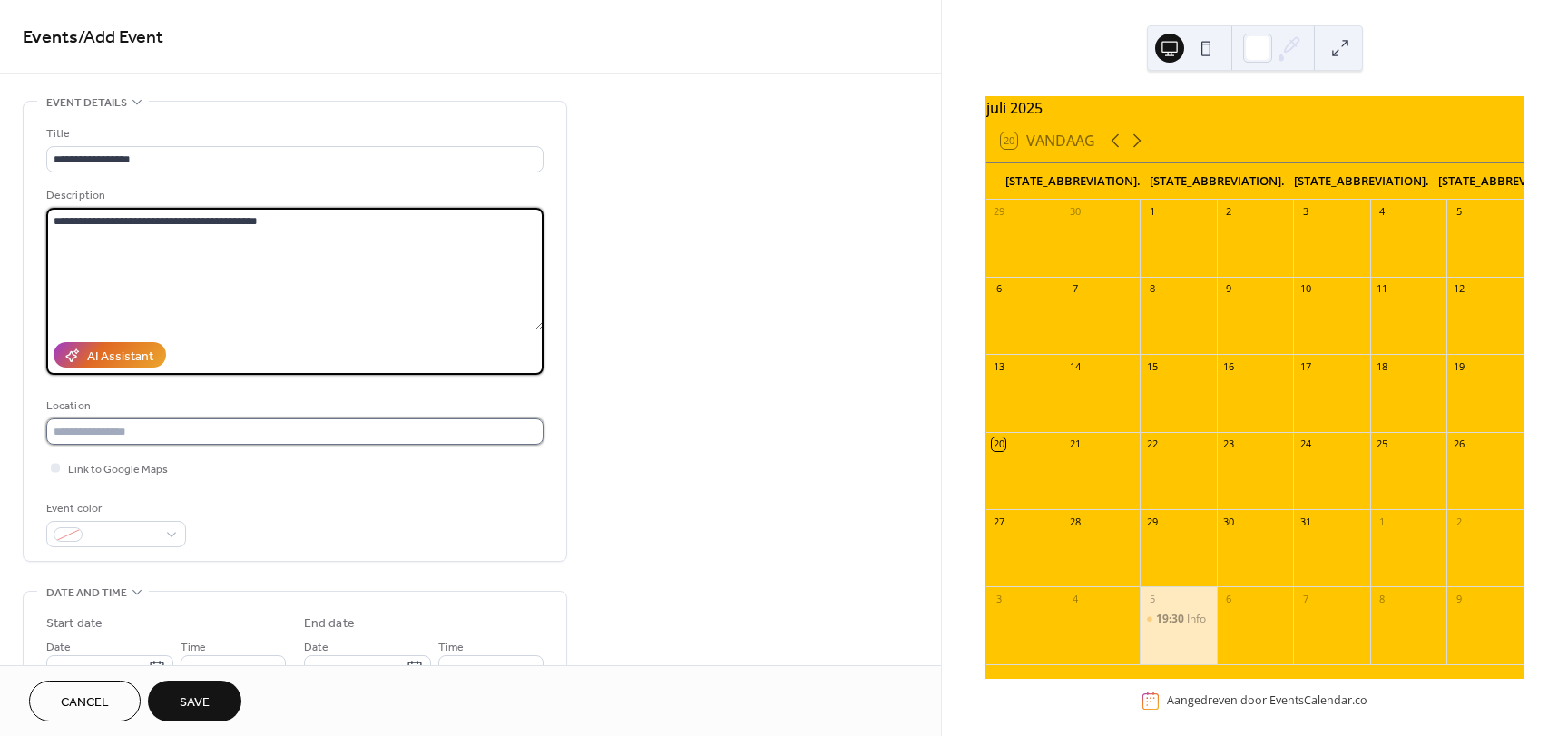click at bounding box center (295, 431) 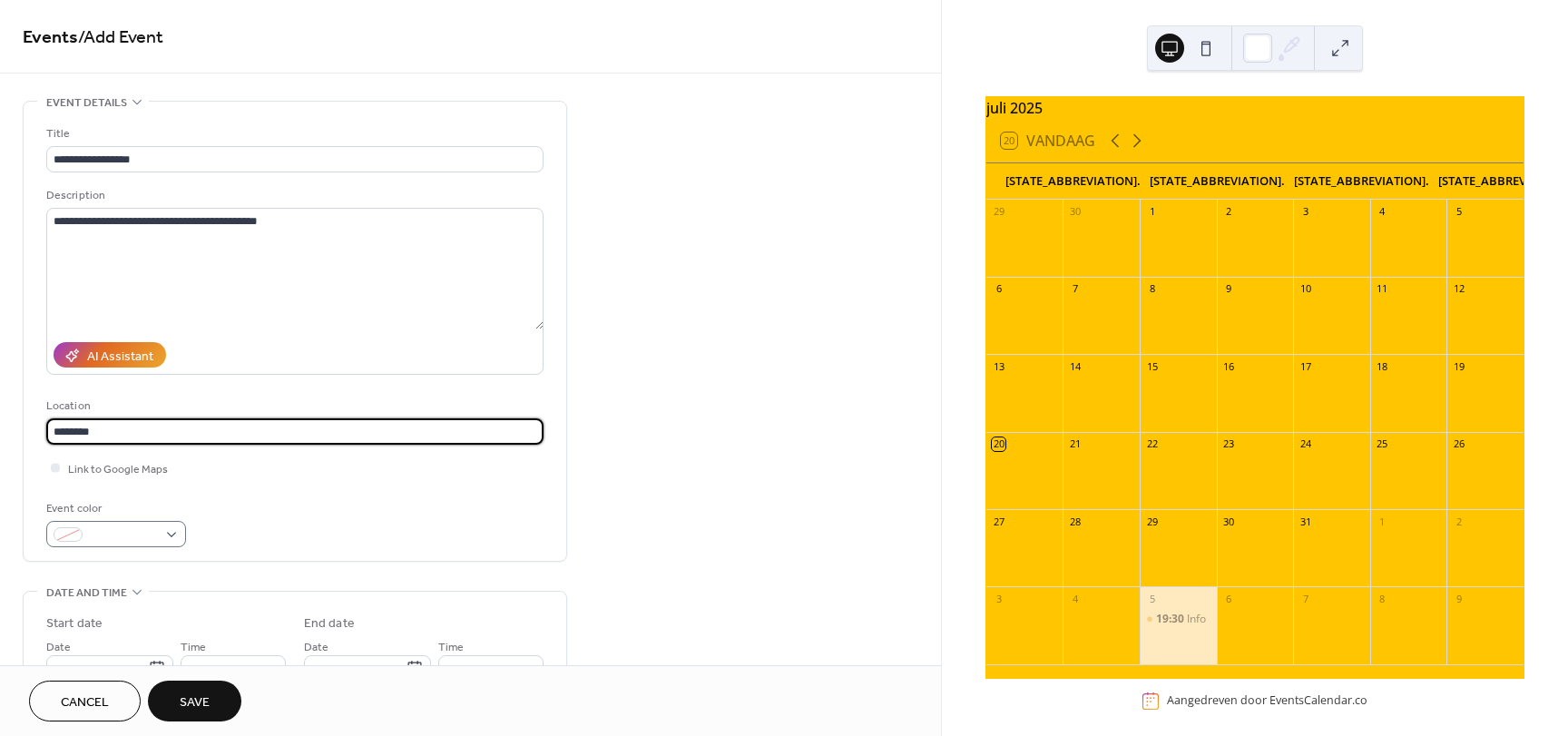 type on "********" 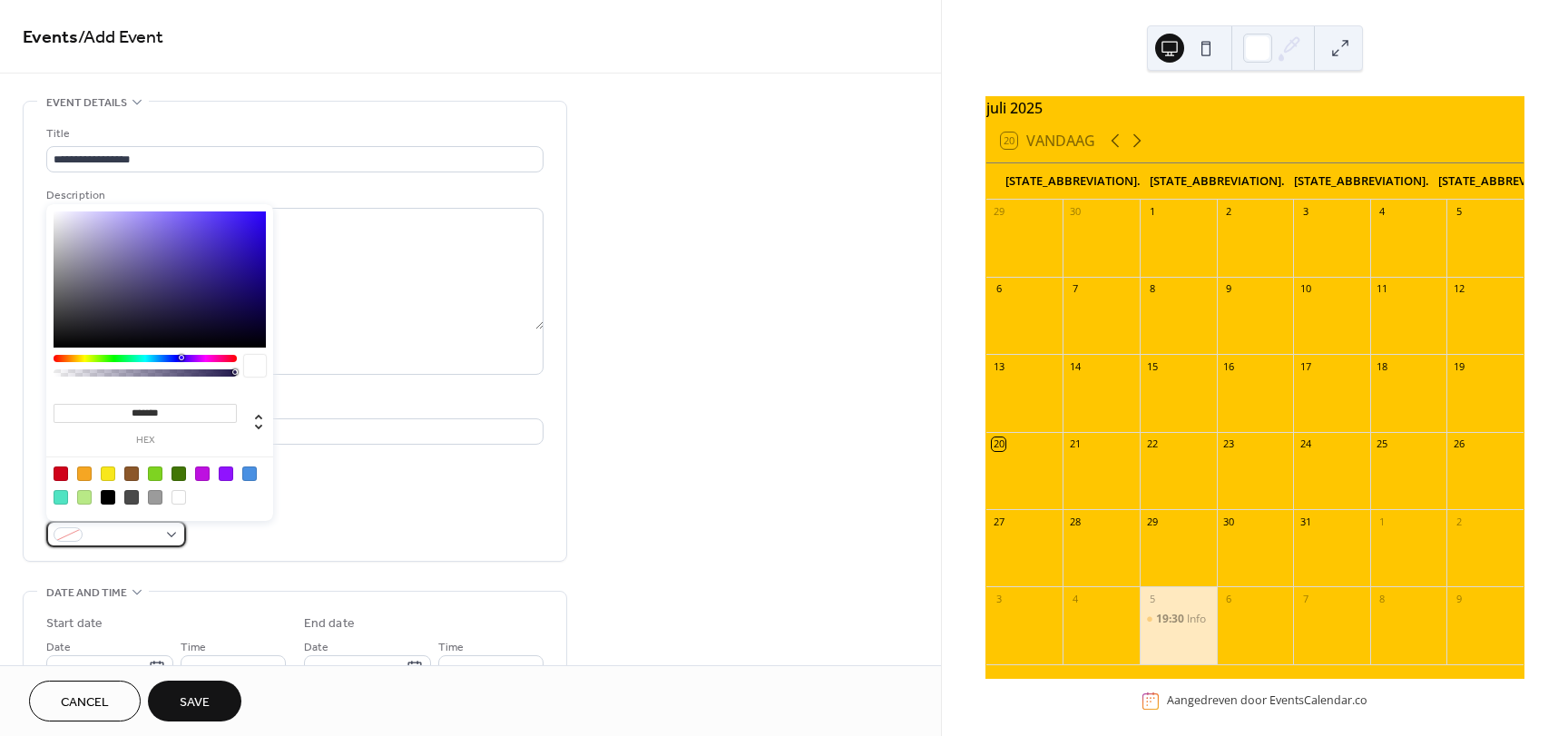click at bounding box center (68, 535) 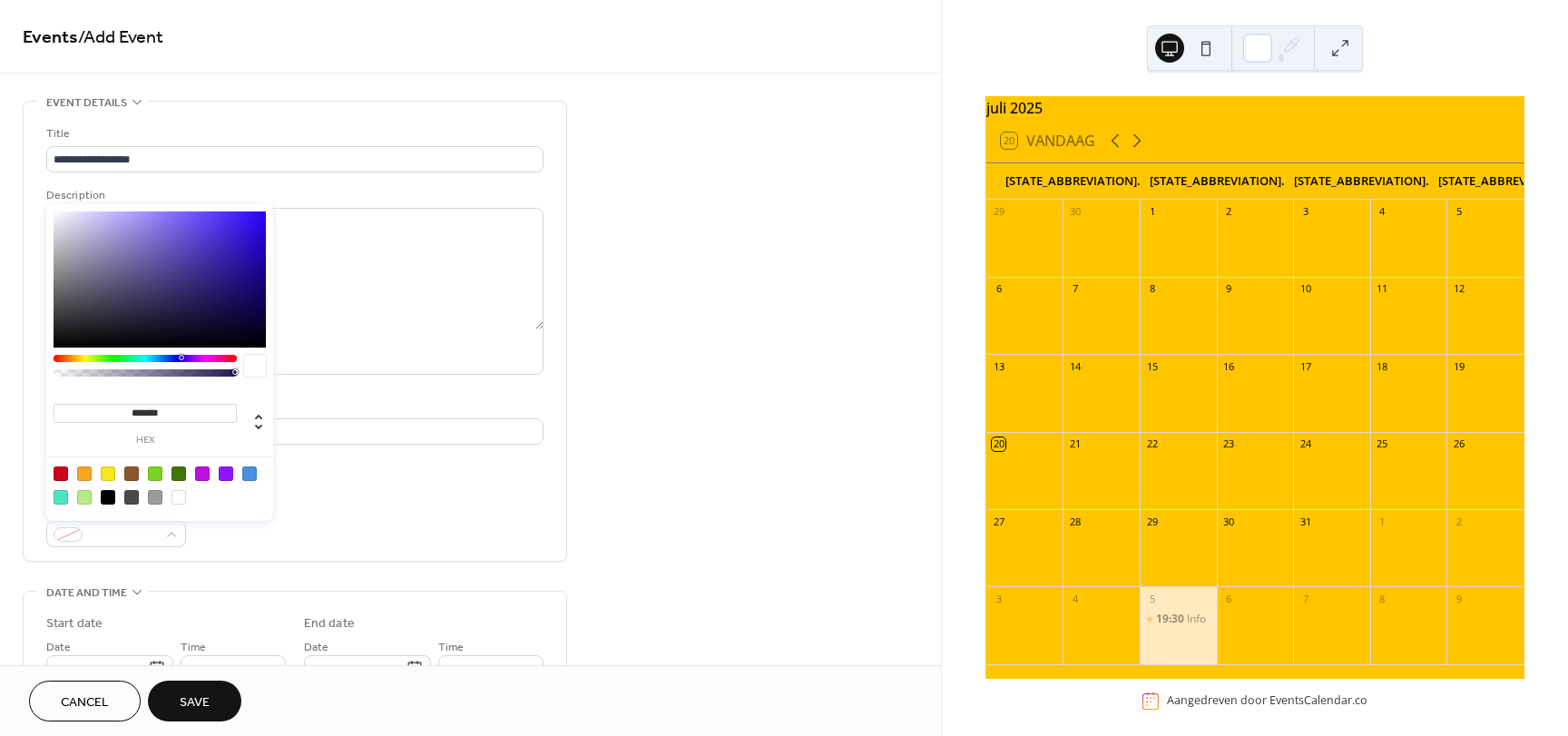 click at bounding box center [155, 474] 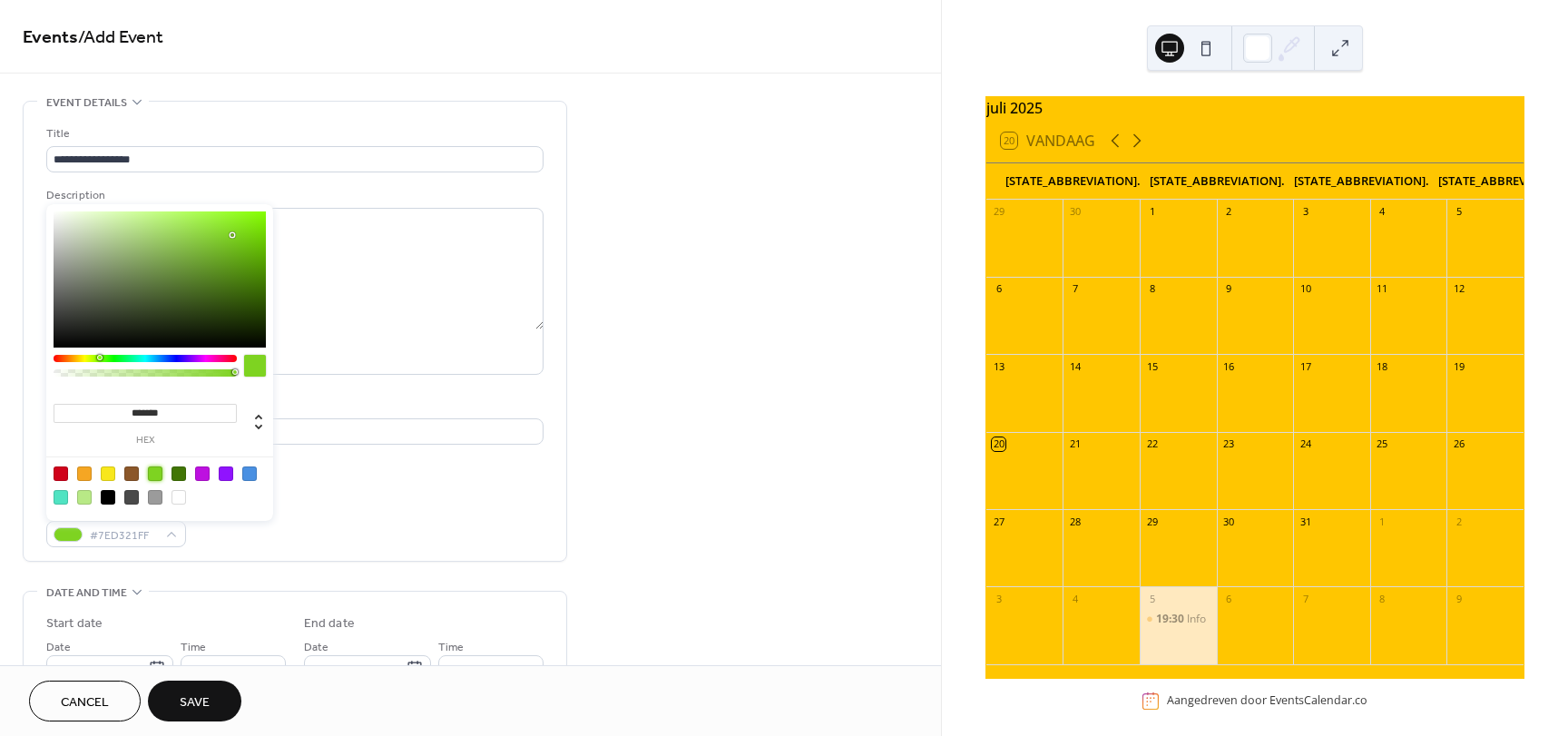 click on "Link to Google Maps" at bounding box center (295, 467) 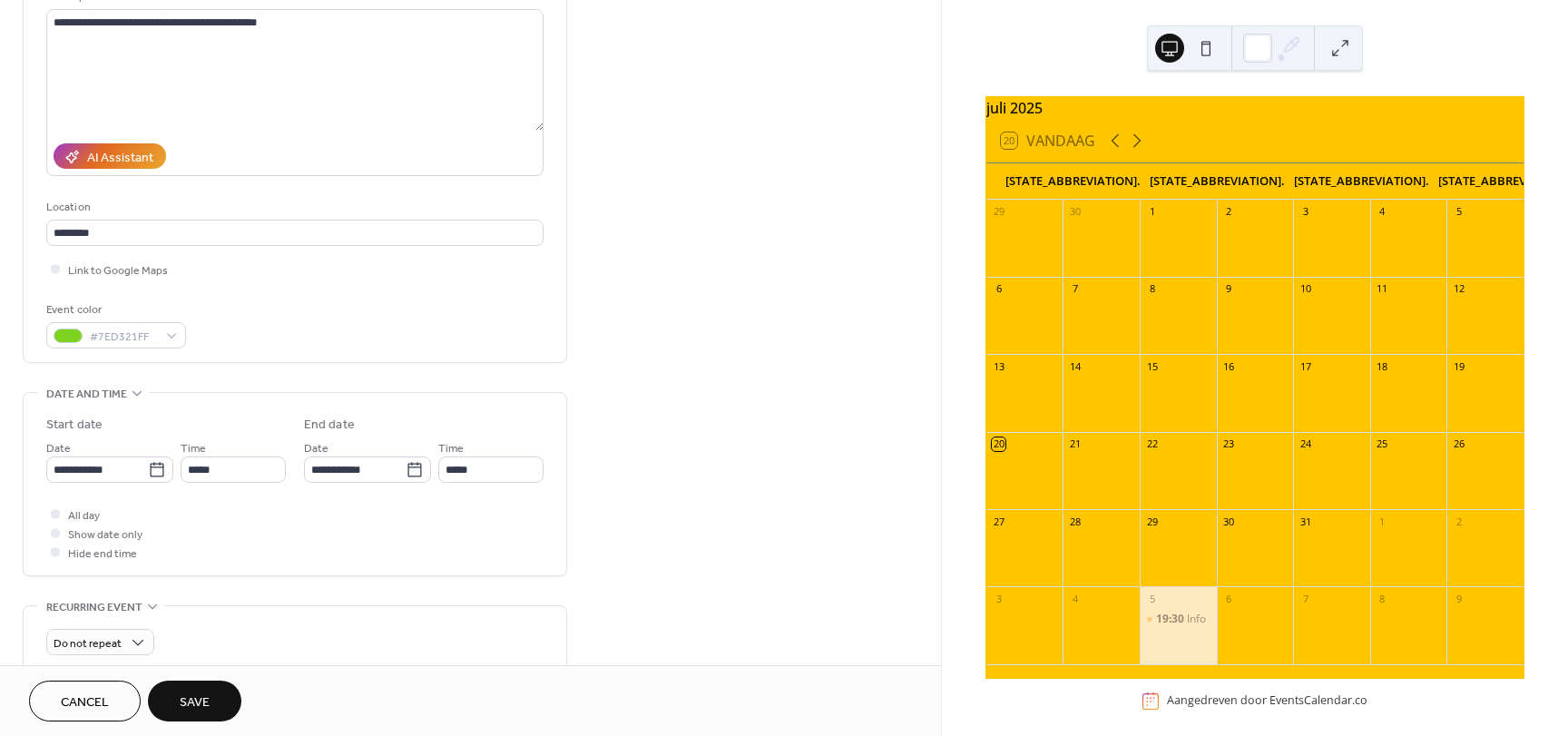 scroll, scrollTop: 182, scrollLeft: 0, axis: vertical 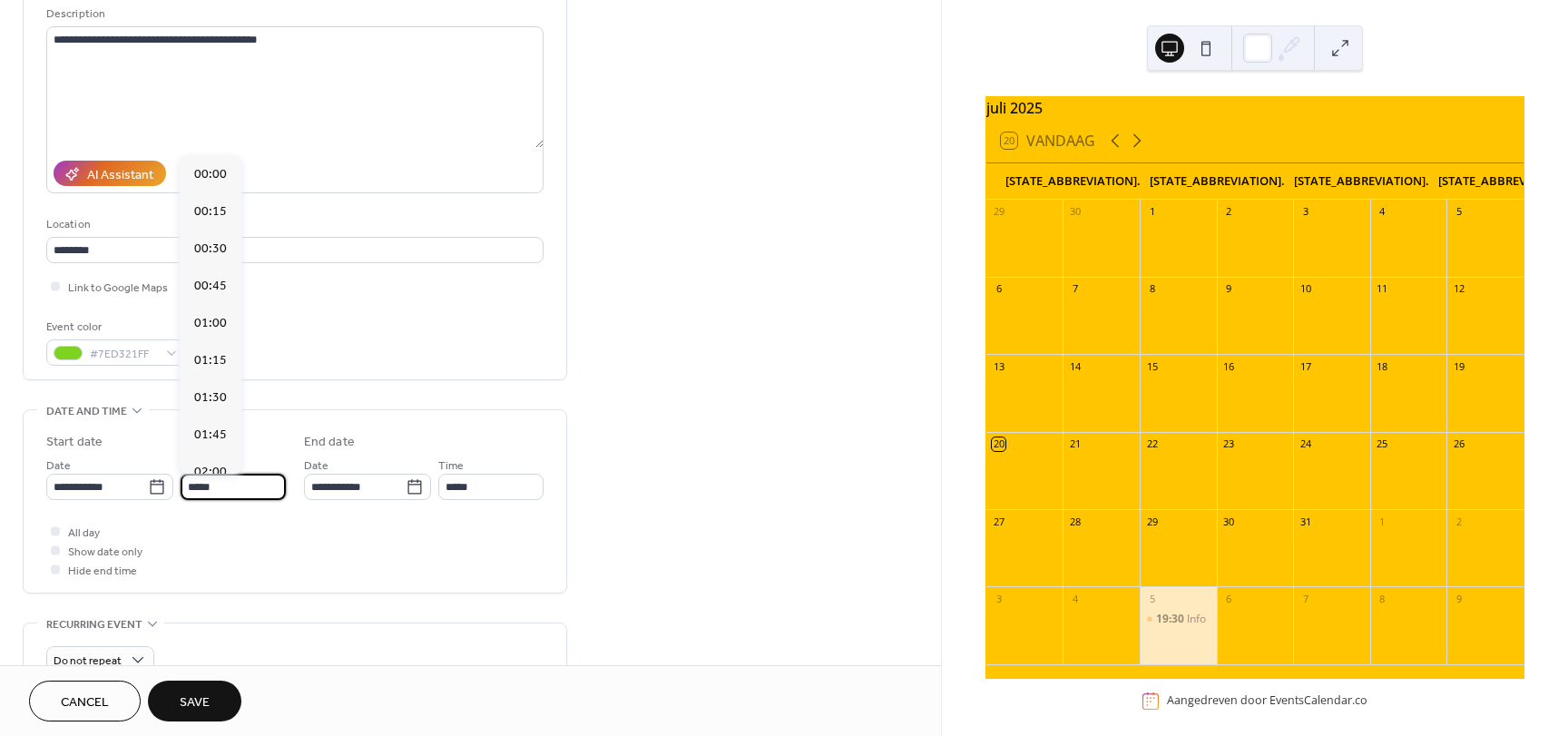click on "*****" at bounding box center [233, 486] 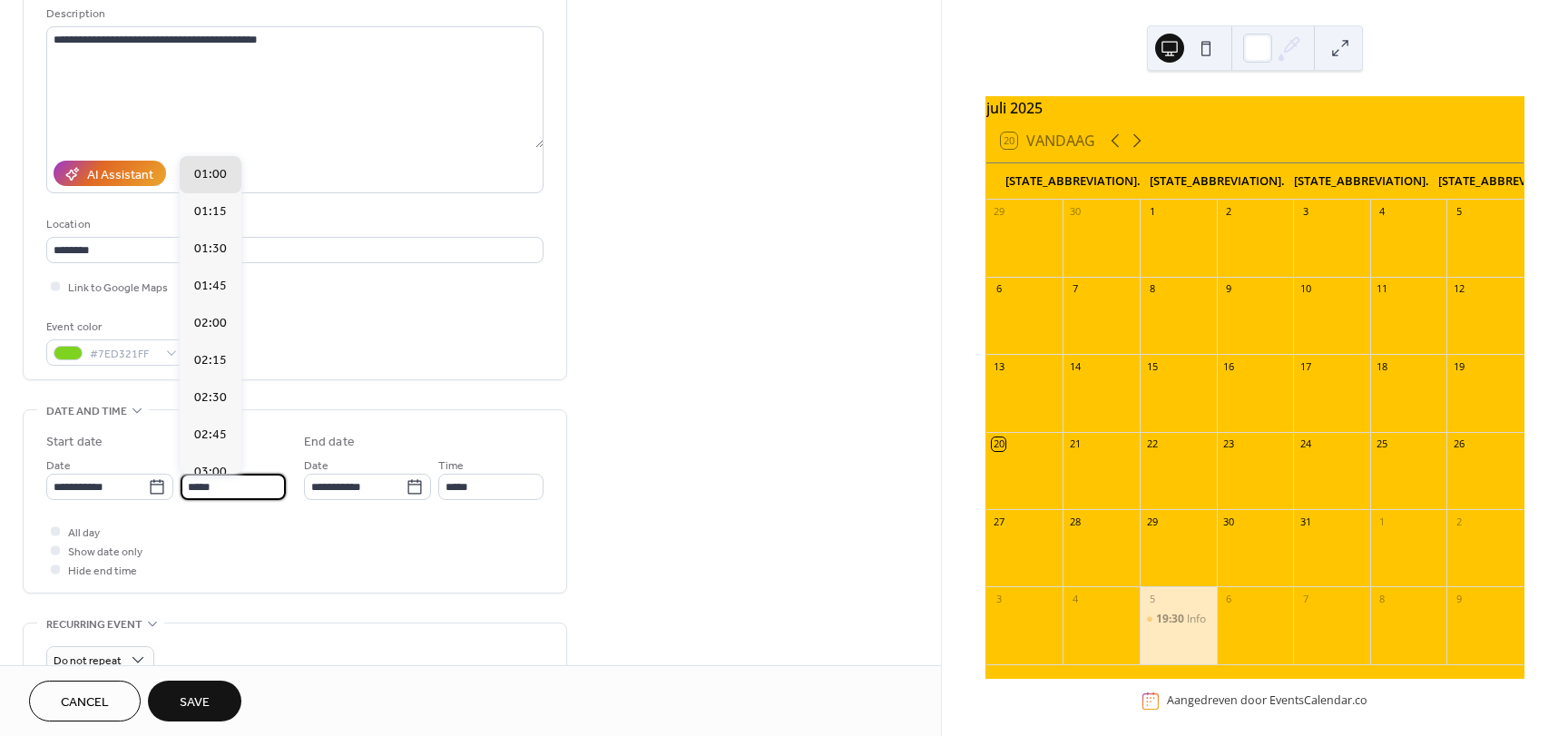 scroll, scrollTop: 2233, scrollLeft: 0, axis: vertical 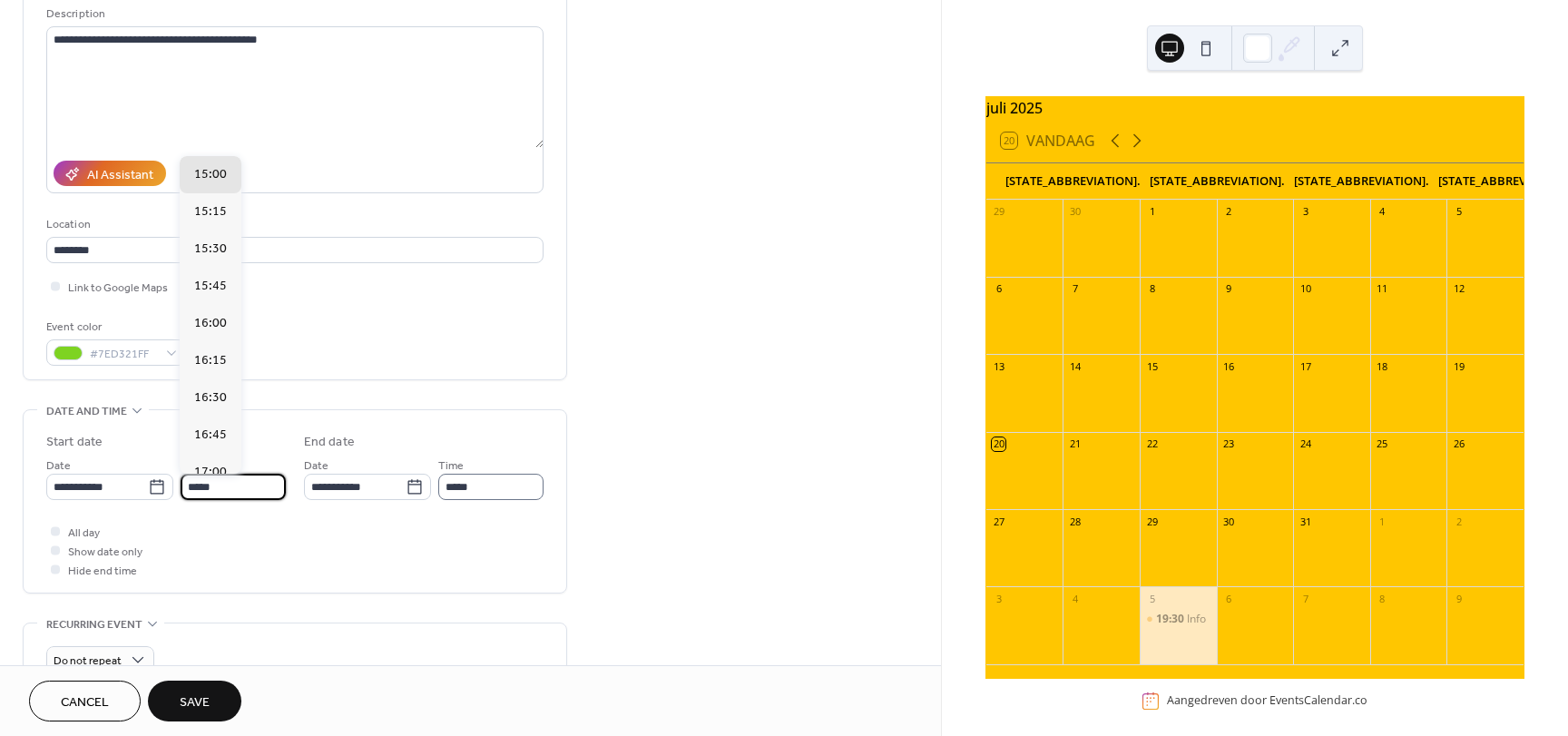 type on "*****" 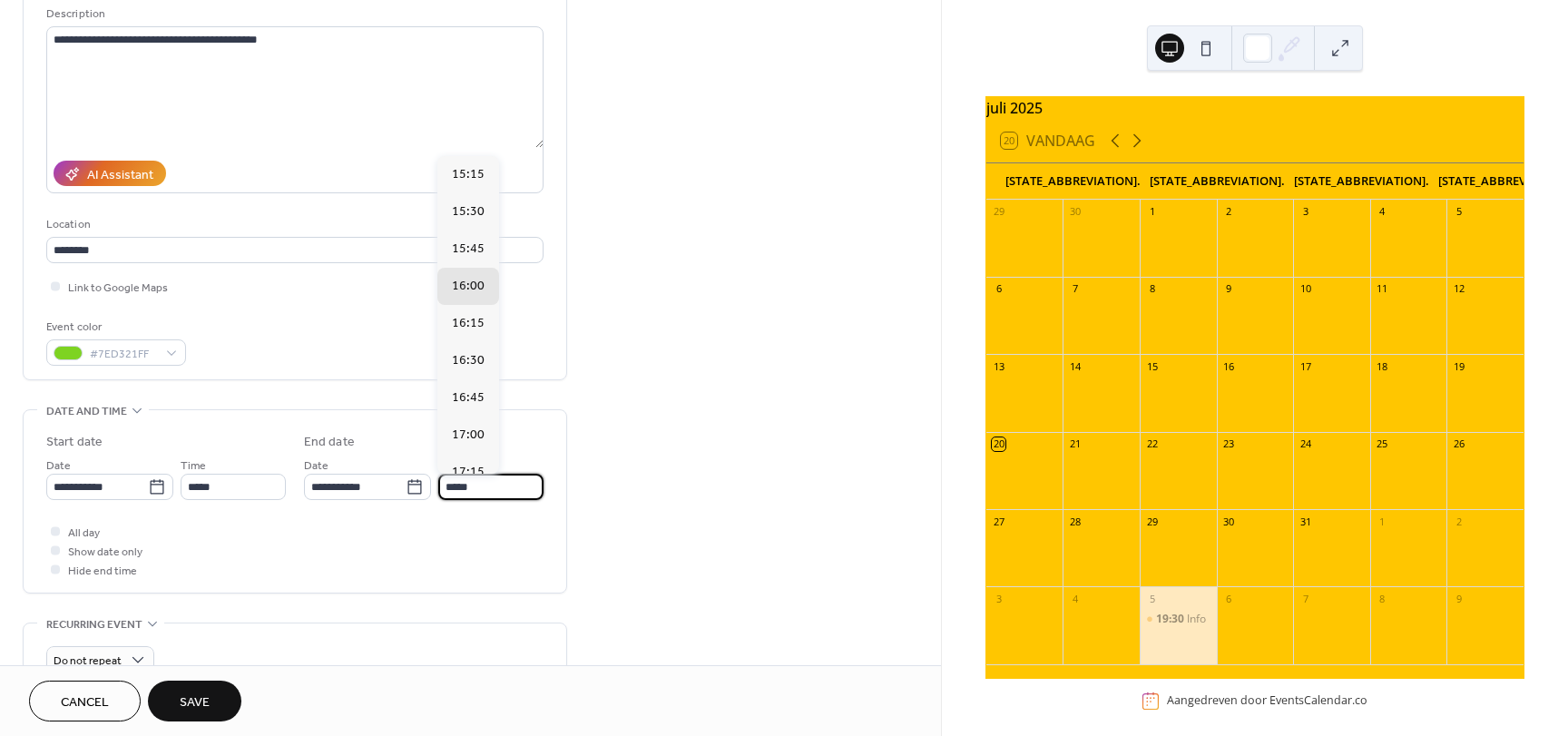 drag, startPoint x: 439, startPoint y: 482, endPoint x: 457, endPoint y: 482, distance: 18 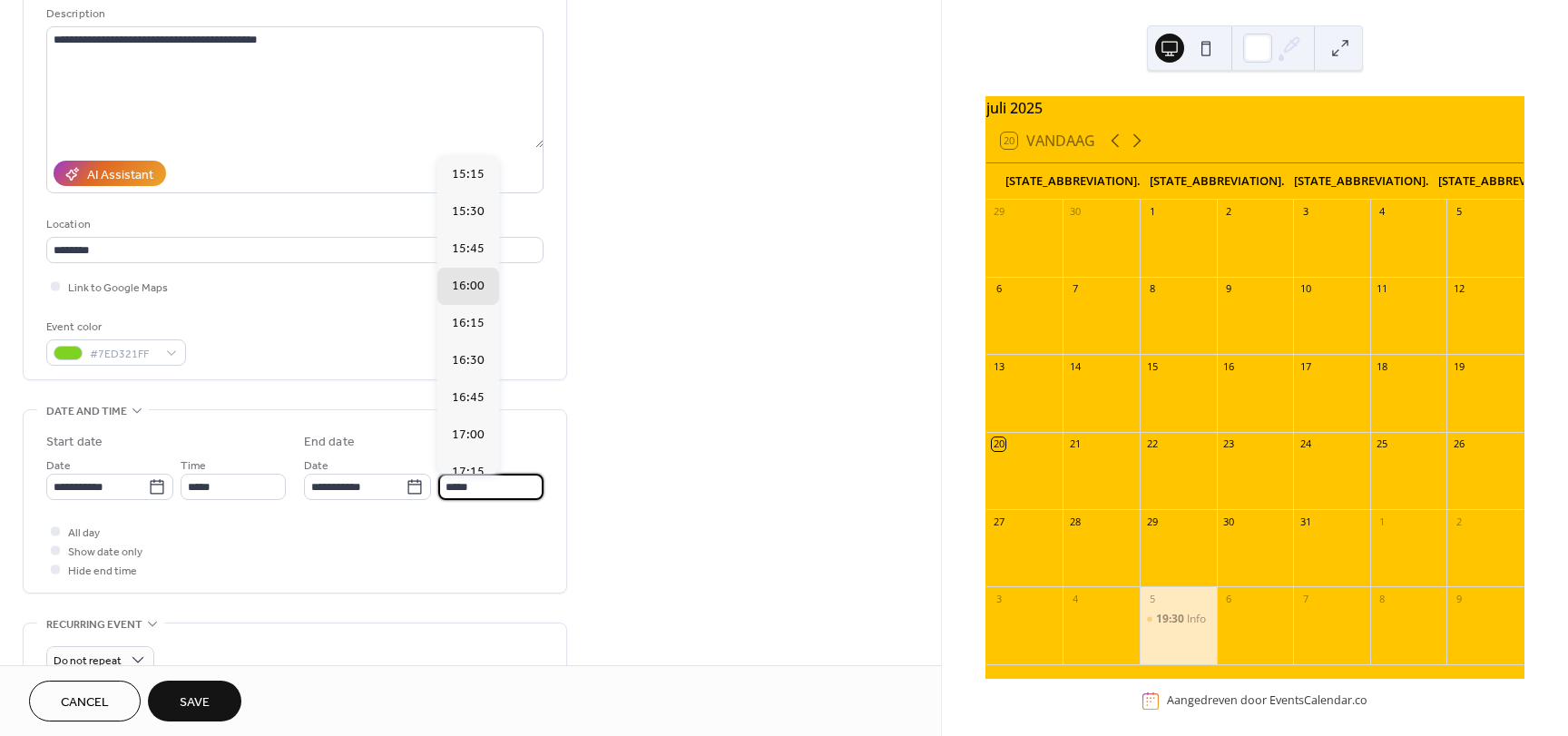 click on "*****" at bounding box center [491, 486] 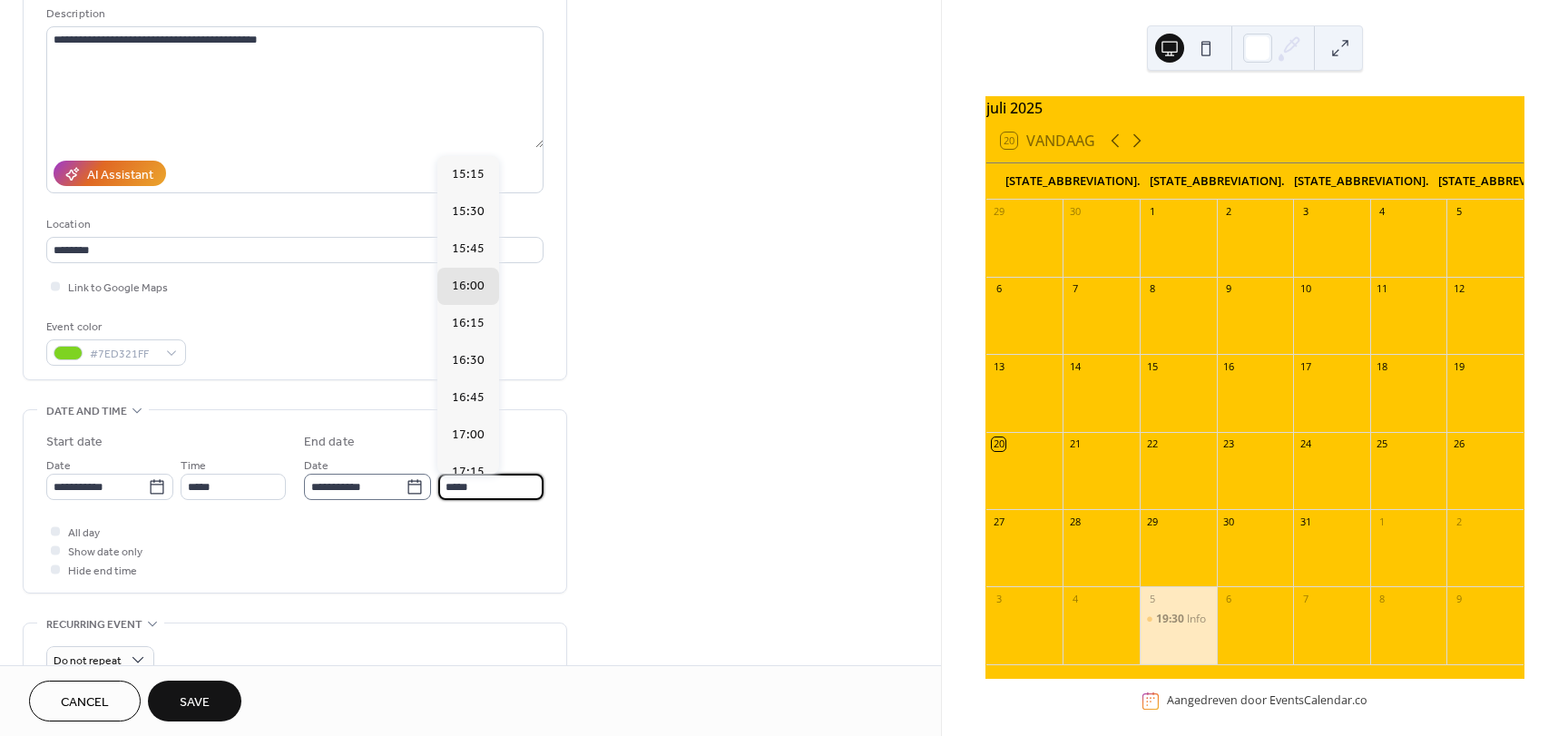 drag, startPoint x: 456, startPoint y: 485, endPoint x: 429, endPoint y: 486, distance: 27.018512 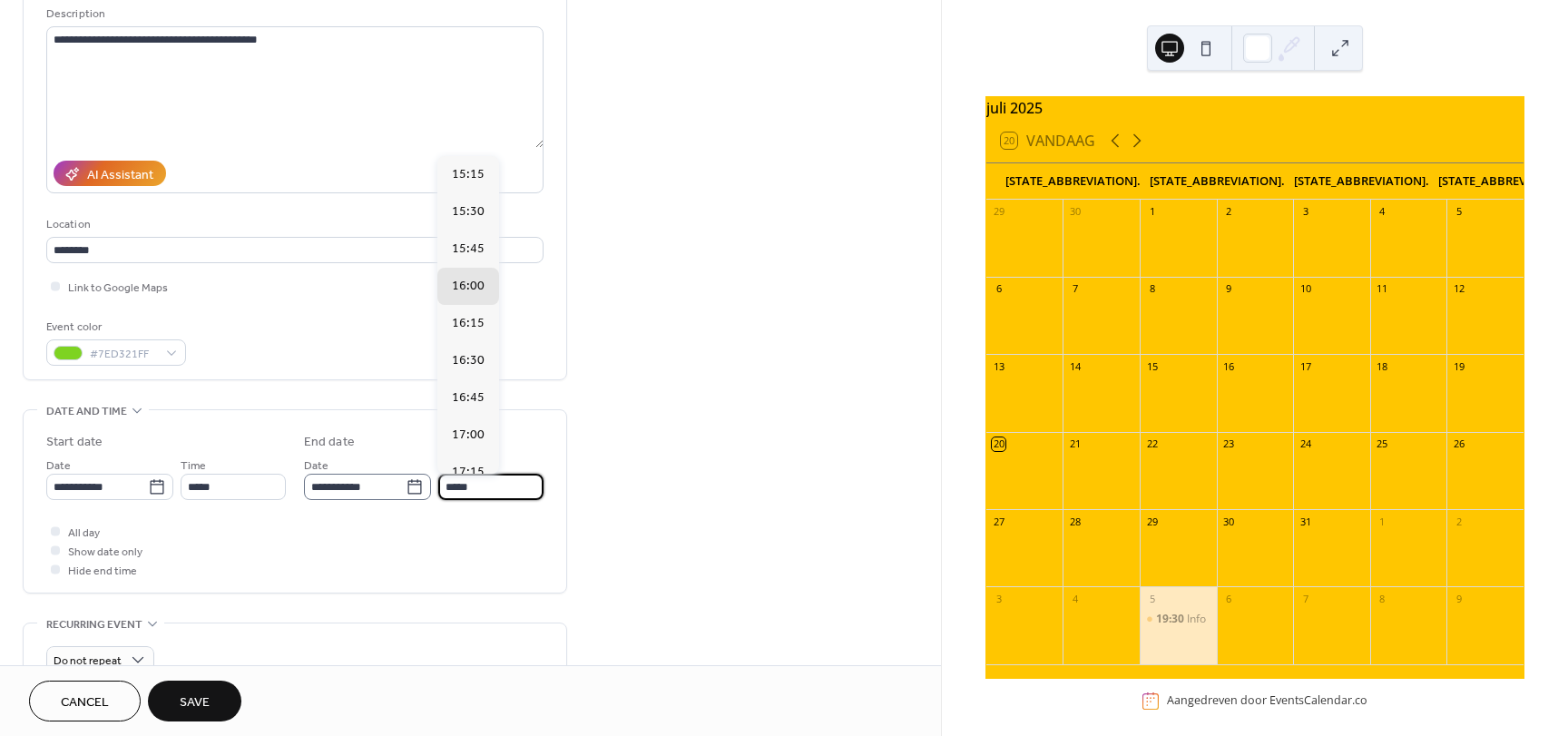 click on "**********" at bounding box center (424, 477) 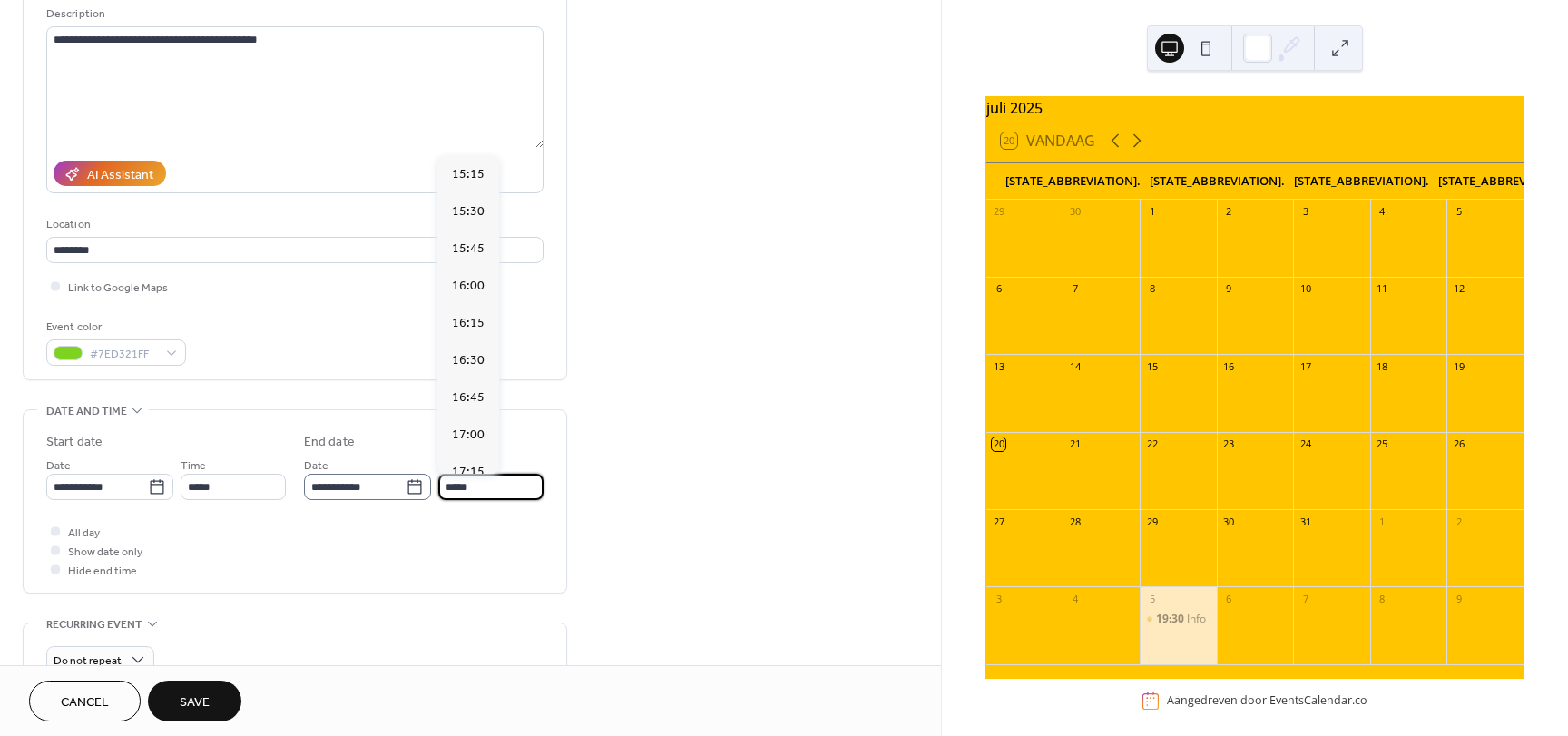 scroll, scrollTop: 856, scrollLeft: 0, axis: vertical 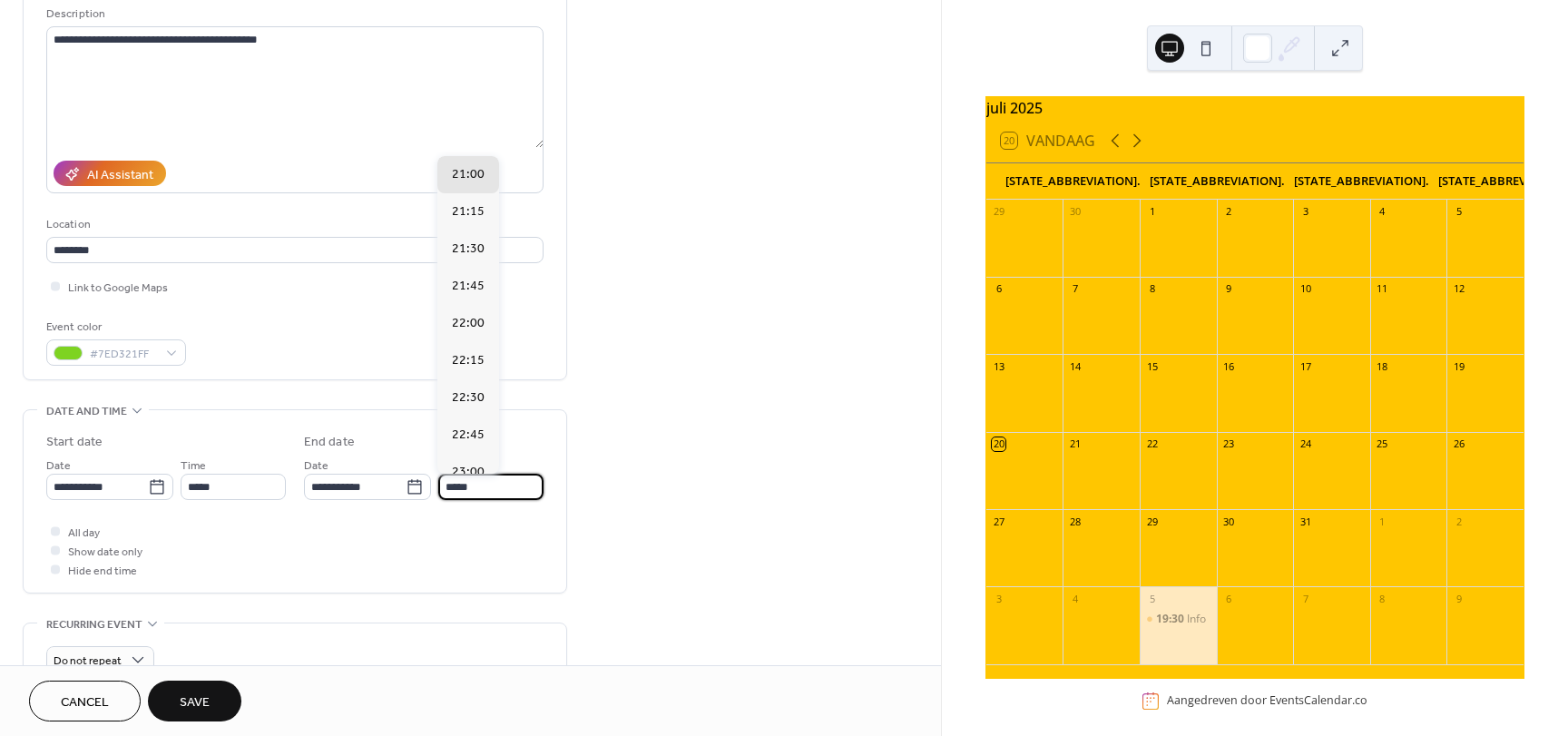 type on "*****" 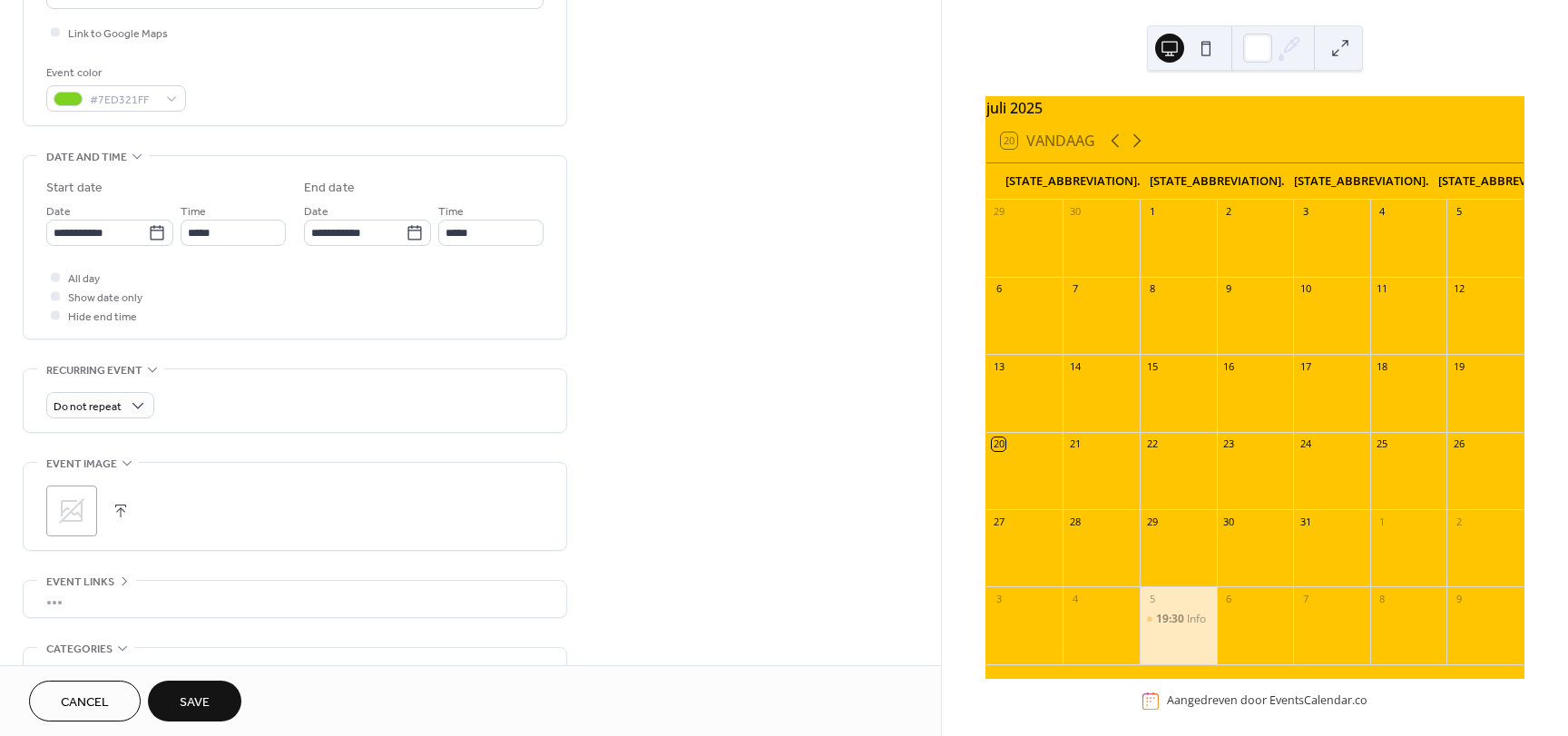 scroll, scrollTop: 454, scrollLeft: 0, axis: vertical 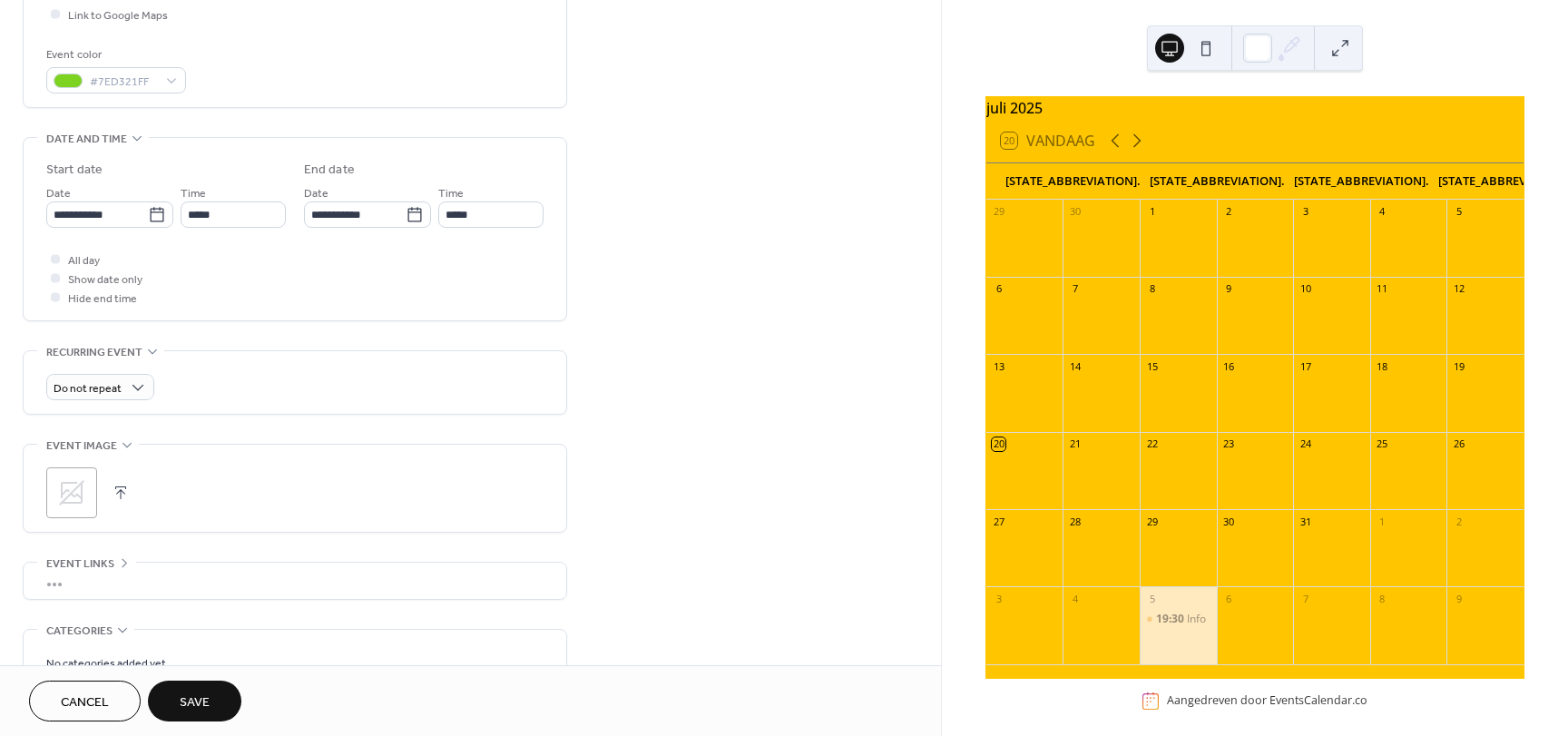 click 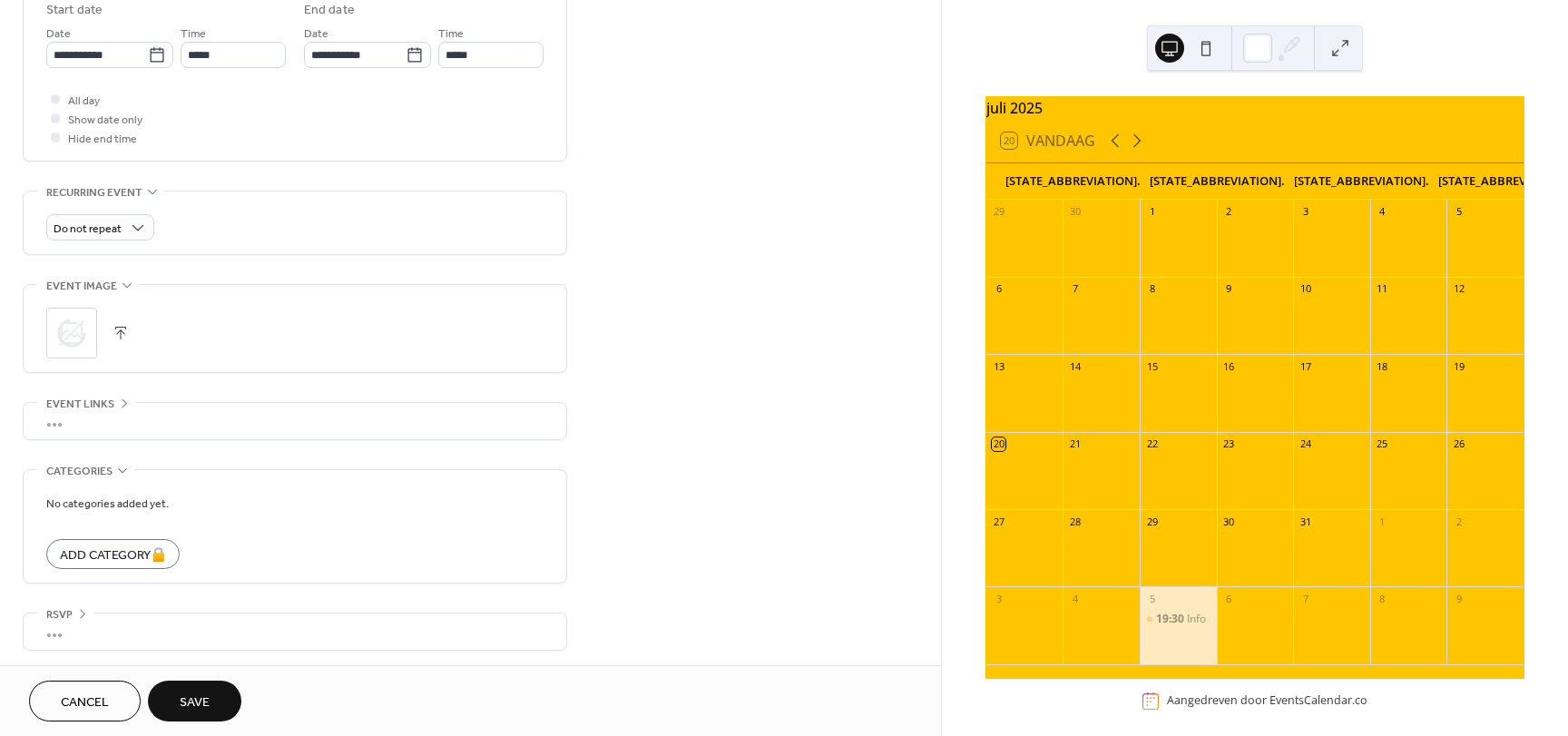 scroll, scrollTop: 617, scrollLeft: 0, axis: vertical 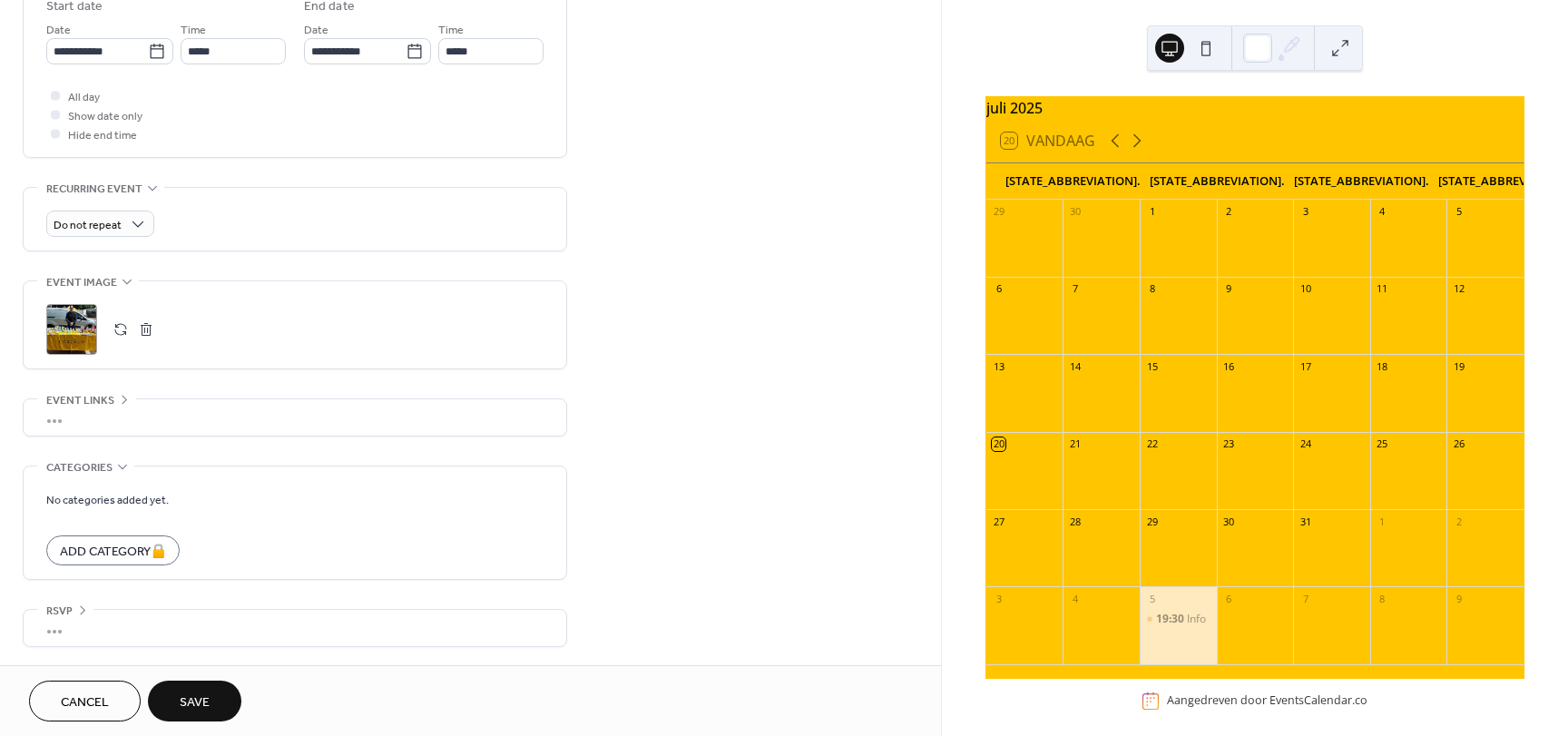 click on "Save" at bounding box center (194, 702) 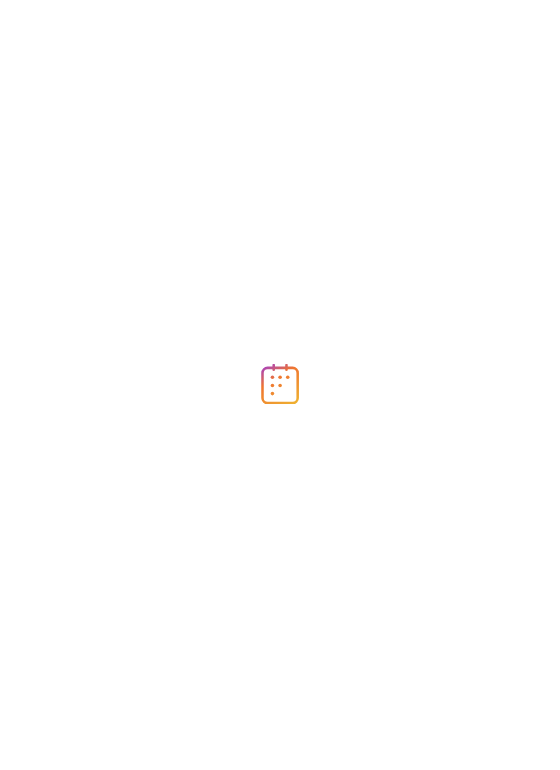 scroll, scrollTop: 0, scrollLeft: 0, axis: both 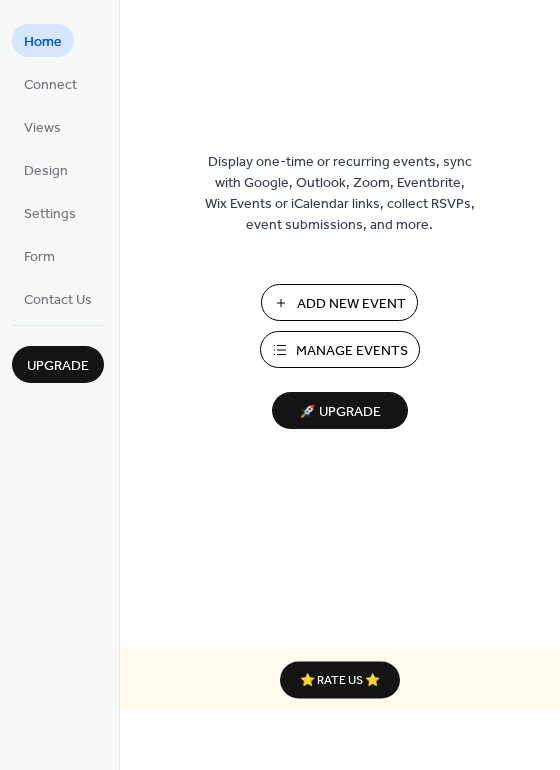 click on "Add New Event" at bounding box center (351, 304) 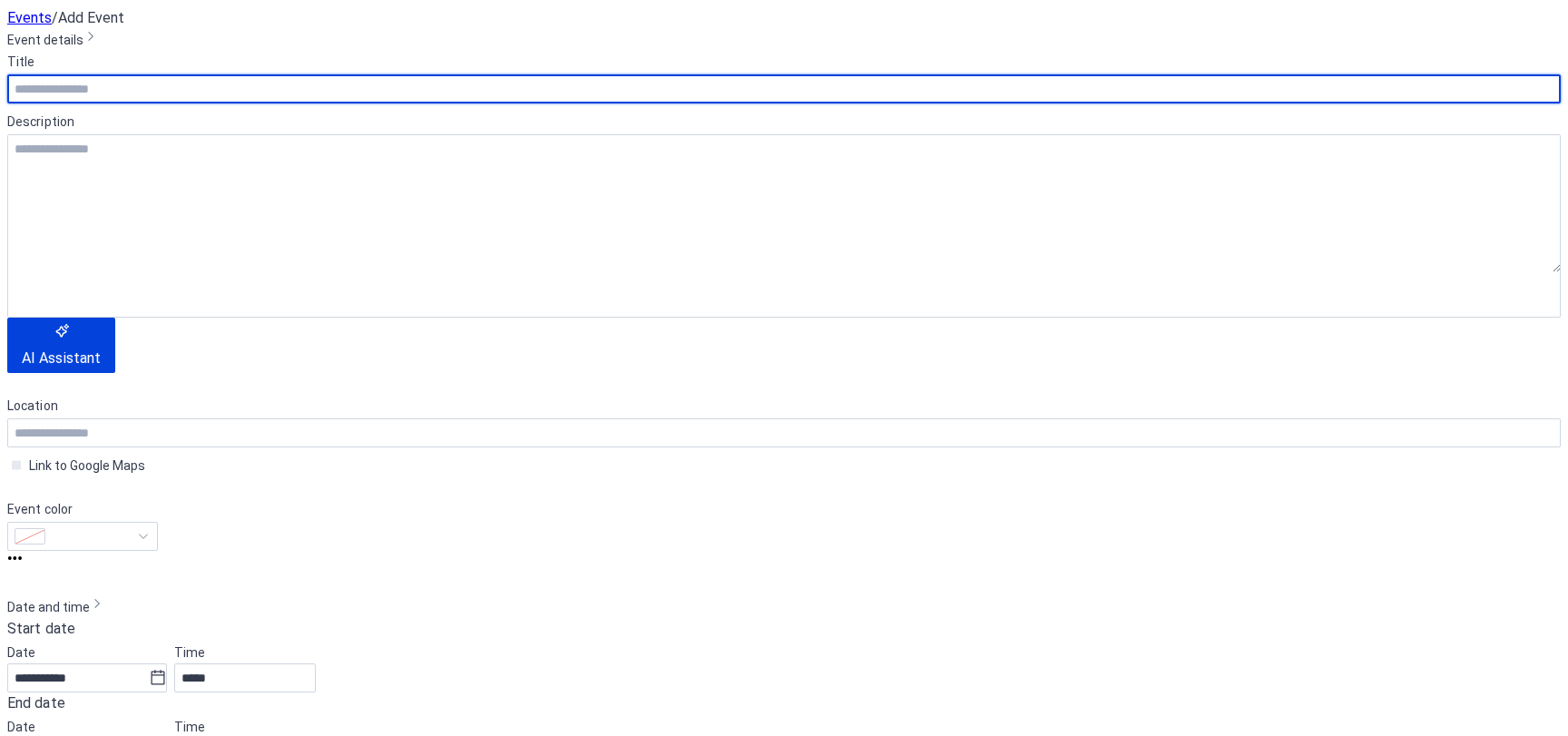 scroll, scrollTop: 0, scrollLeft: 0, axis: both 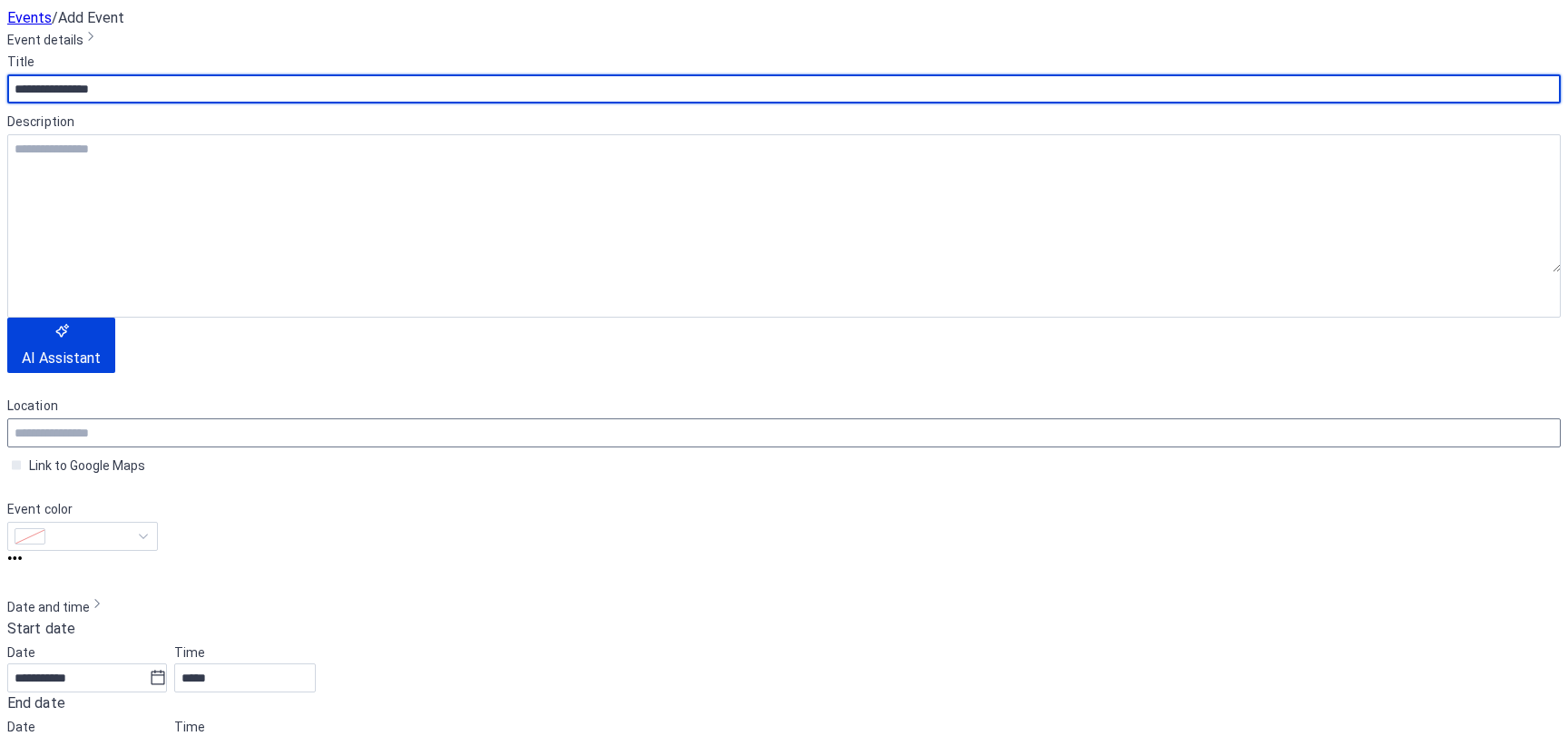 type on "**********" 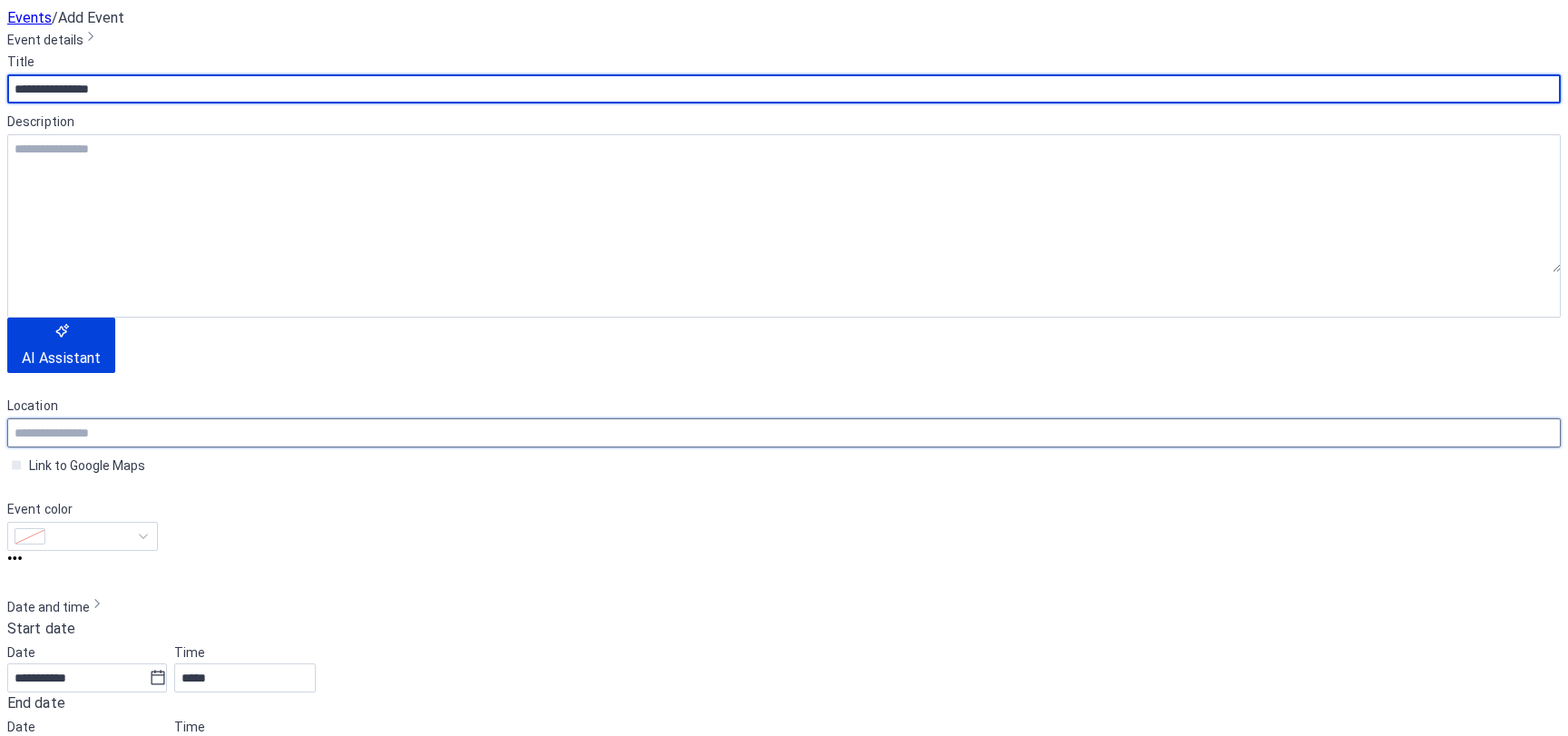 click at bounding box center [784, 433] 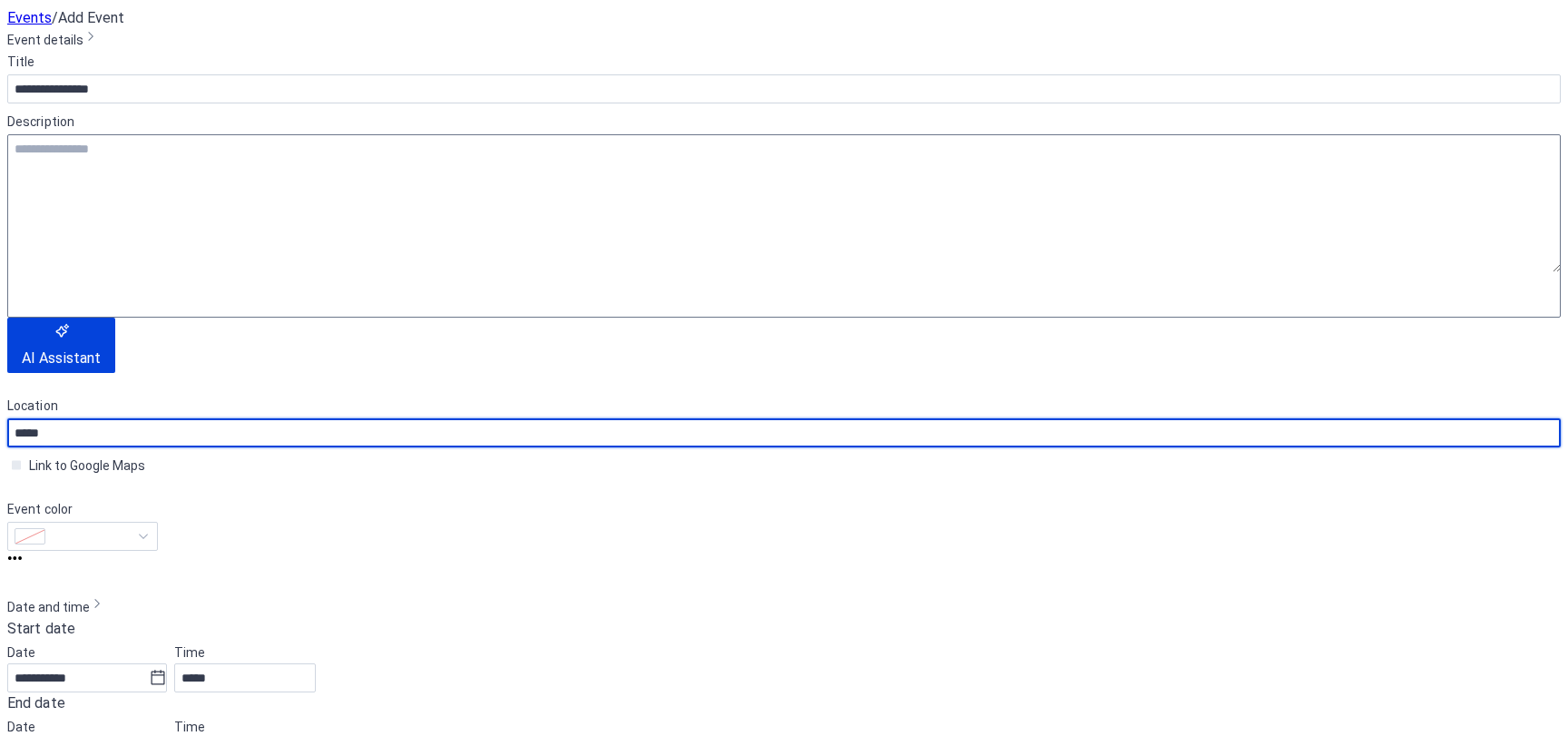 type on "*****" 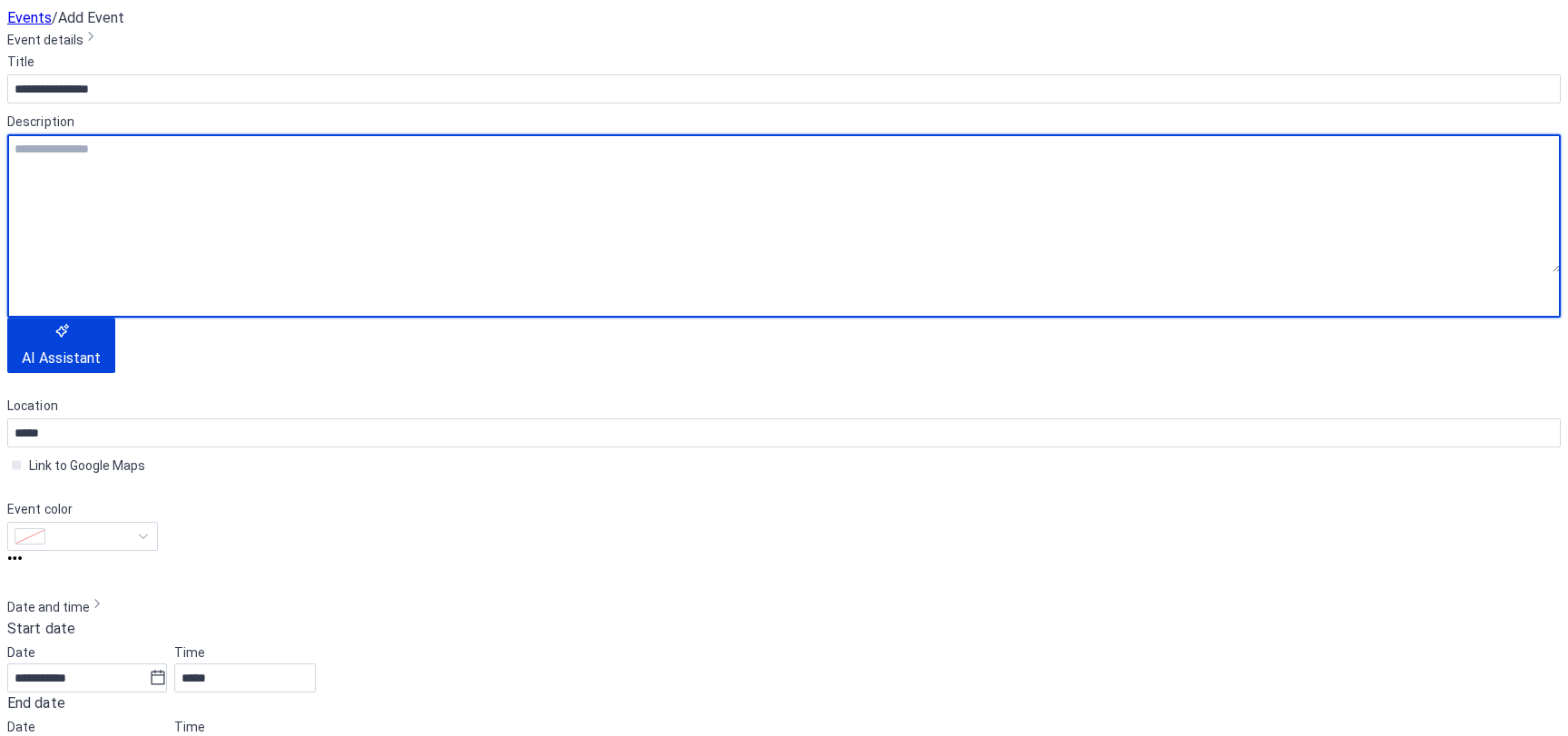 click at bounding box center (784, 203) 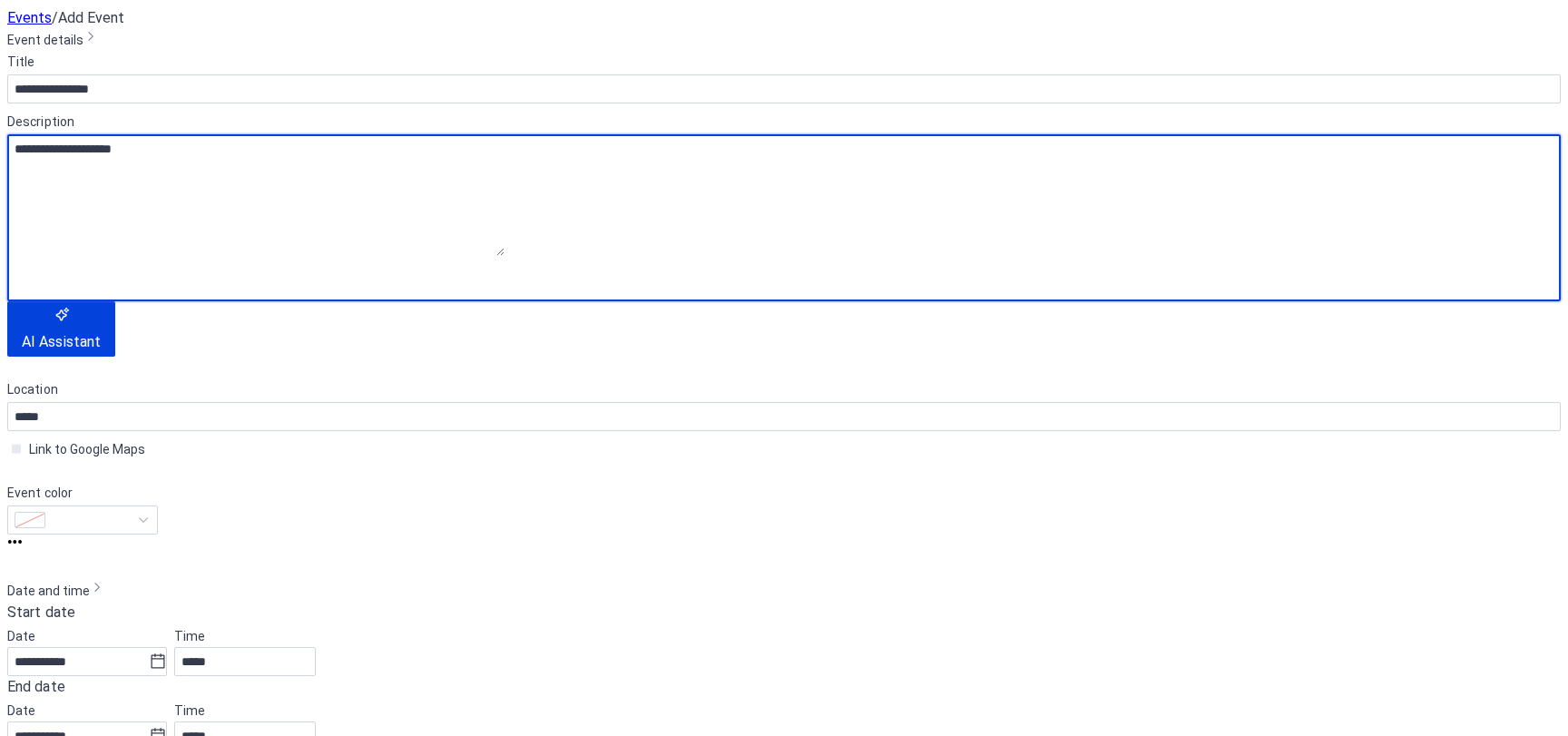 paste on "**********" 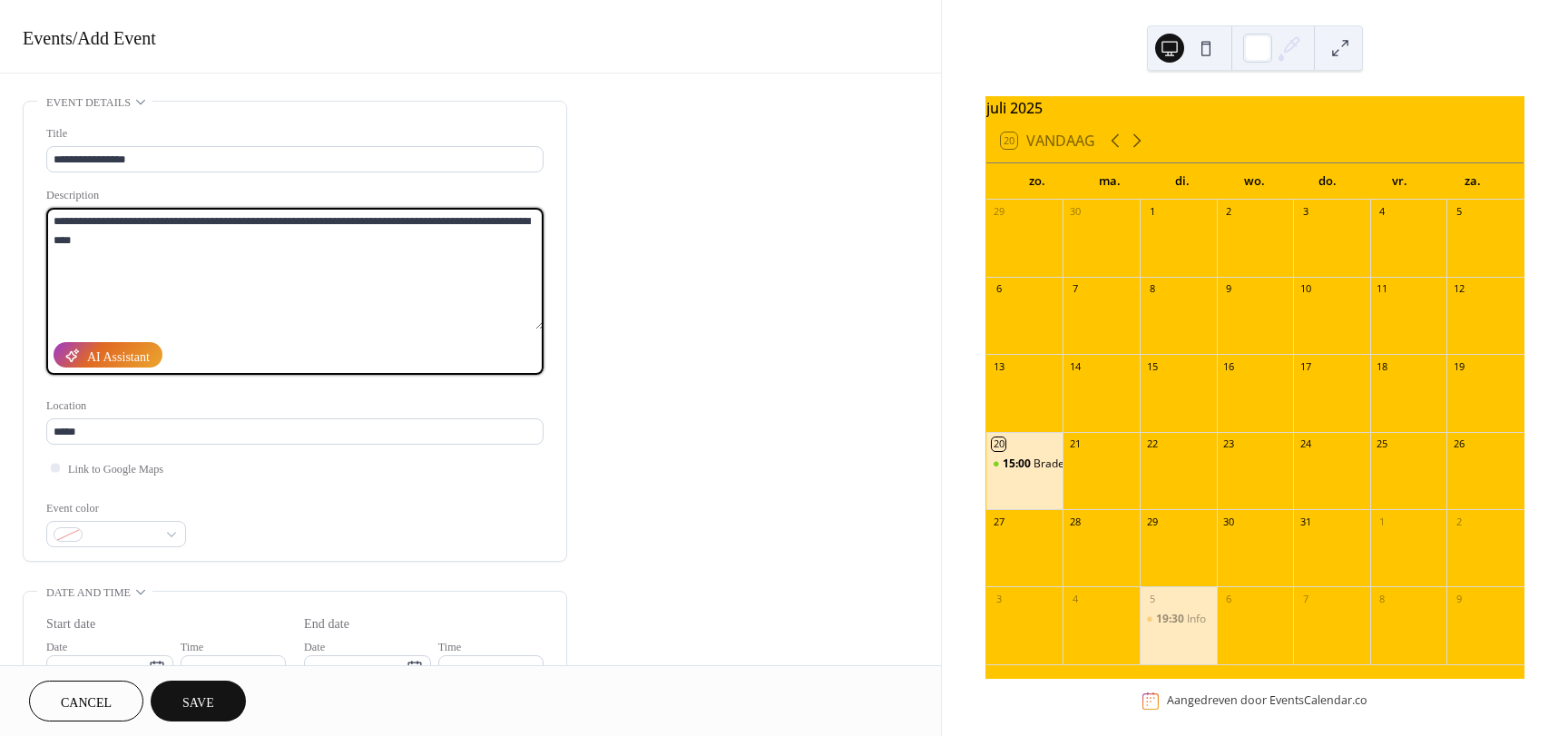 click on "**********" at bounding box center [784, 368] 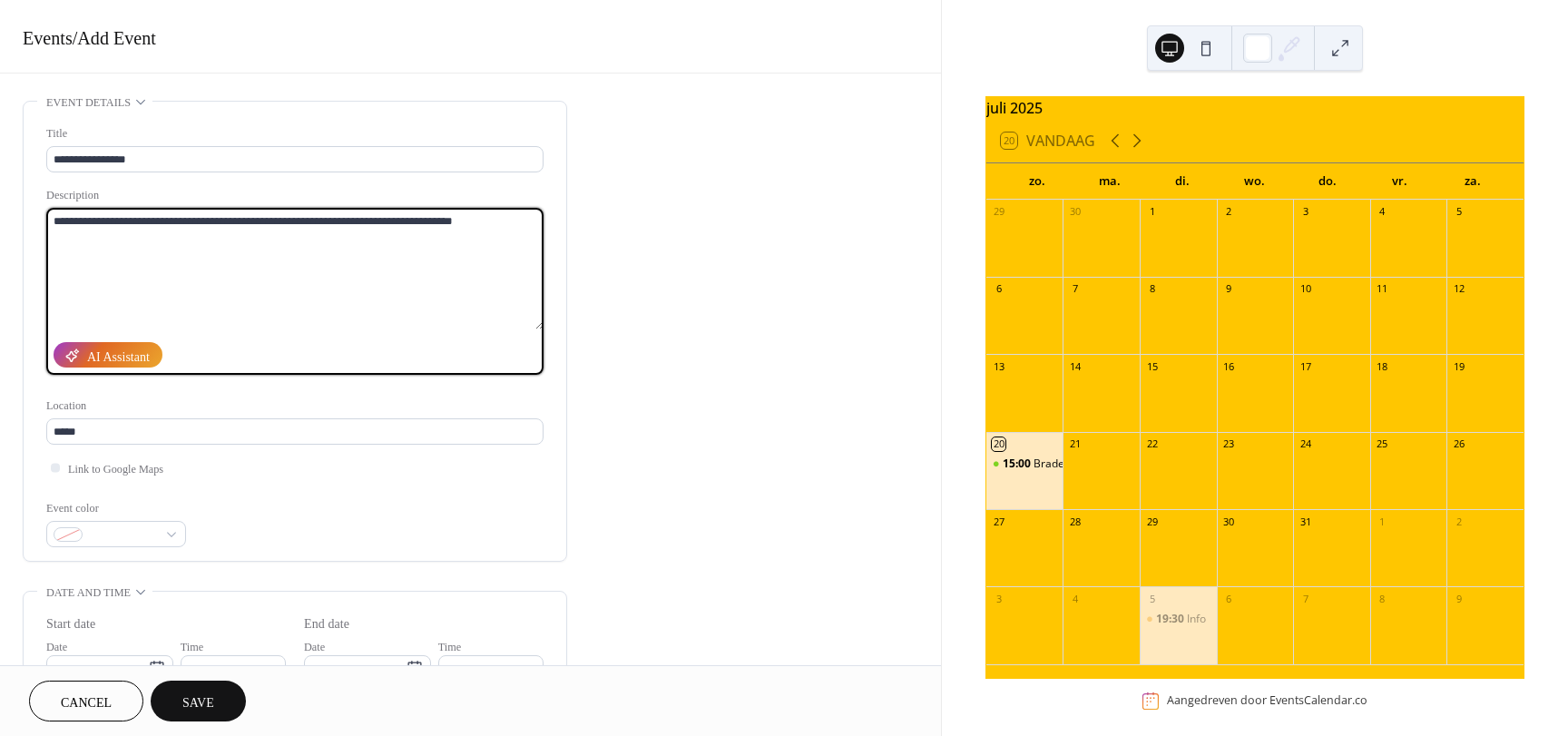 drag, startPoint x: 468, startPoint y: 215, endPoint x: 495, endPoint y: 242, distance: 38.183766 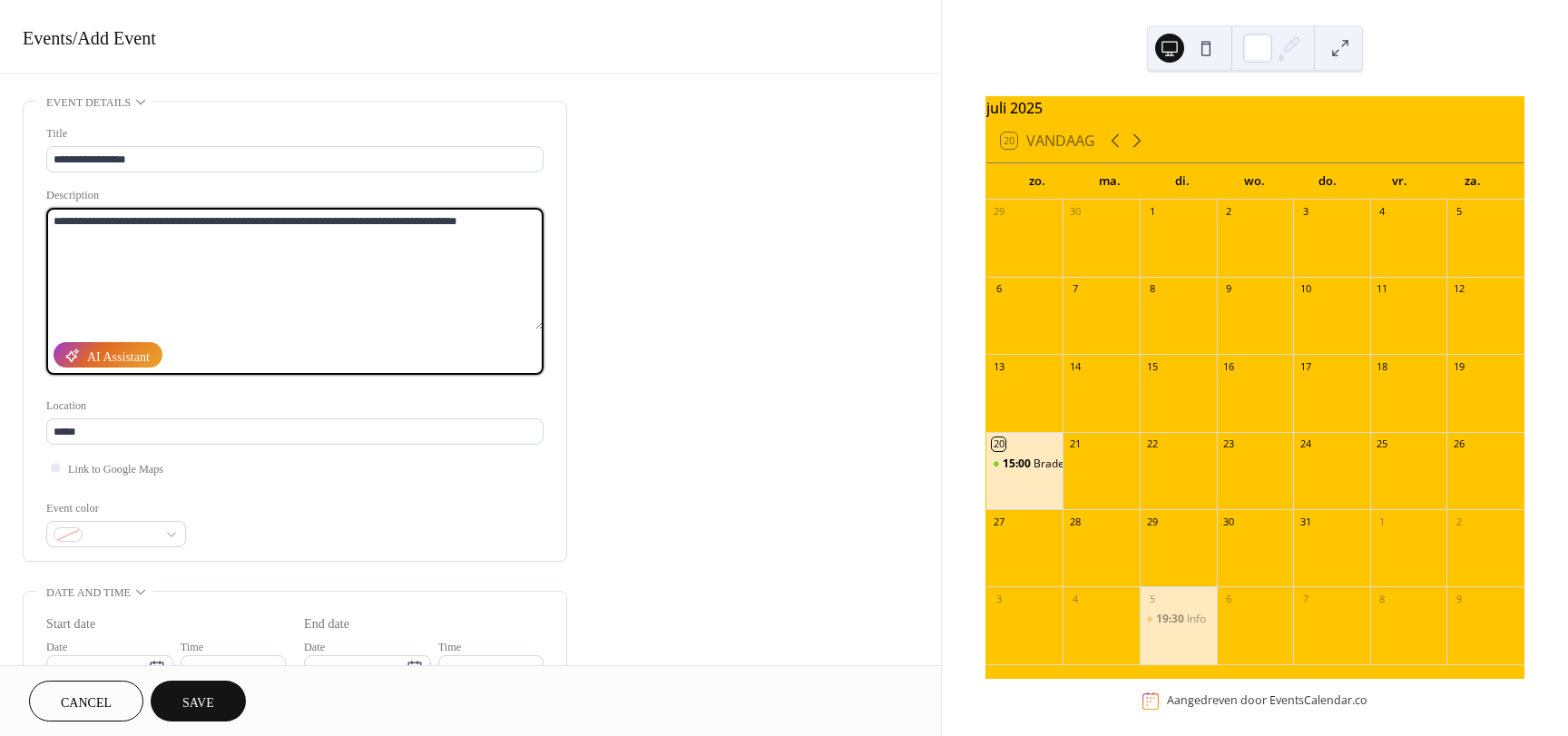 click on "**********" at bounding box center [295, 269] 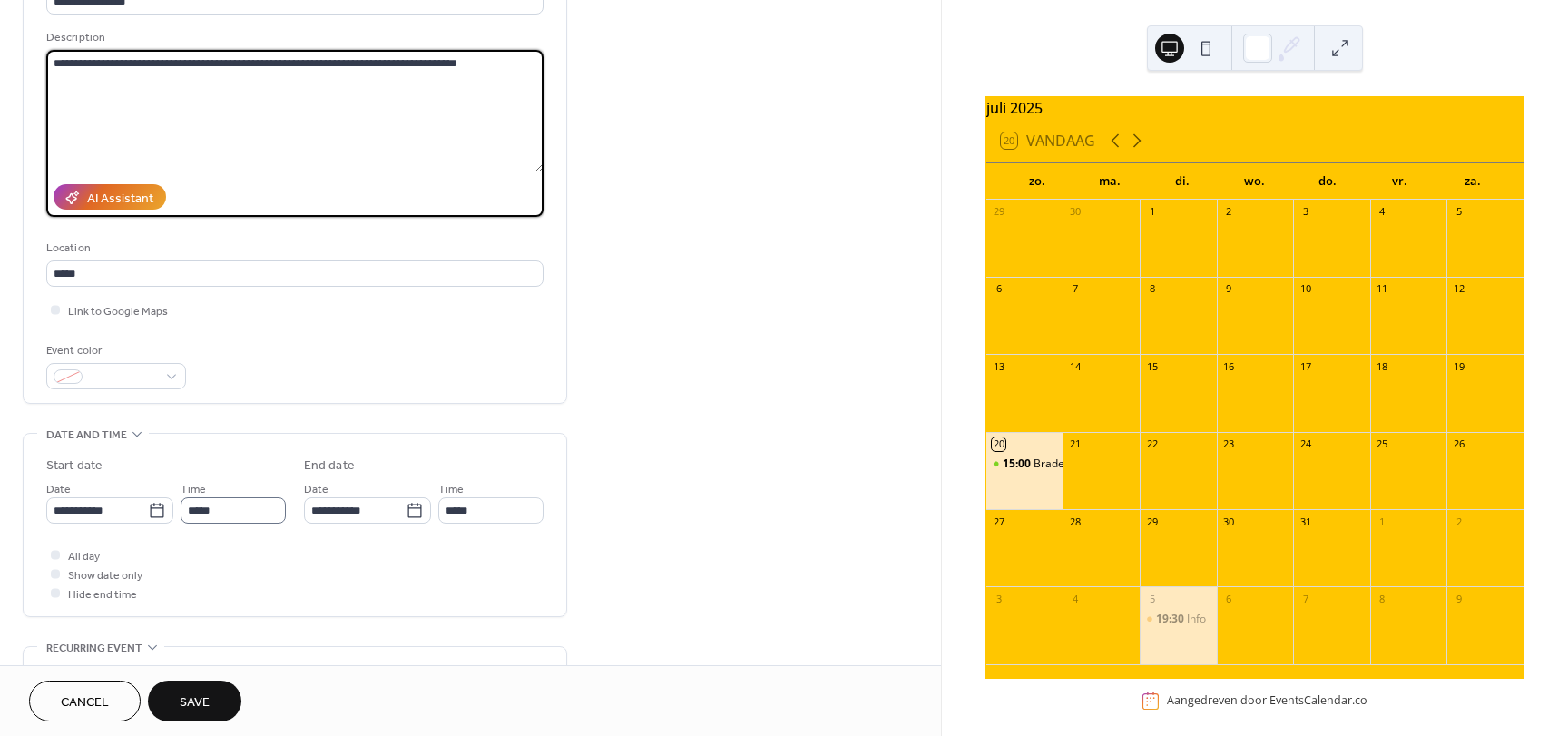 scroll, scrollTop: 182, scrollLeft: 0, axis: vertical 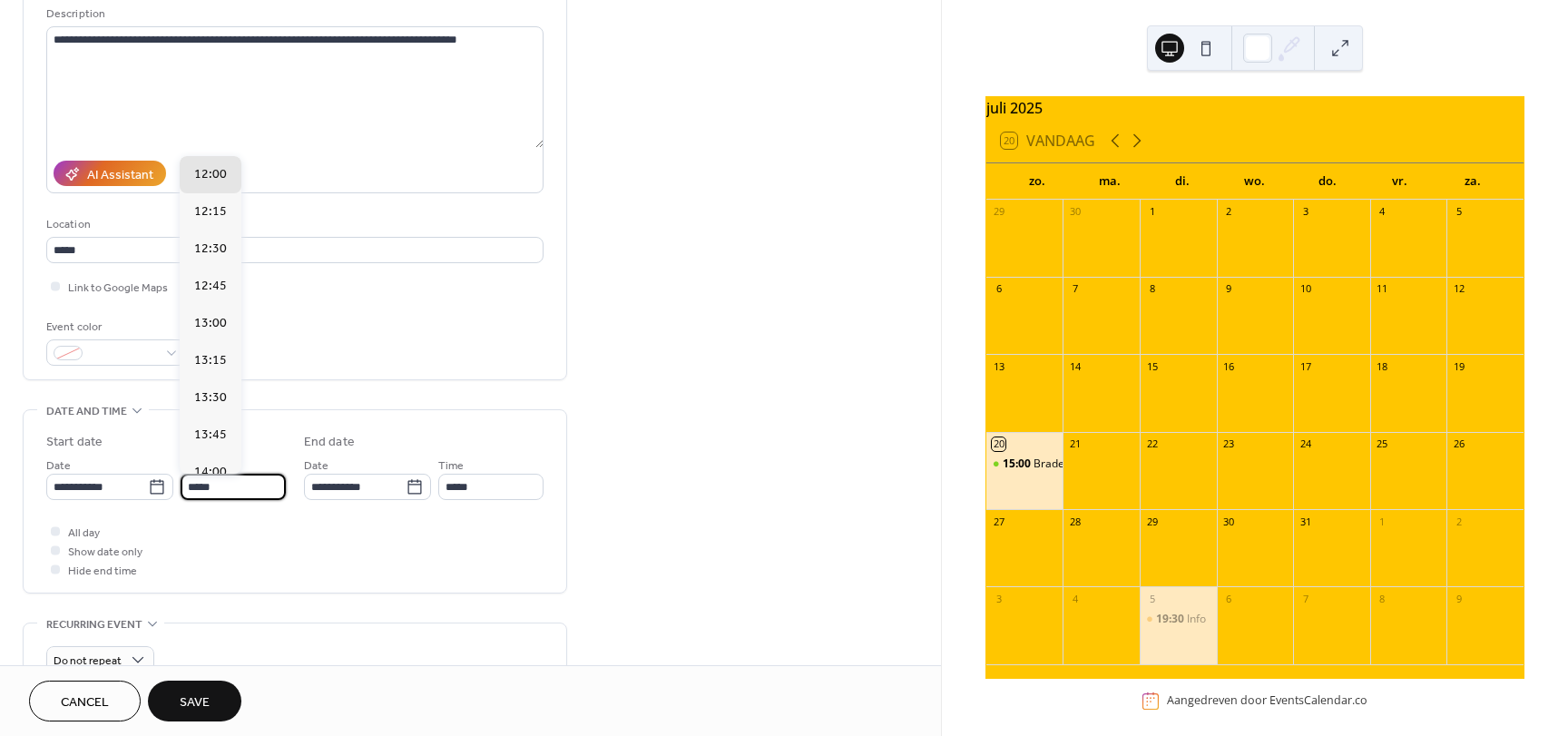 click on "*****" at bounding box center [233, 486] 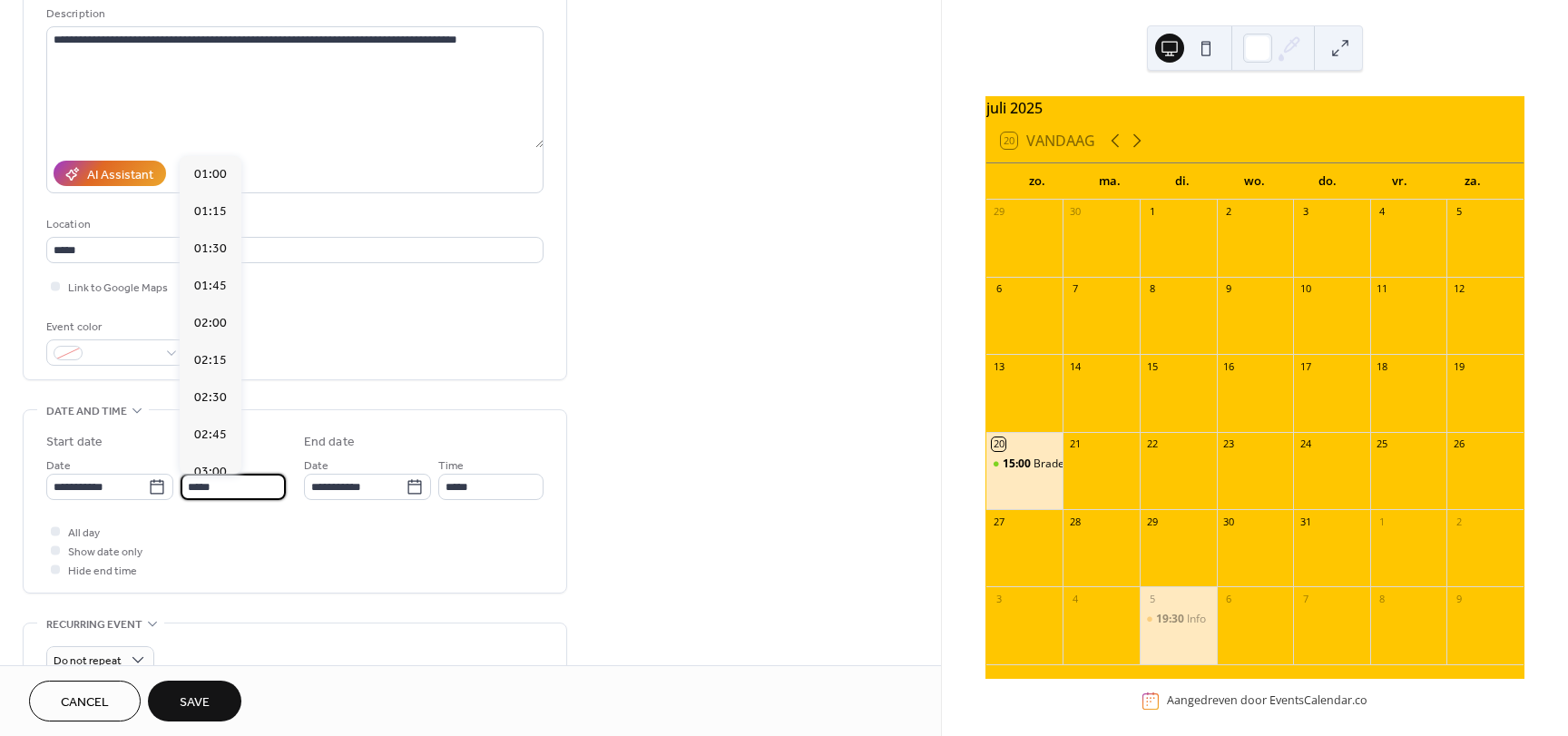scroll, scrollTop: 2381, scrollLeft: 0, axis: vertical 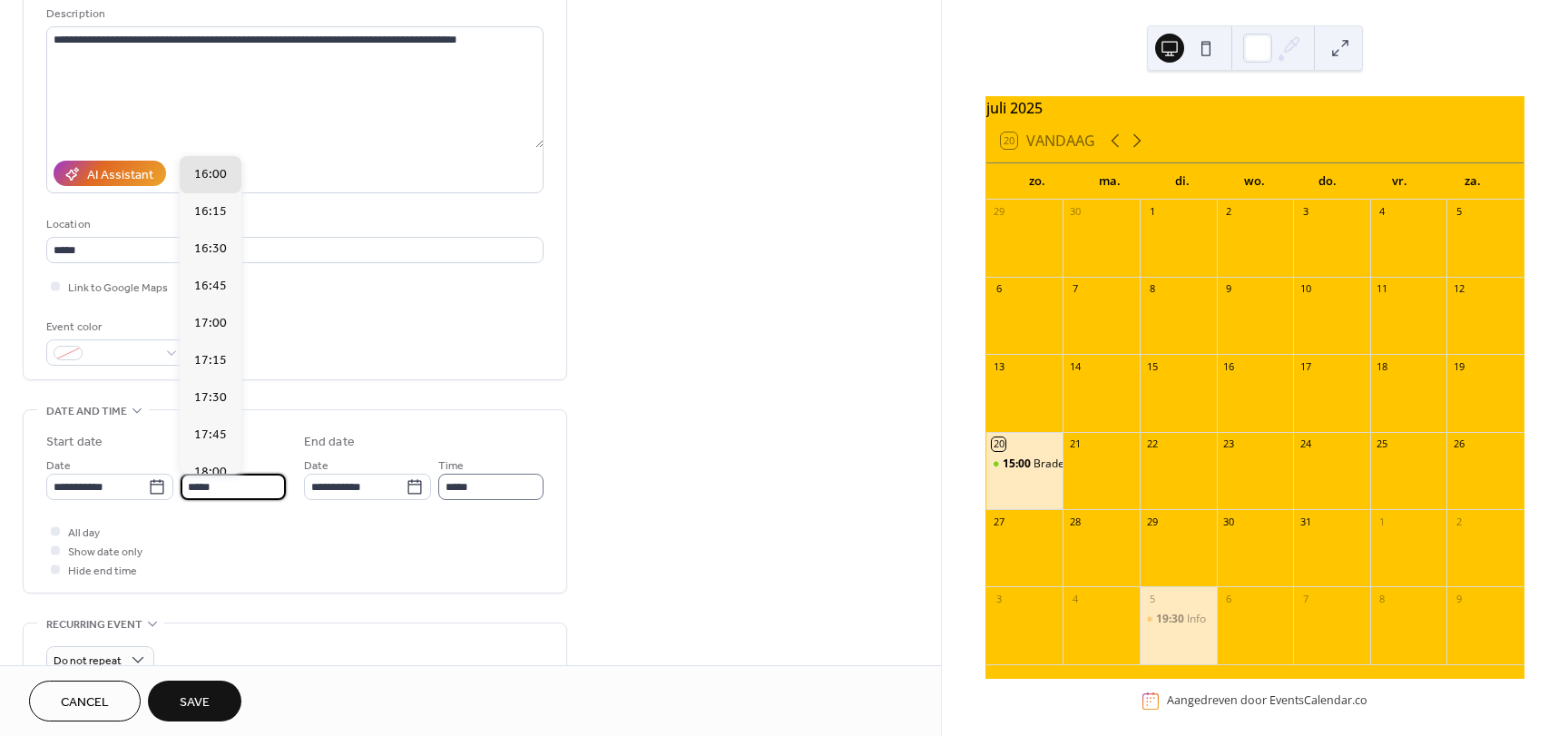 type on "*****" 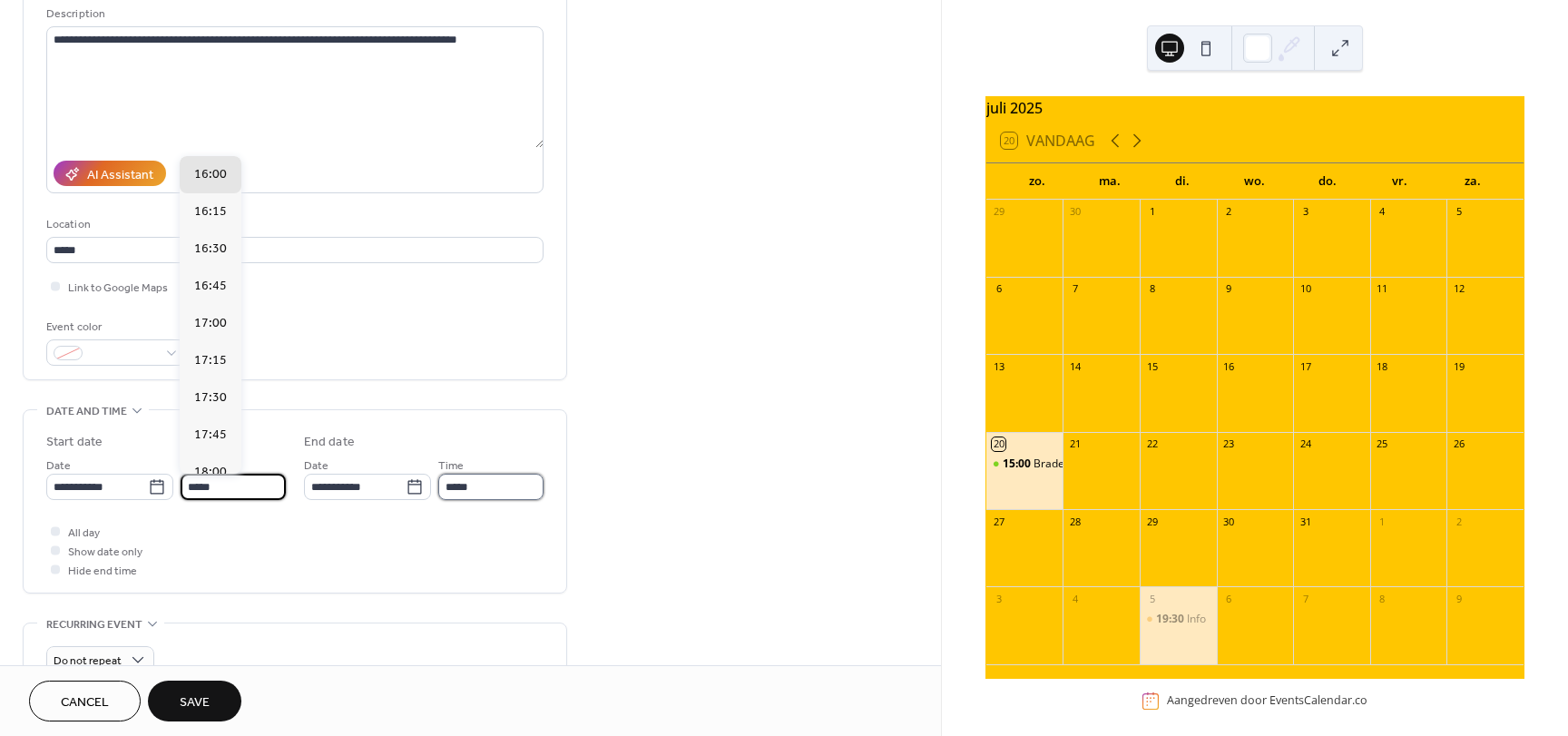 click on "*****" at bounding box center [491, 486] 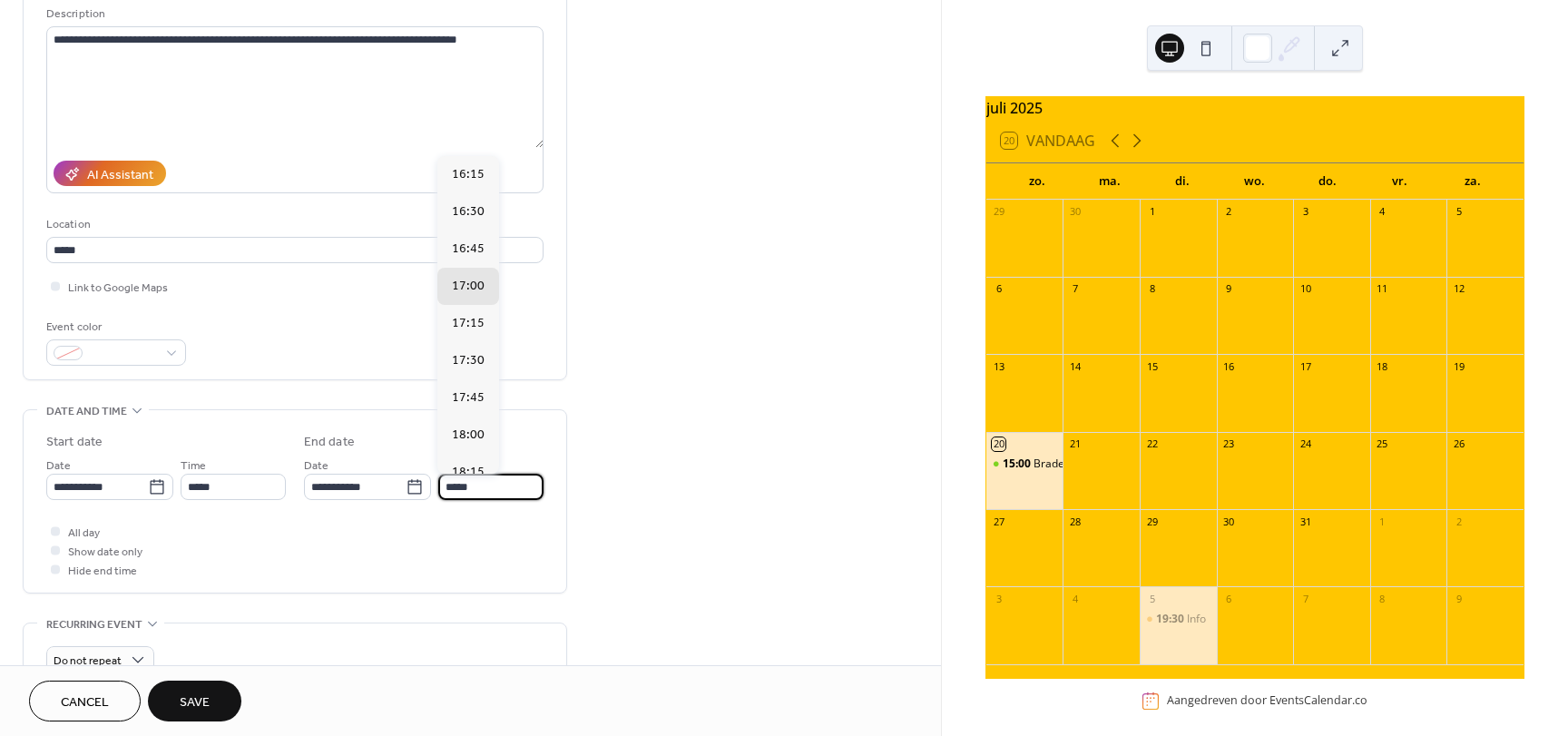 drag, startPoint x: 456, startPoint y: 483, endPoint x: 436, endPoint y: 480, distance: 20.223748 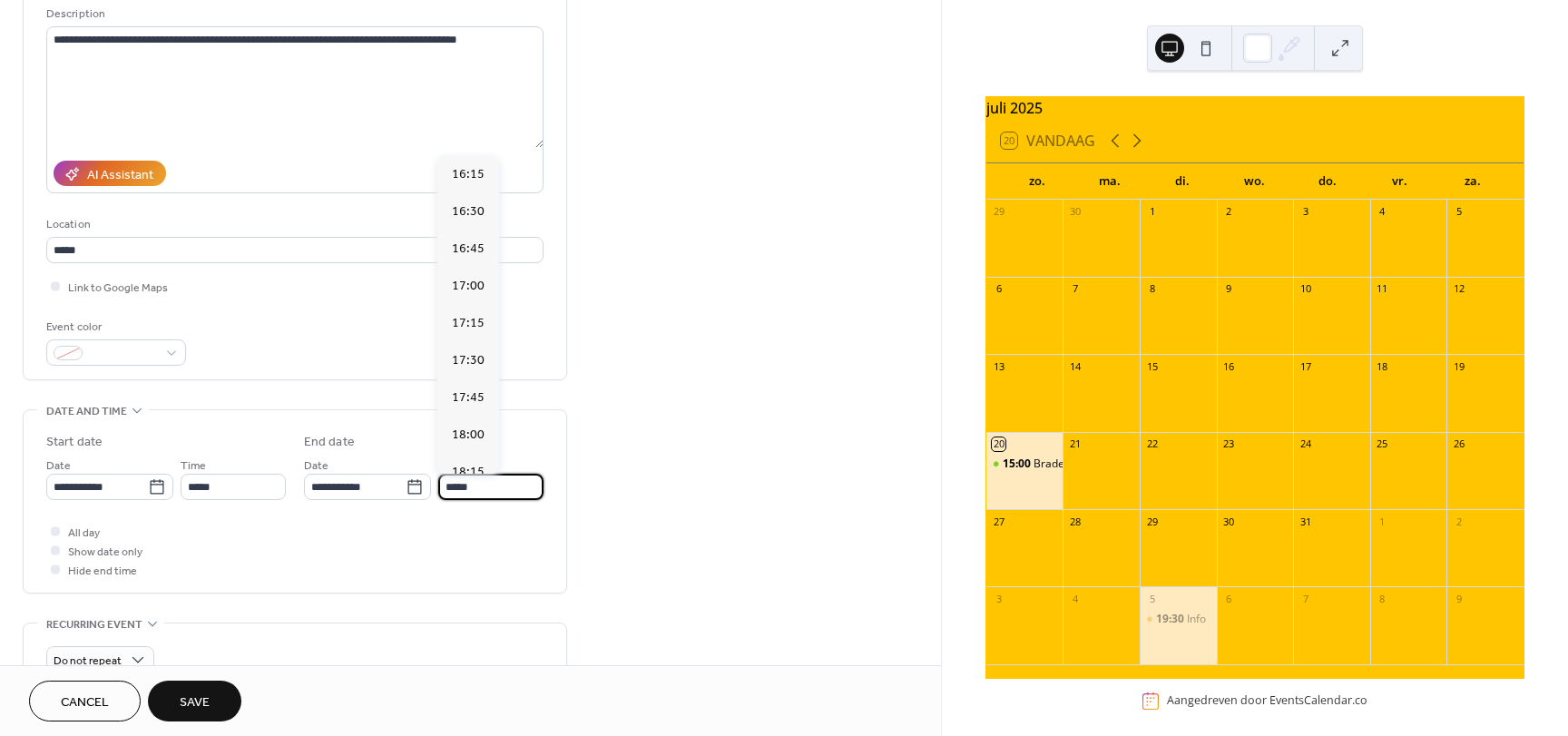 scroll, scrollTop: 707, scrollLeft: 0, axis: vertical 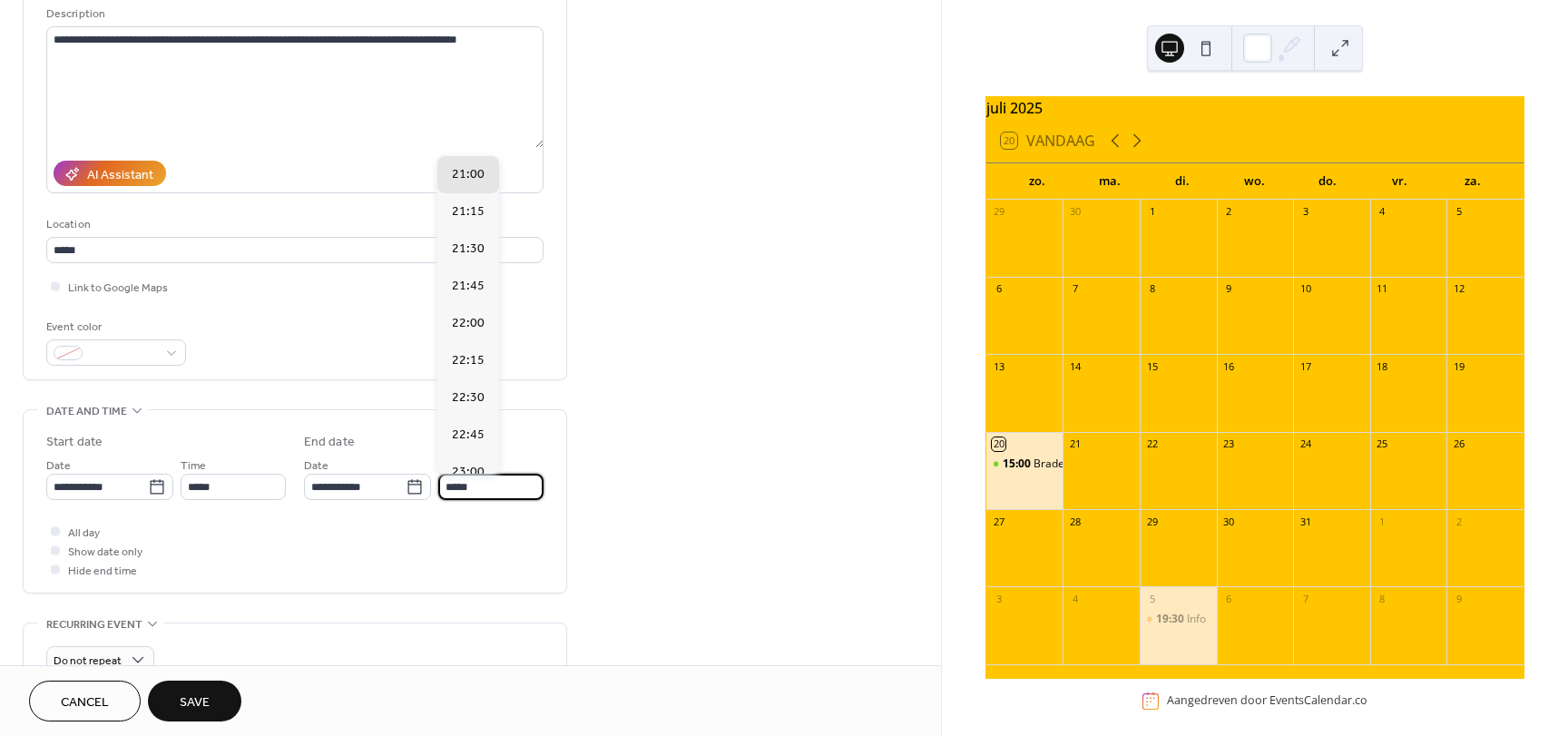 type on "*****" 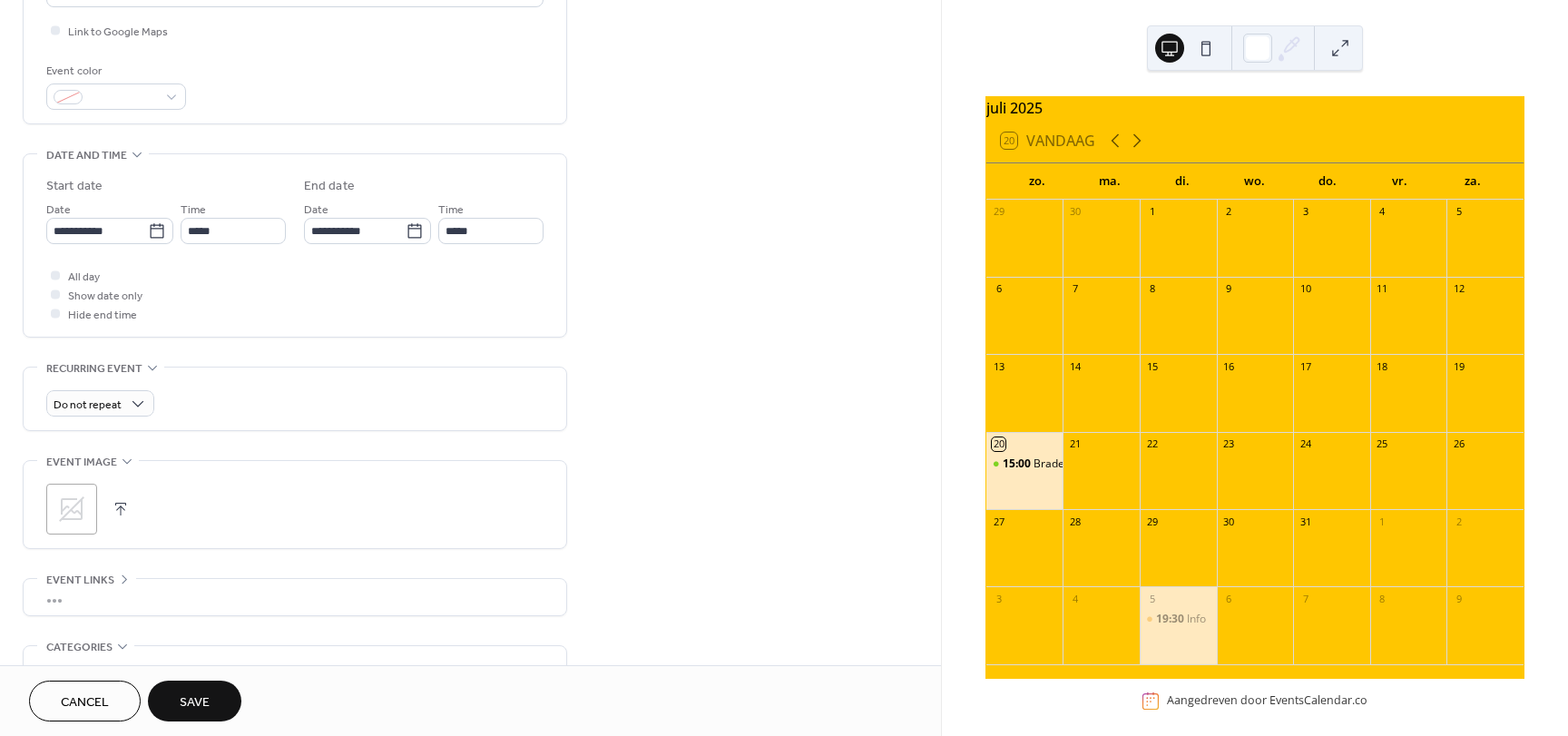 scroll, scrollTop: 454, scrollLeft: 0, axis: vertical 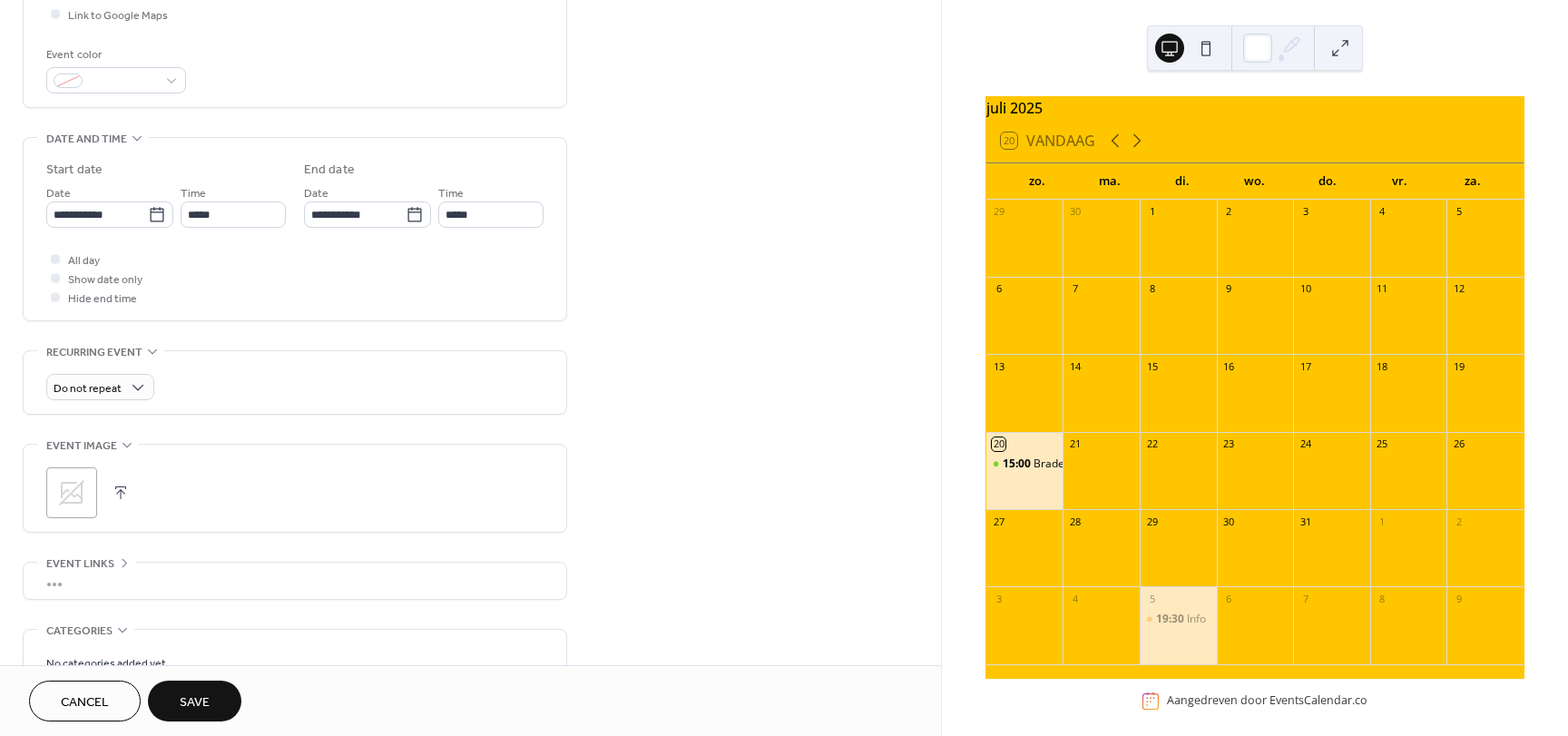 click 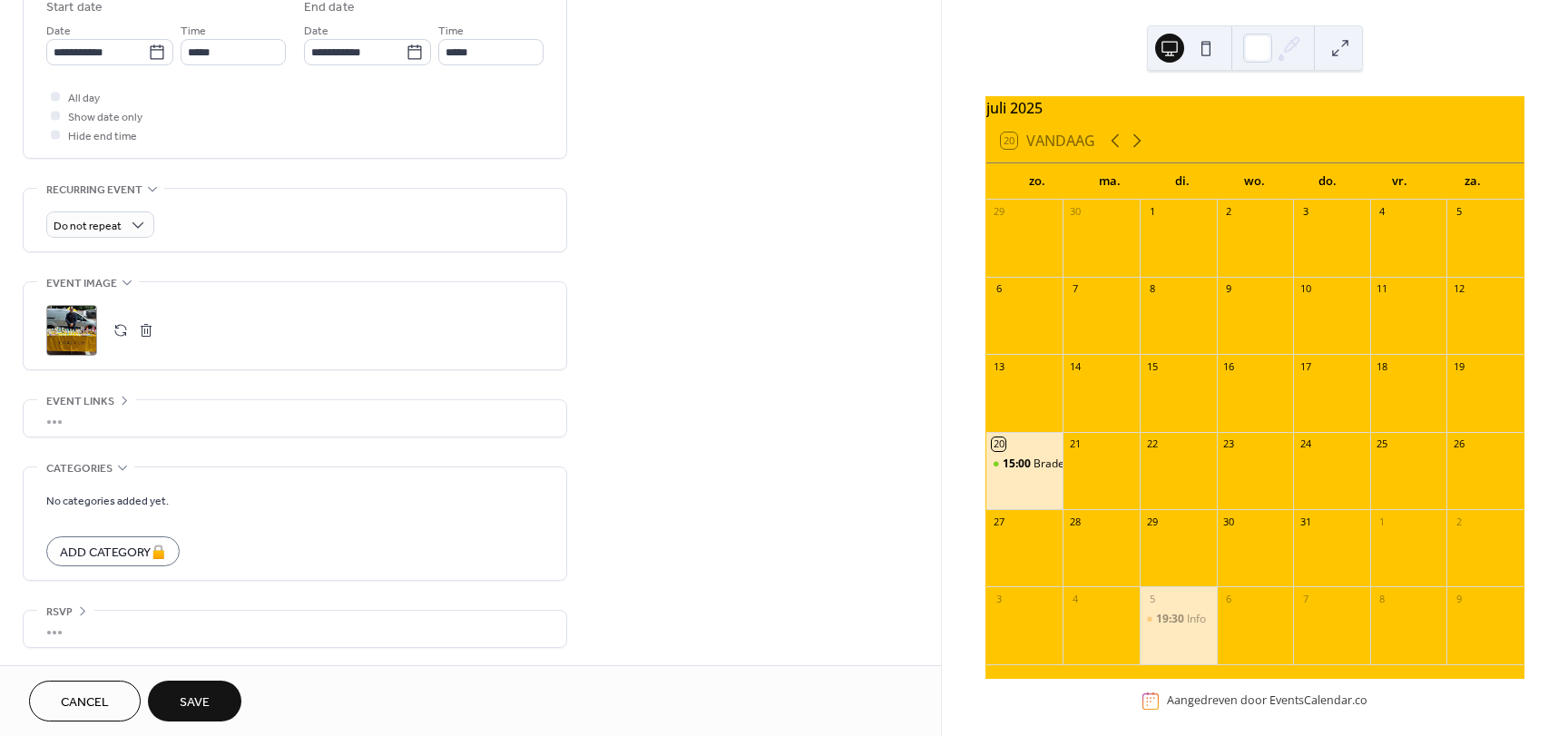 scroll, scrollTop: 617, scrollLeft: 0, axis: vertical 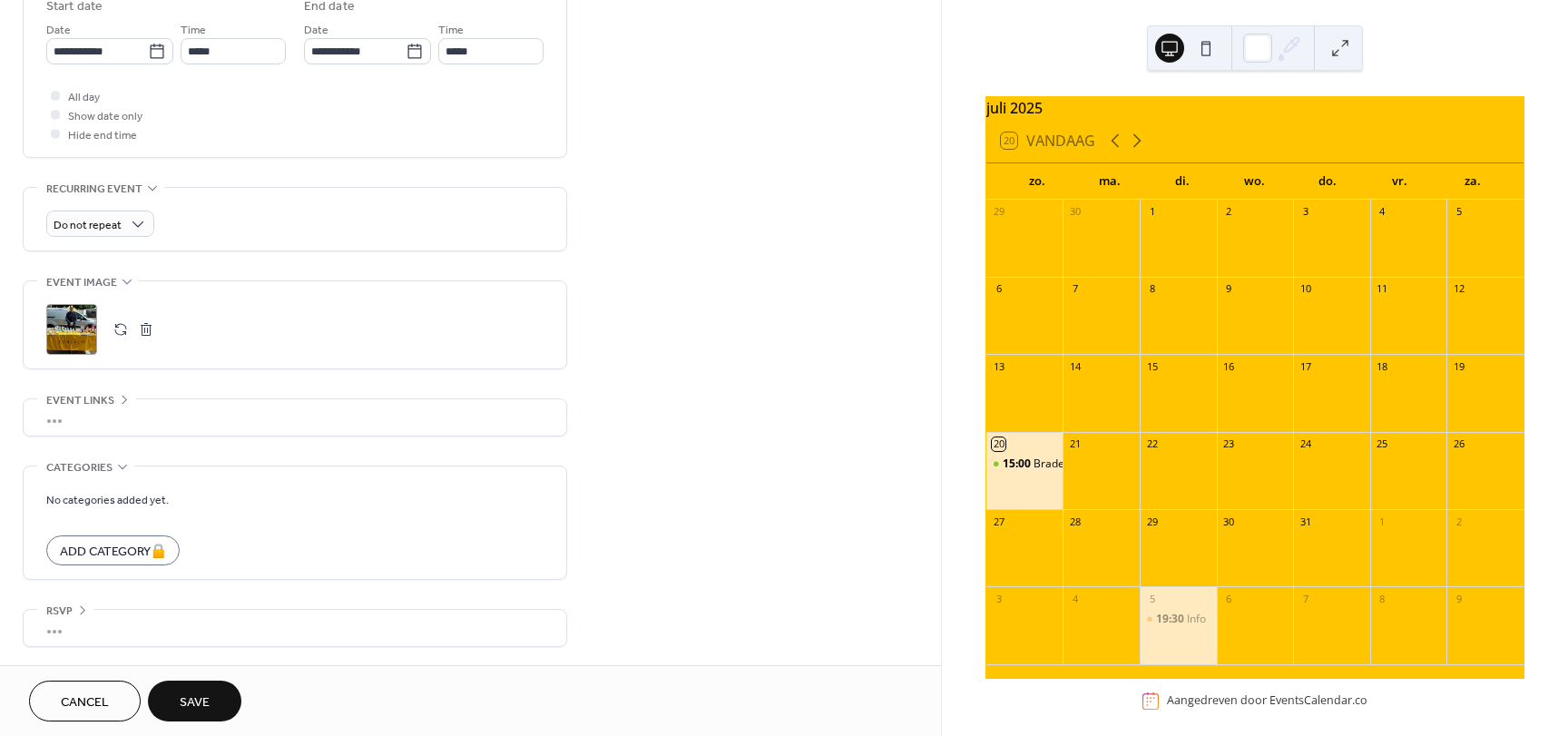 click on "Save" at bounding box center [194, 702] 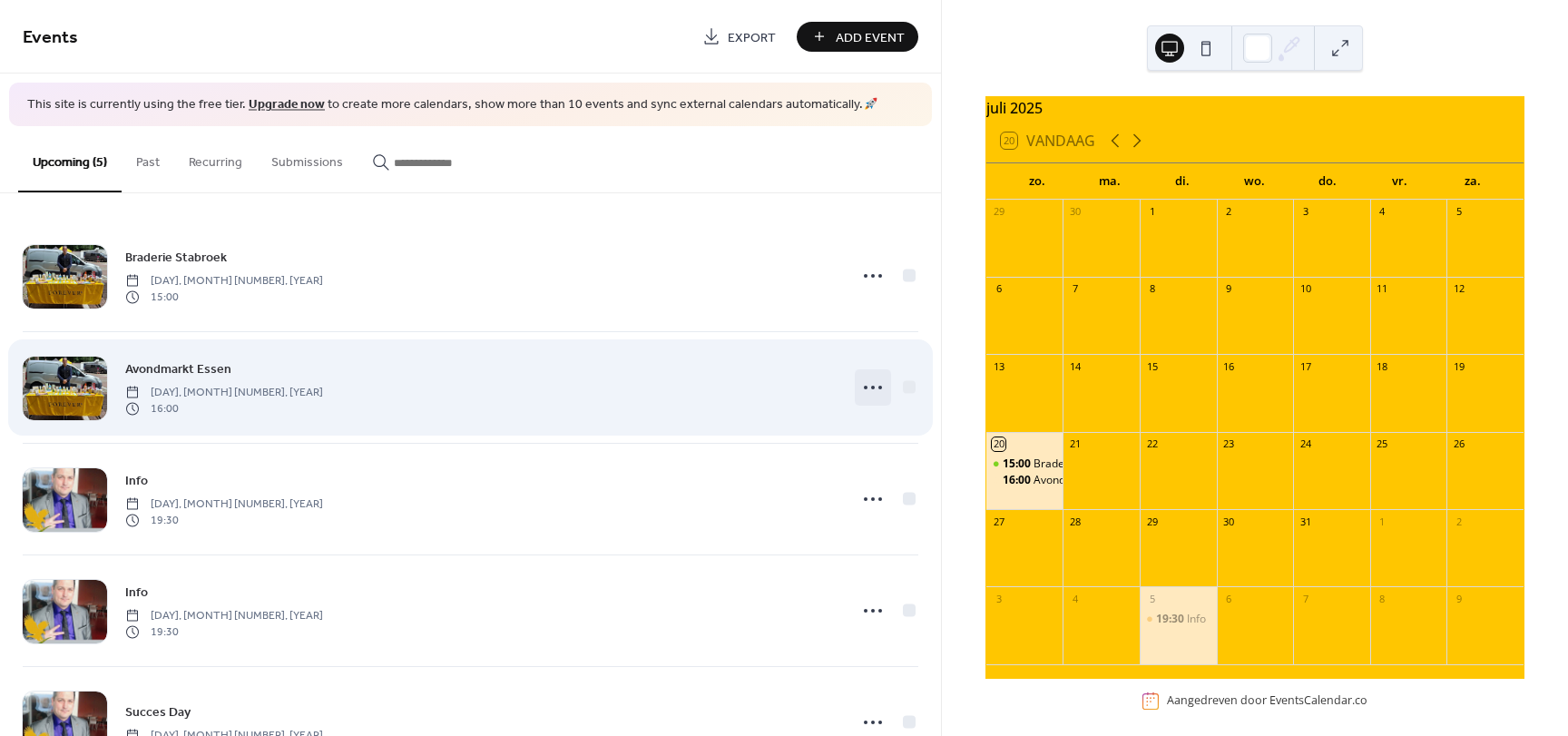 click 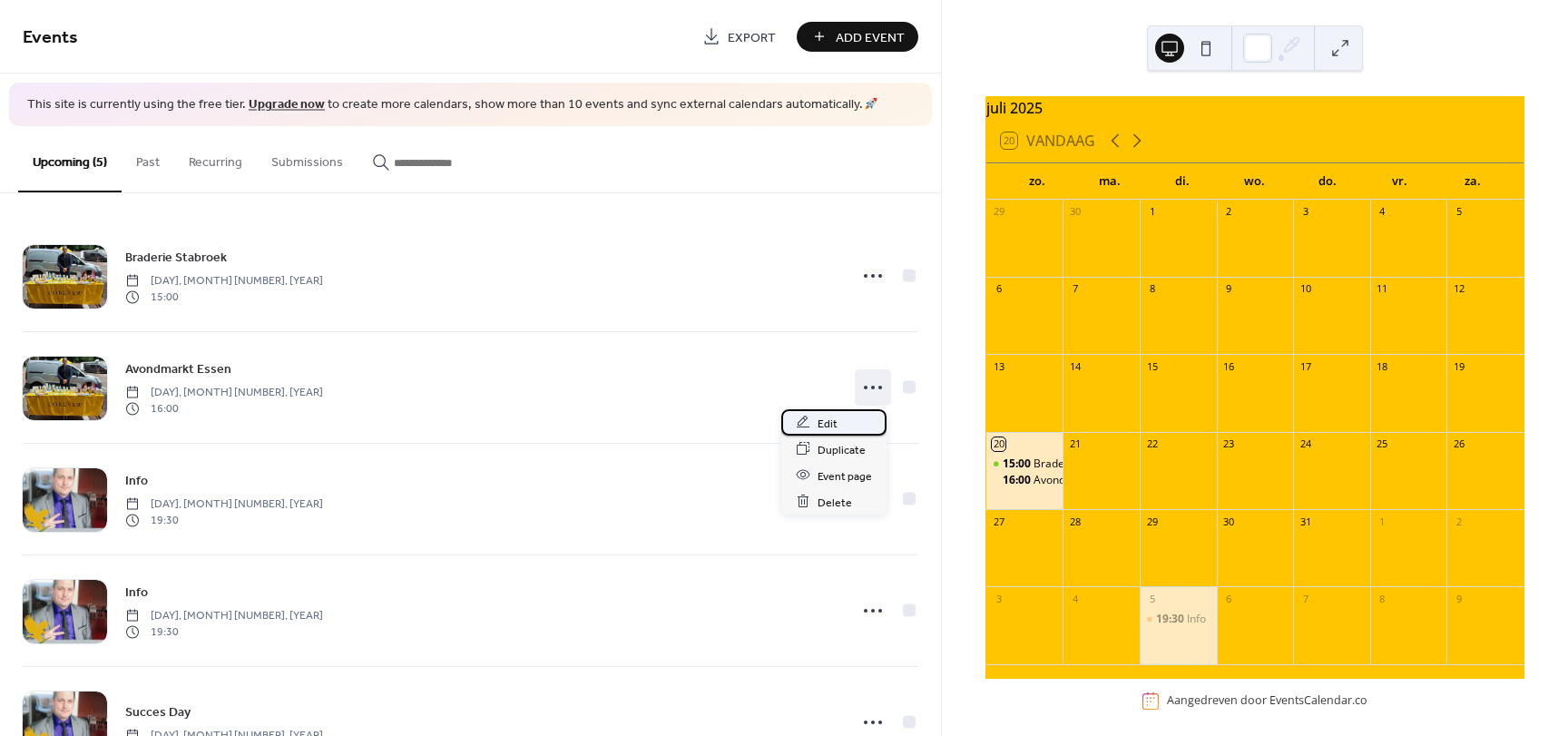 click on "Edit" at bounding box center (828, 423) 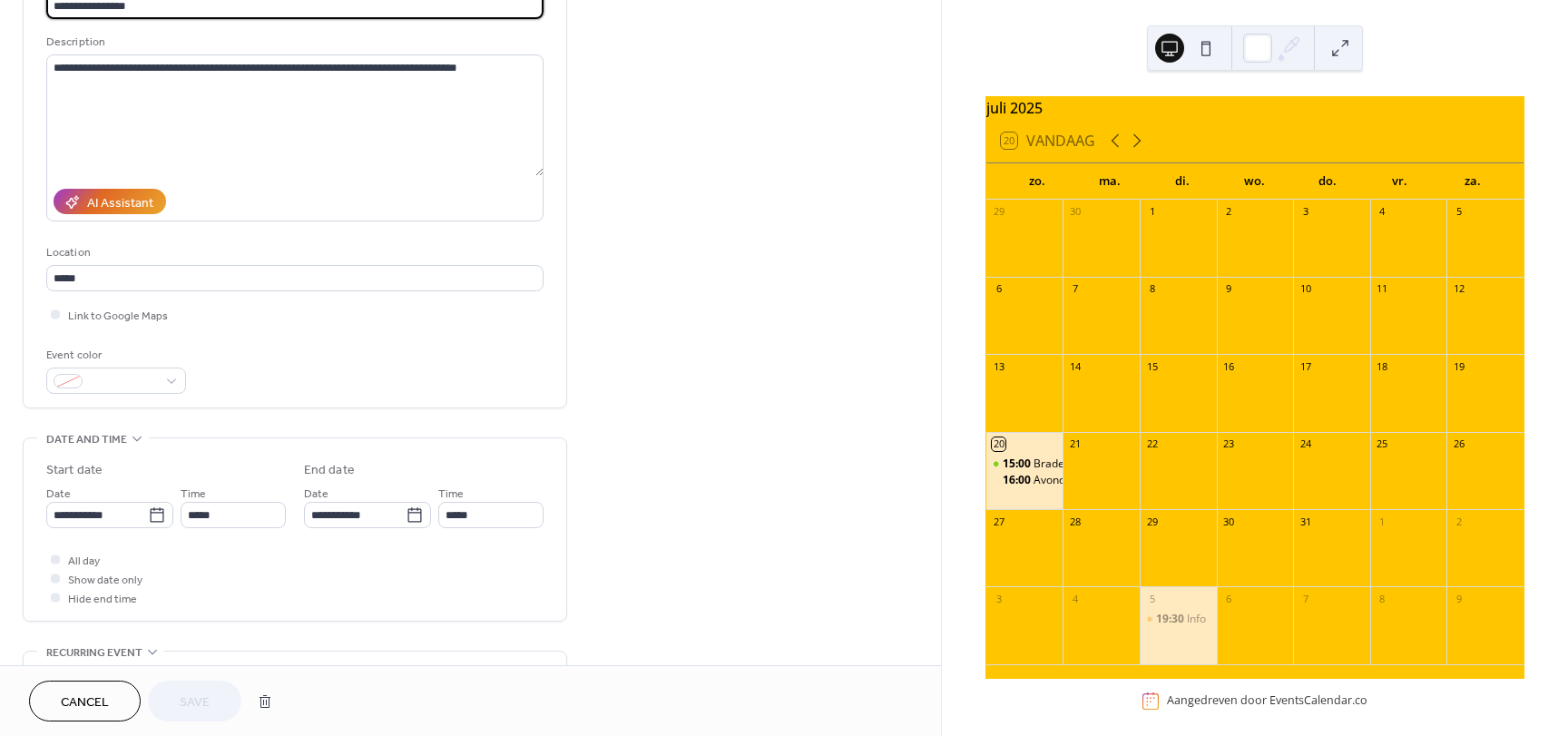 scroll, scrollTop: 182, scrollLeft: 0, axis: vertical 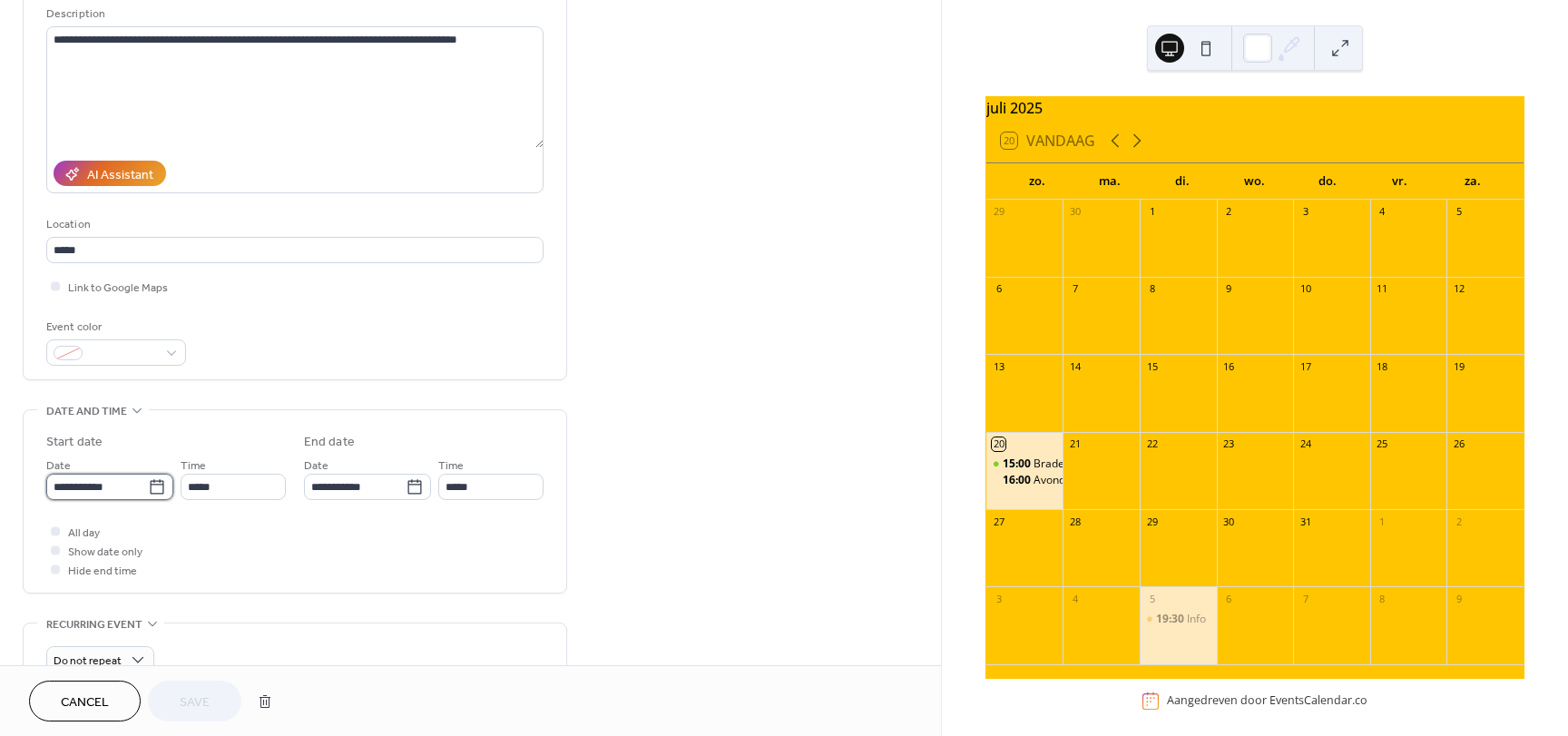 click on "**********" at bounding box center [97, 486] 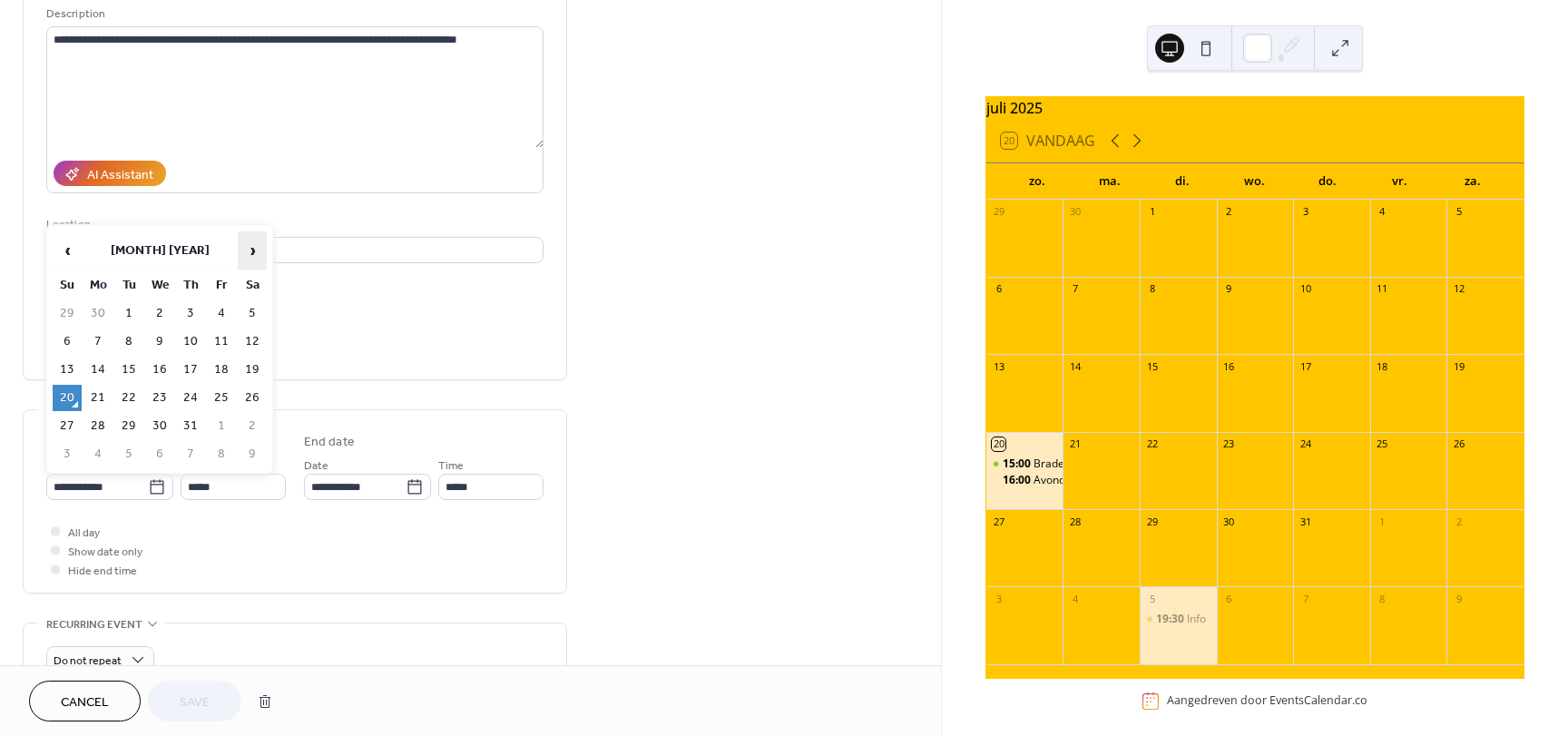 click on "›" at bounding box center (252, 250) 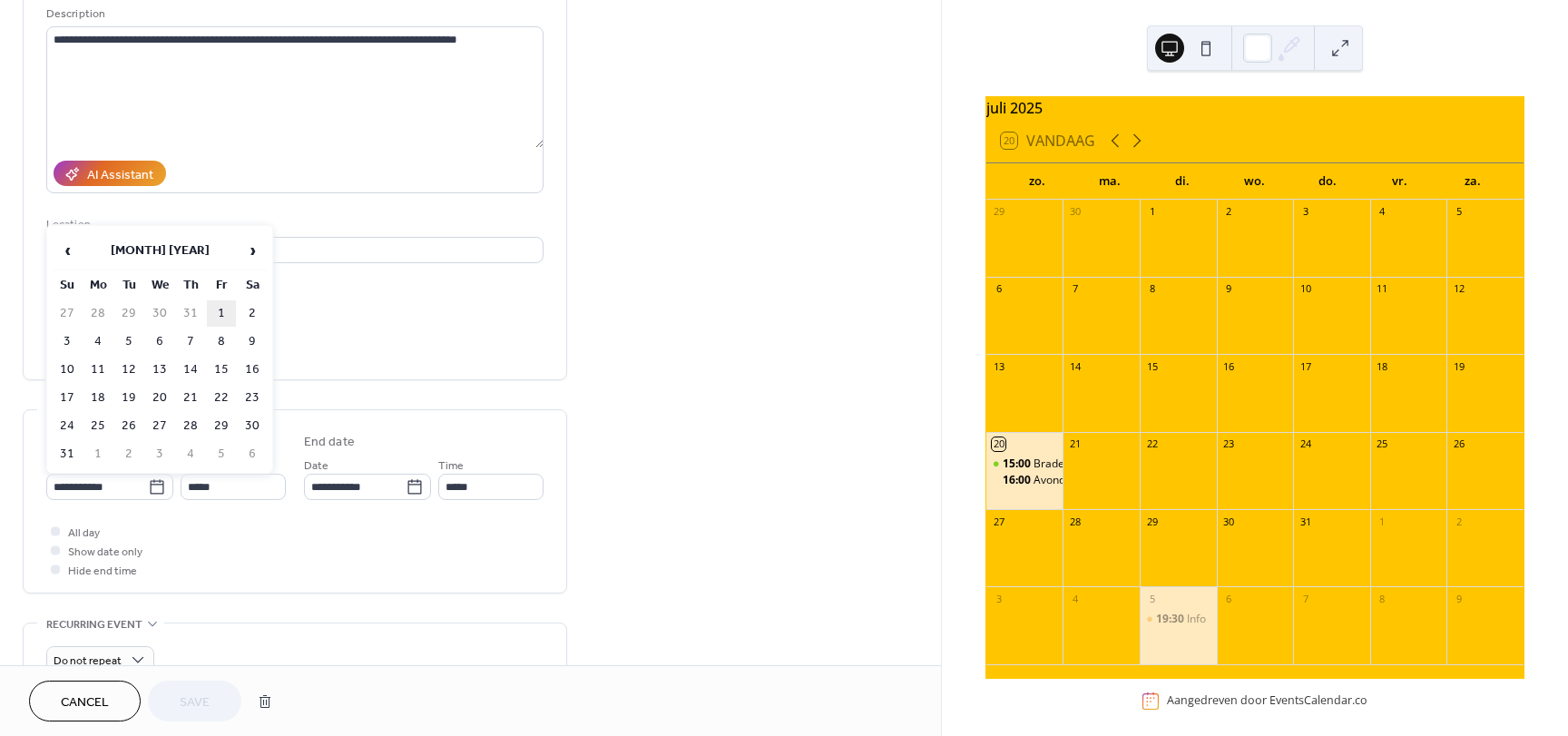 click on "1" at bounding box center [221, 313] 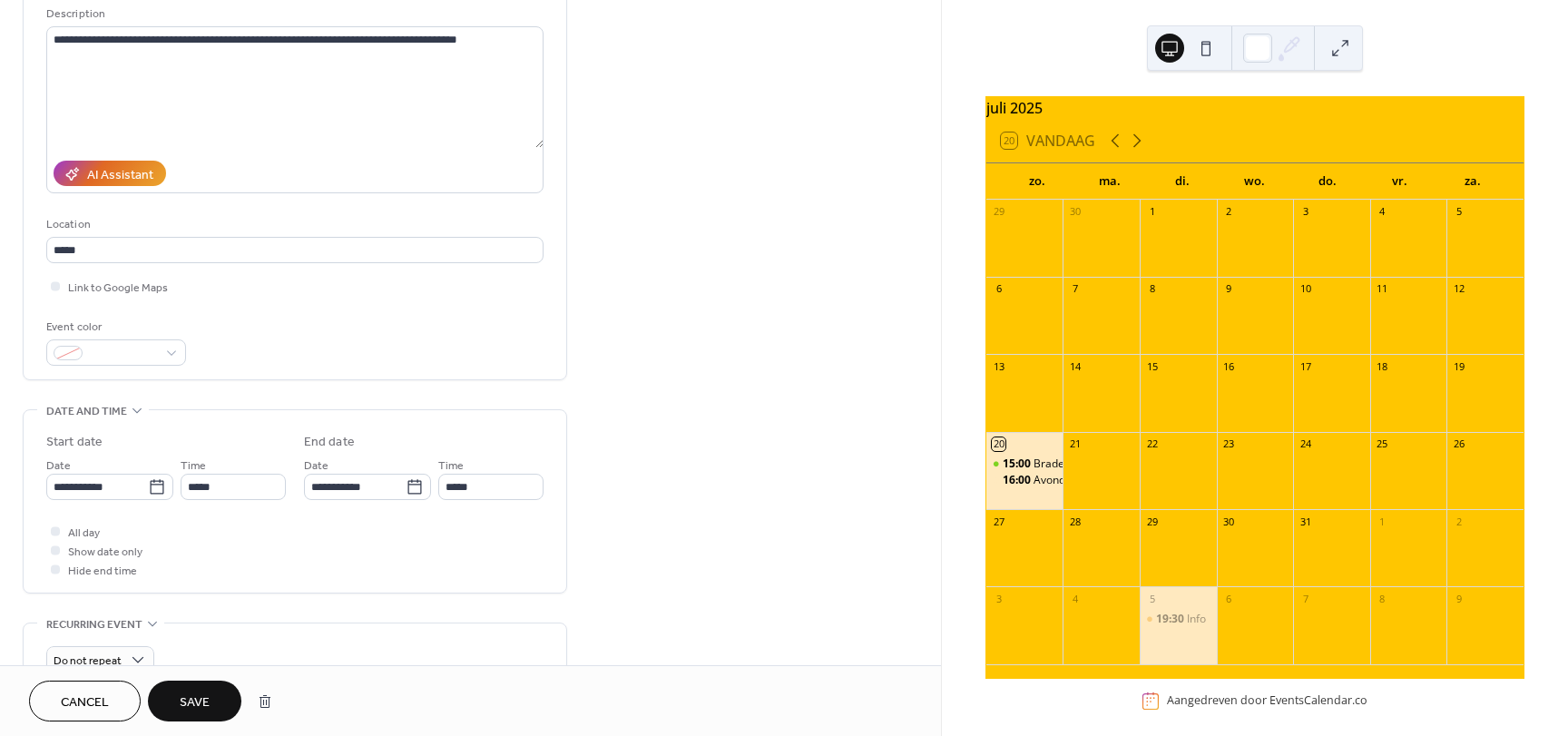 click on "Save" at bounding box center (194, 702) 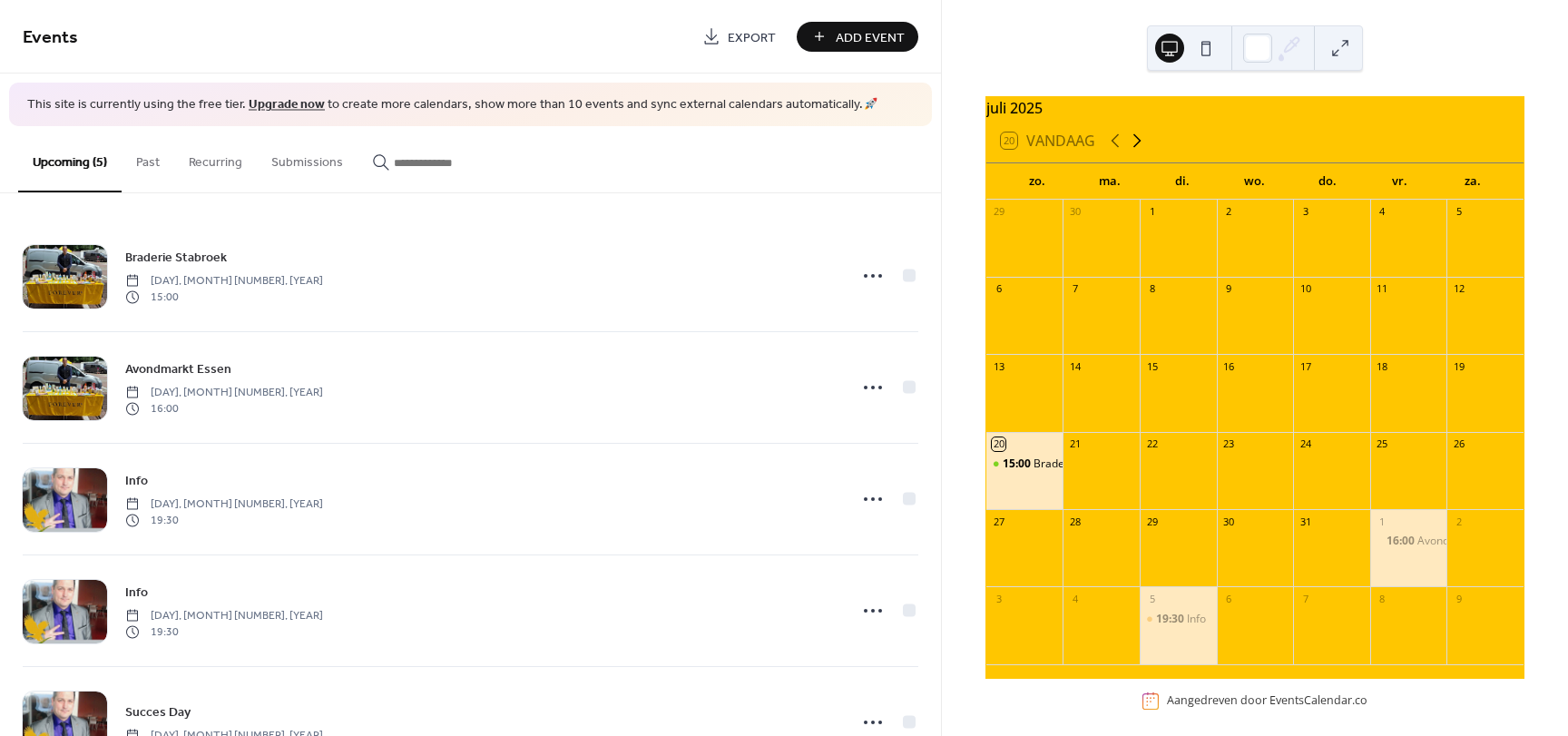 click 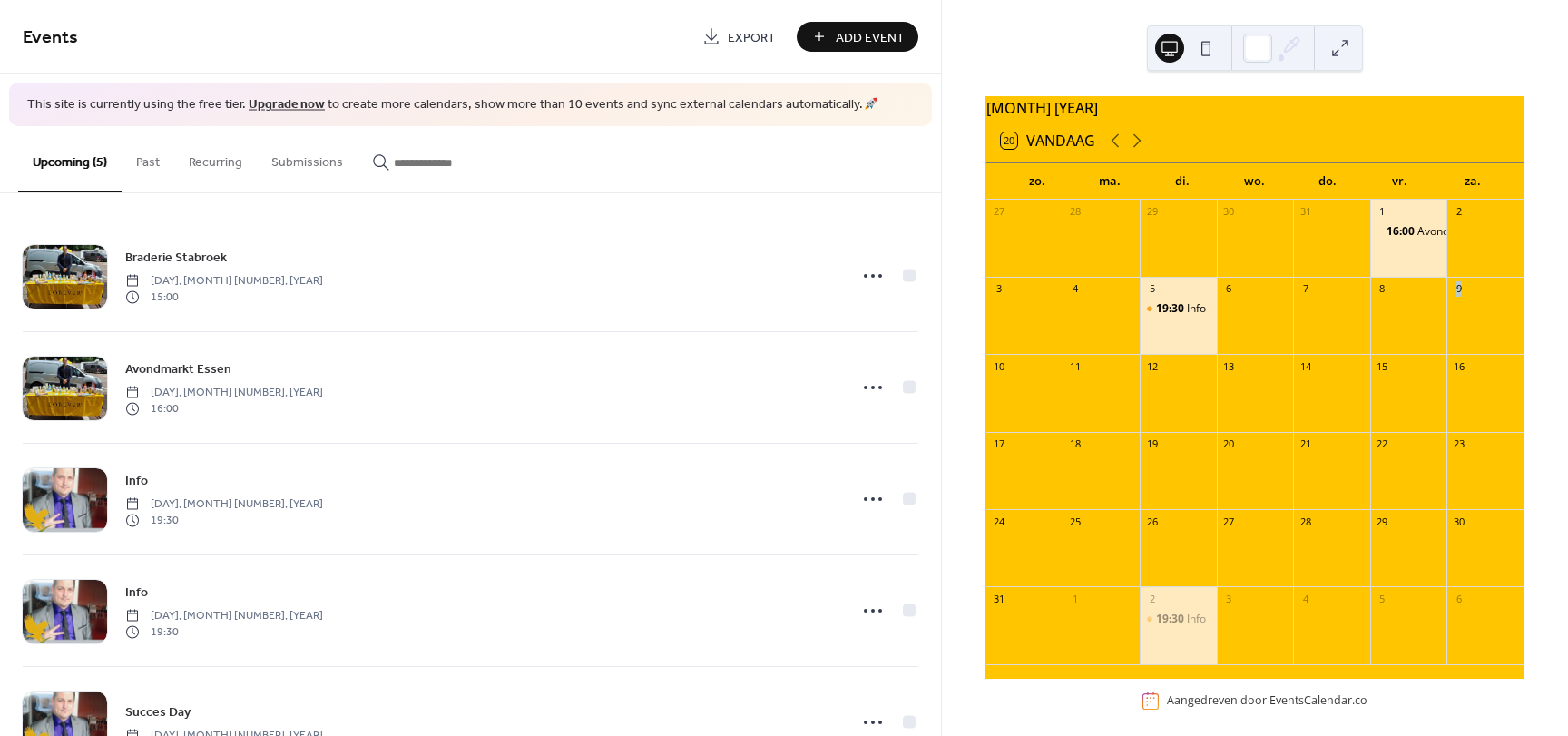 click on "9" at bounding box center (1458, 289) 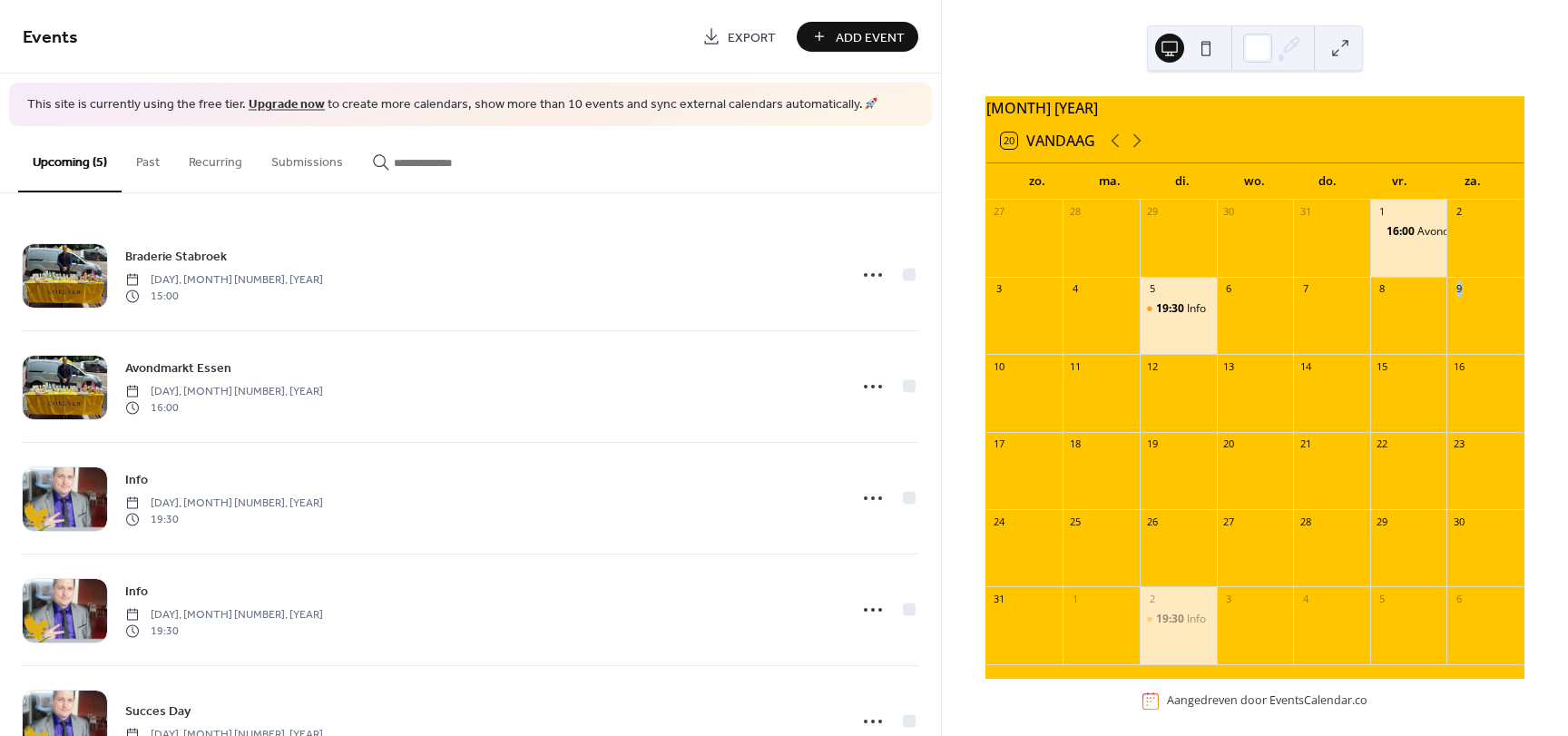 scroll, scrollTop: 0, scrollLeft: 0, axis: both 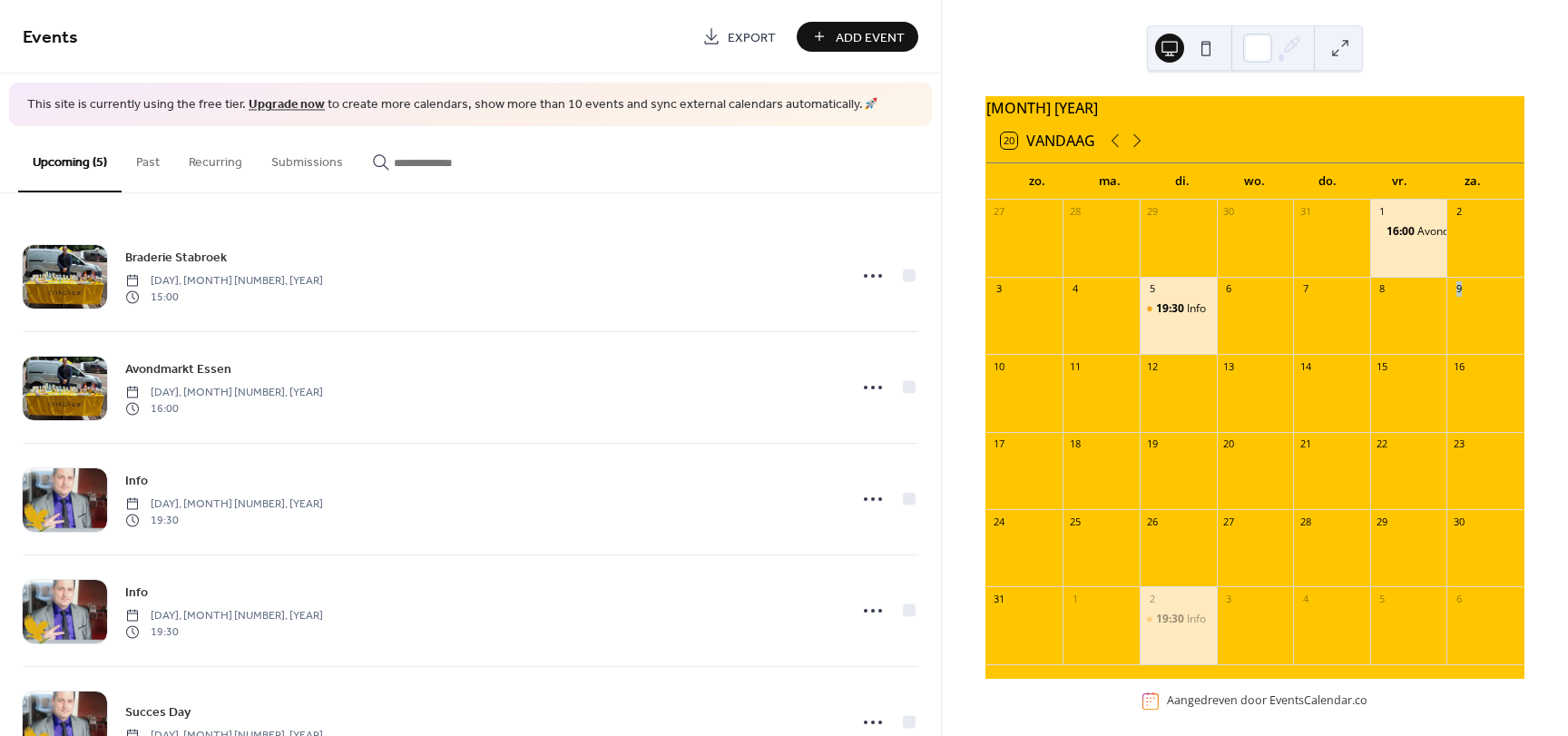 click on "Add Event" at bounding box center [870, 37] 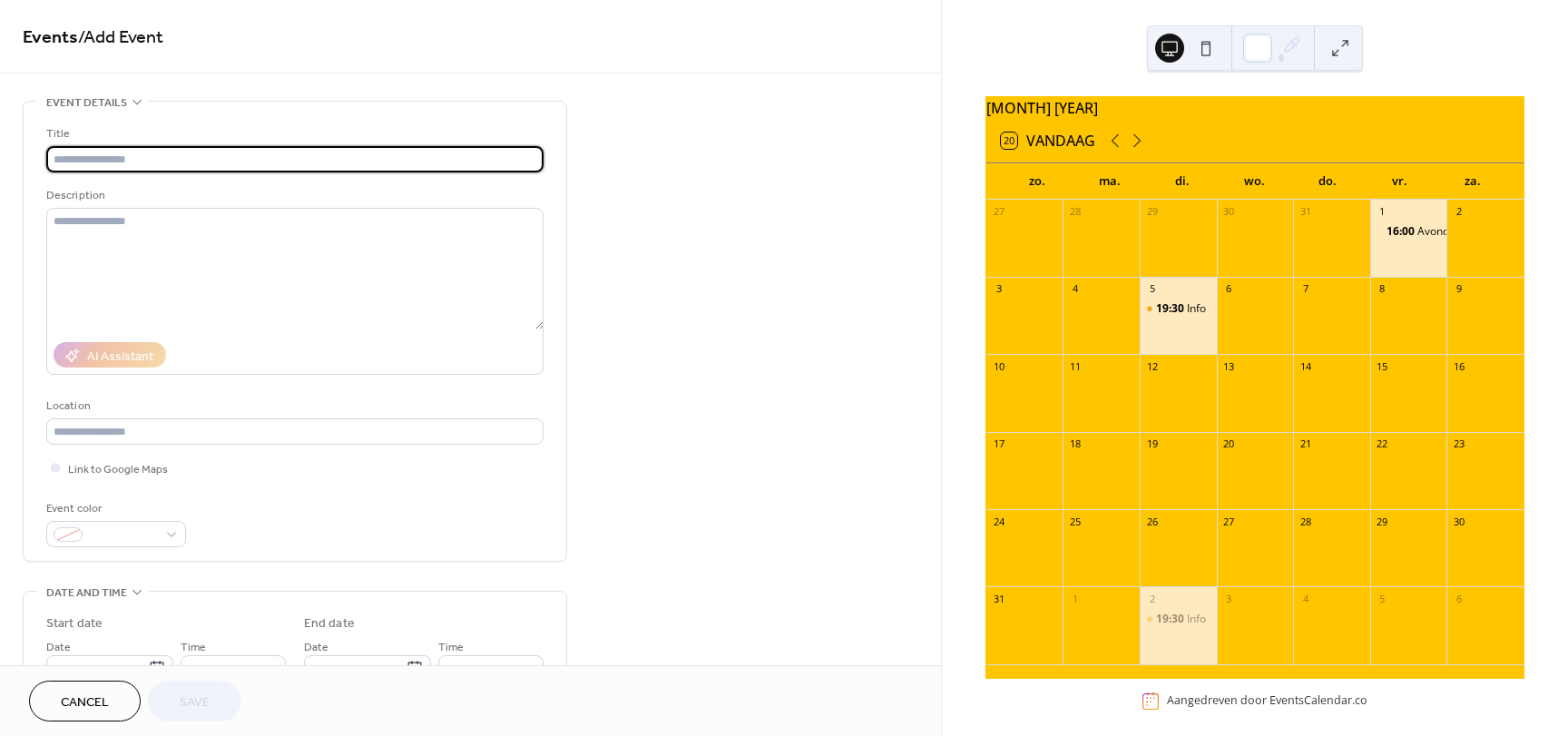 click at bounding box center [295, 159] 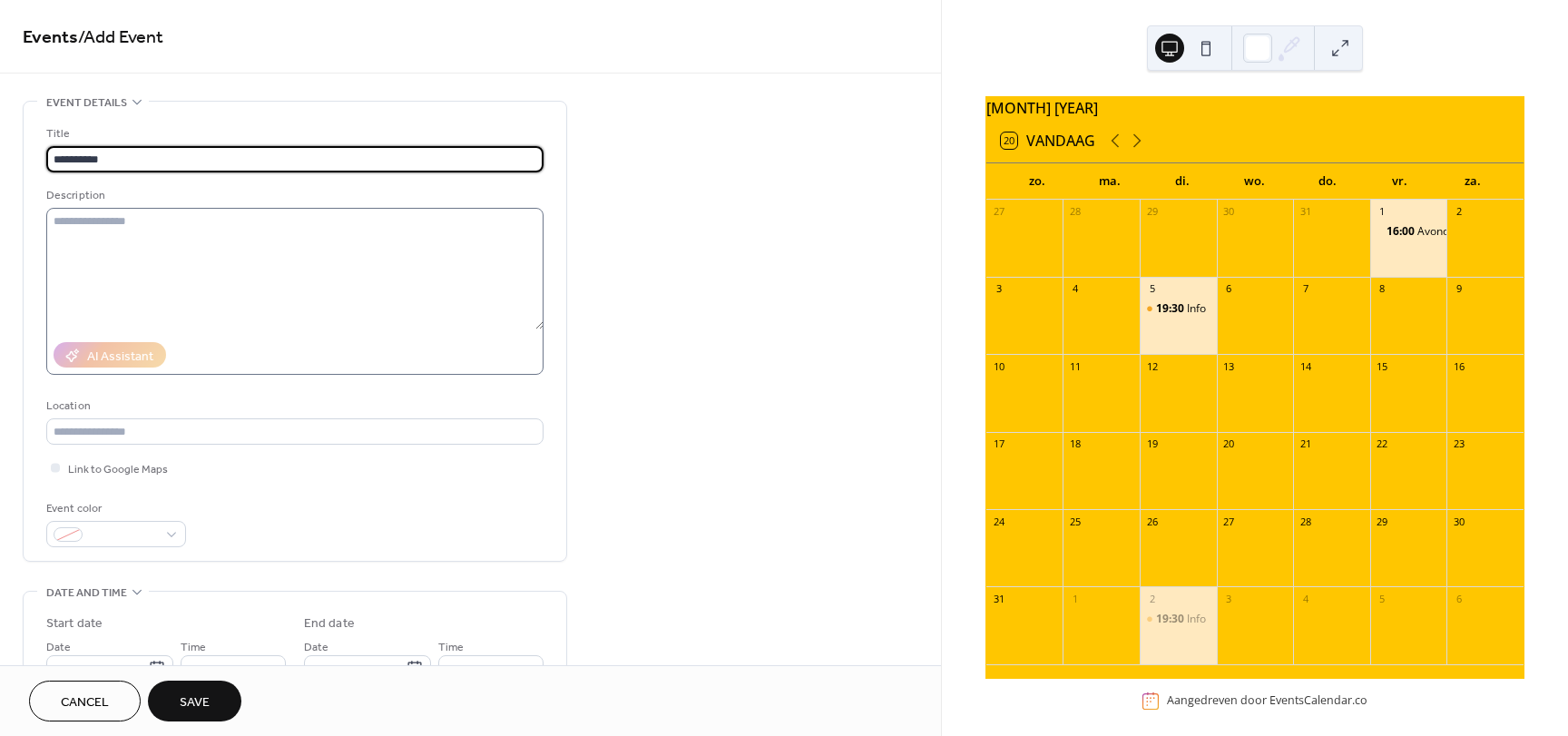 type on "**********" 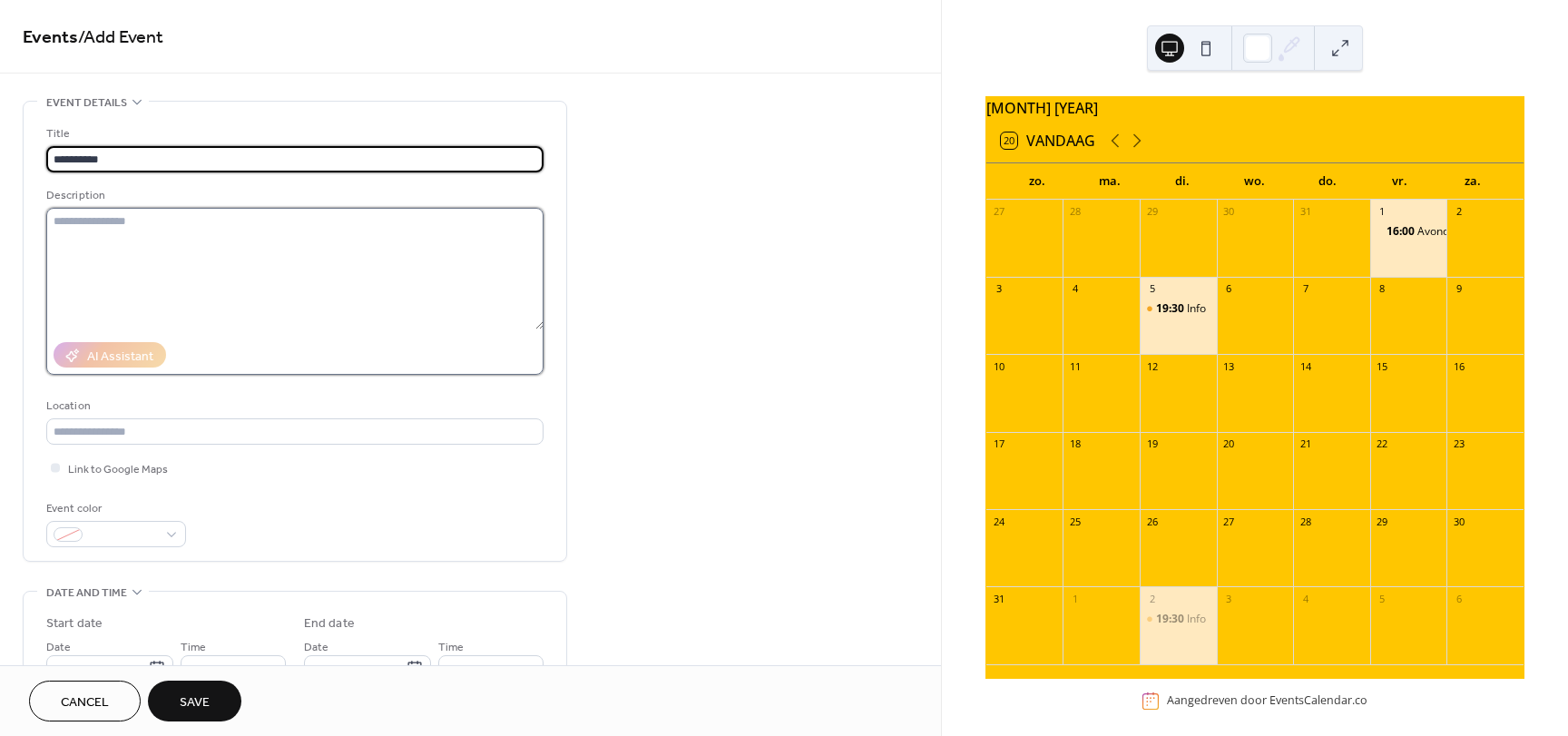 click at bounding box center (295, 269) 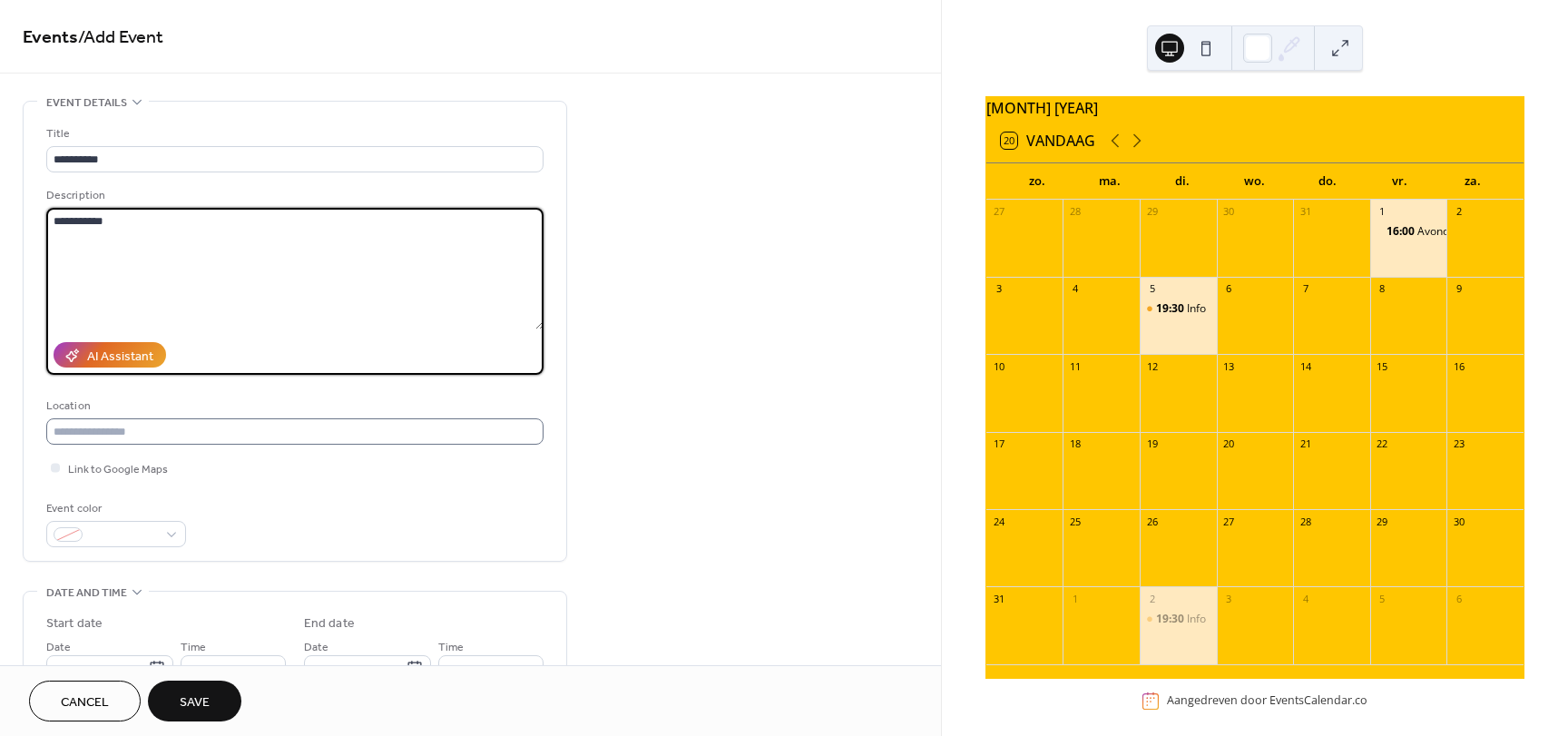 type on "**********" 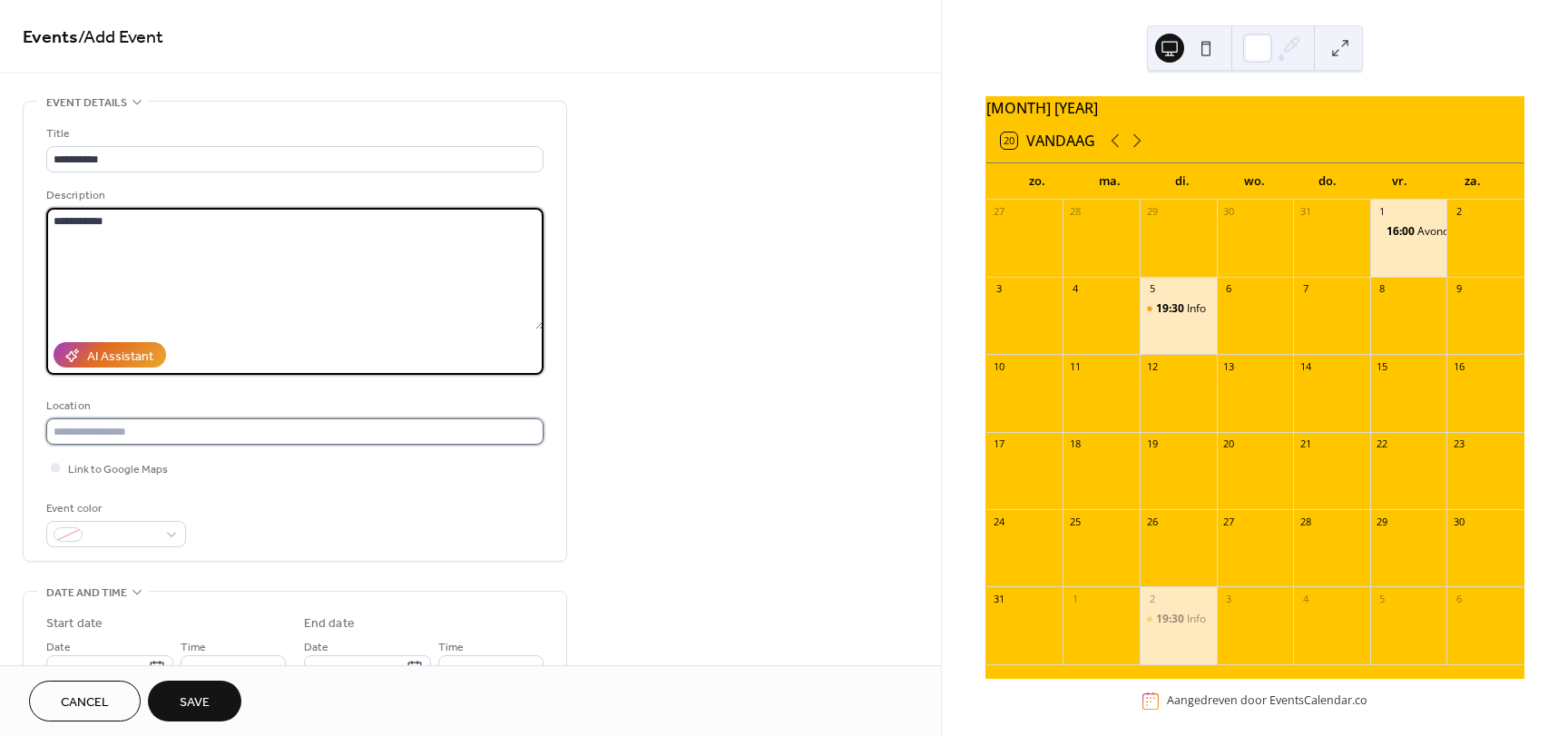click at bounding box center [295, 431] 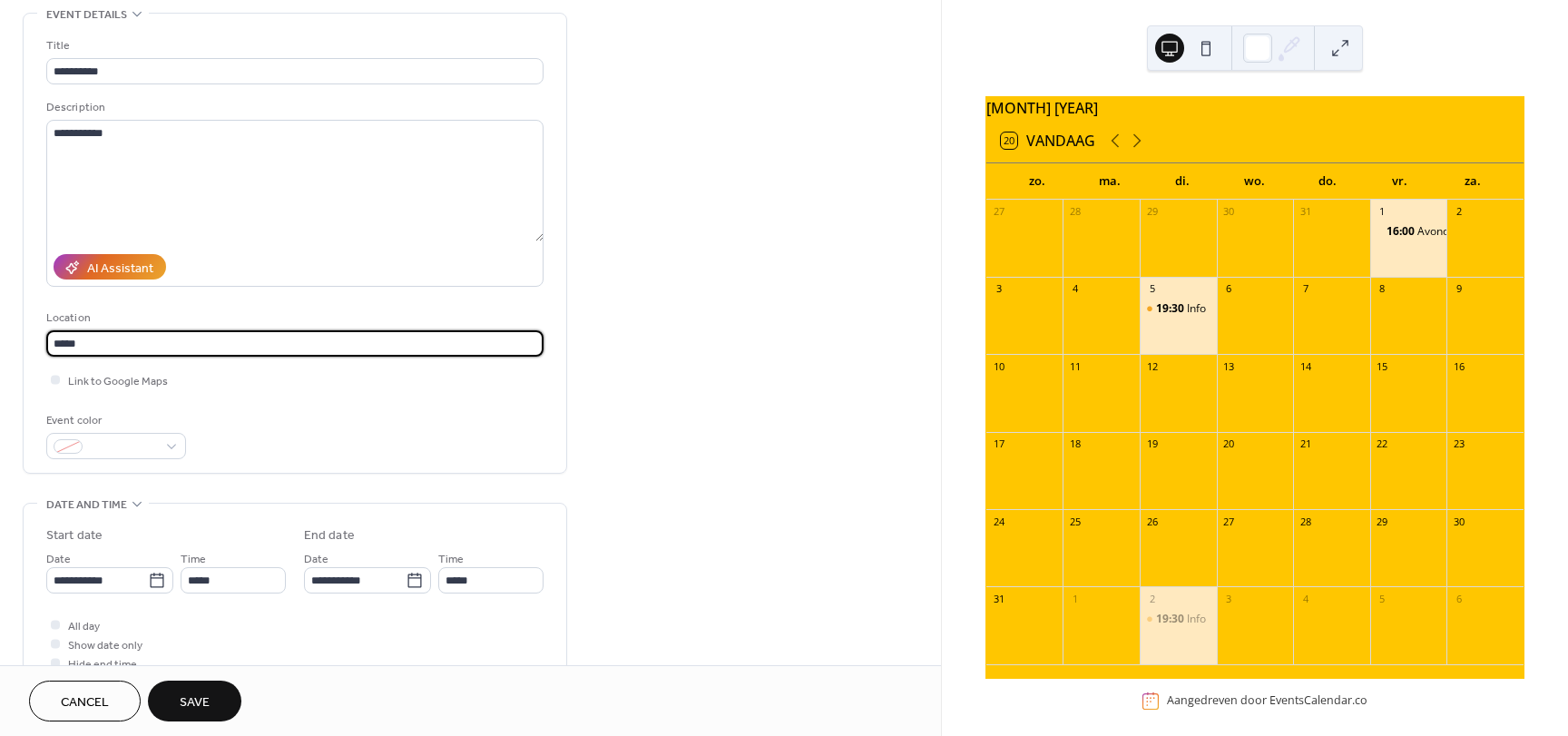 scroll, scrollTop: 91, scrollLeft: 0, axis: vertical 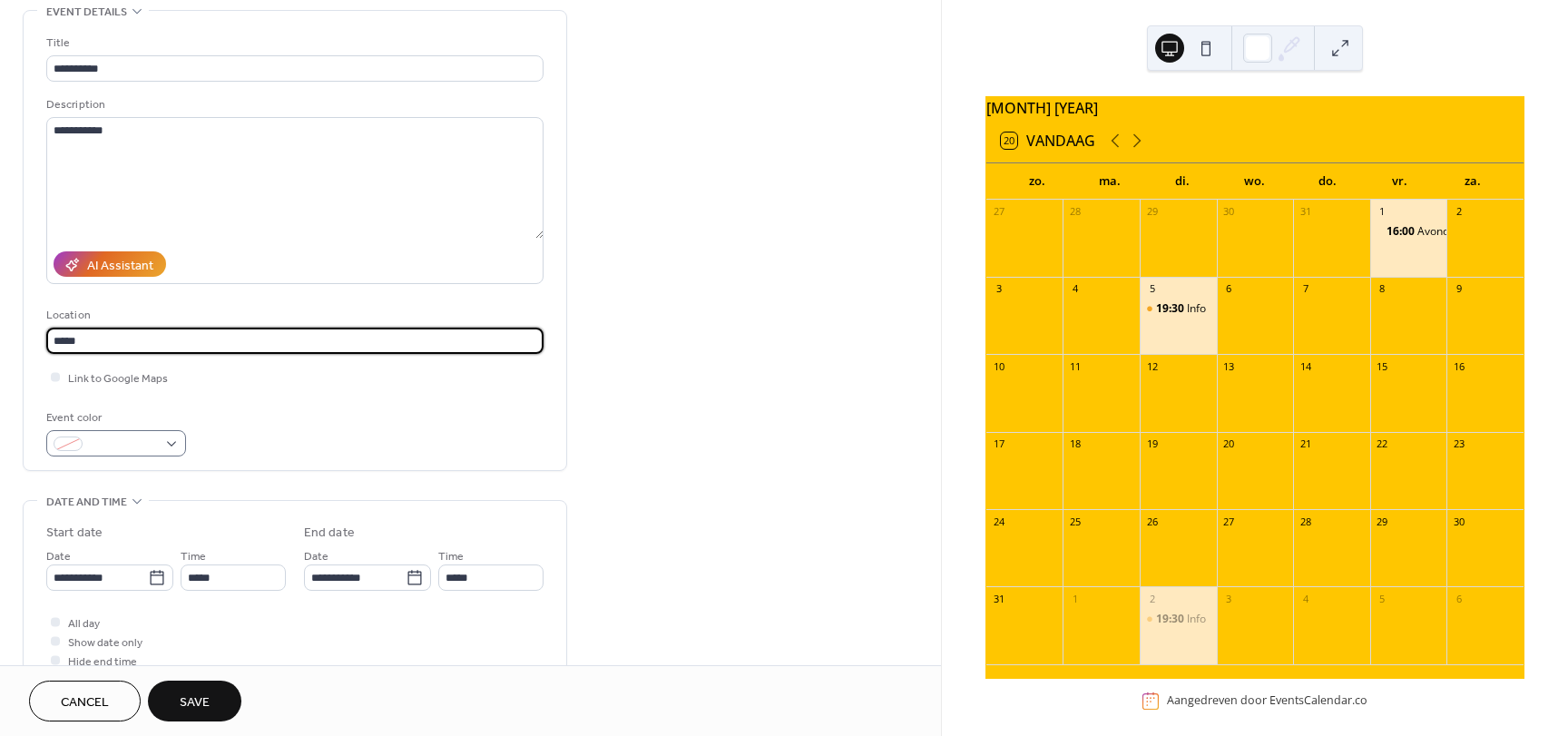 type on "*****" 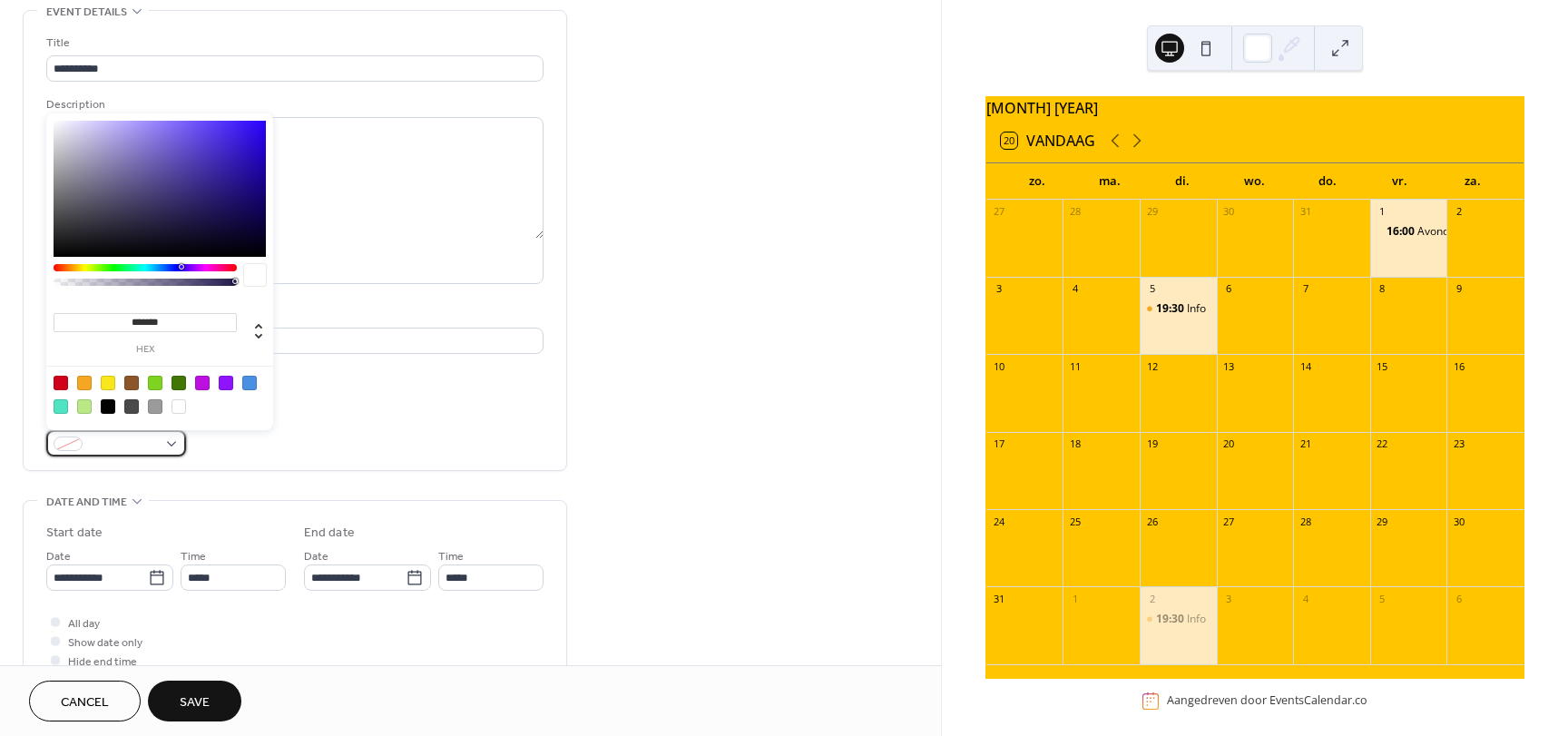 click at bounding box center (123, 445) 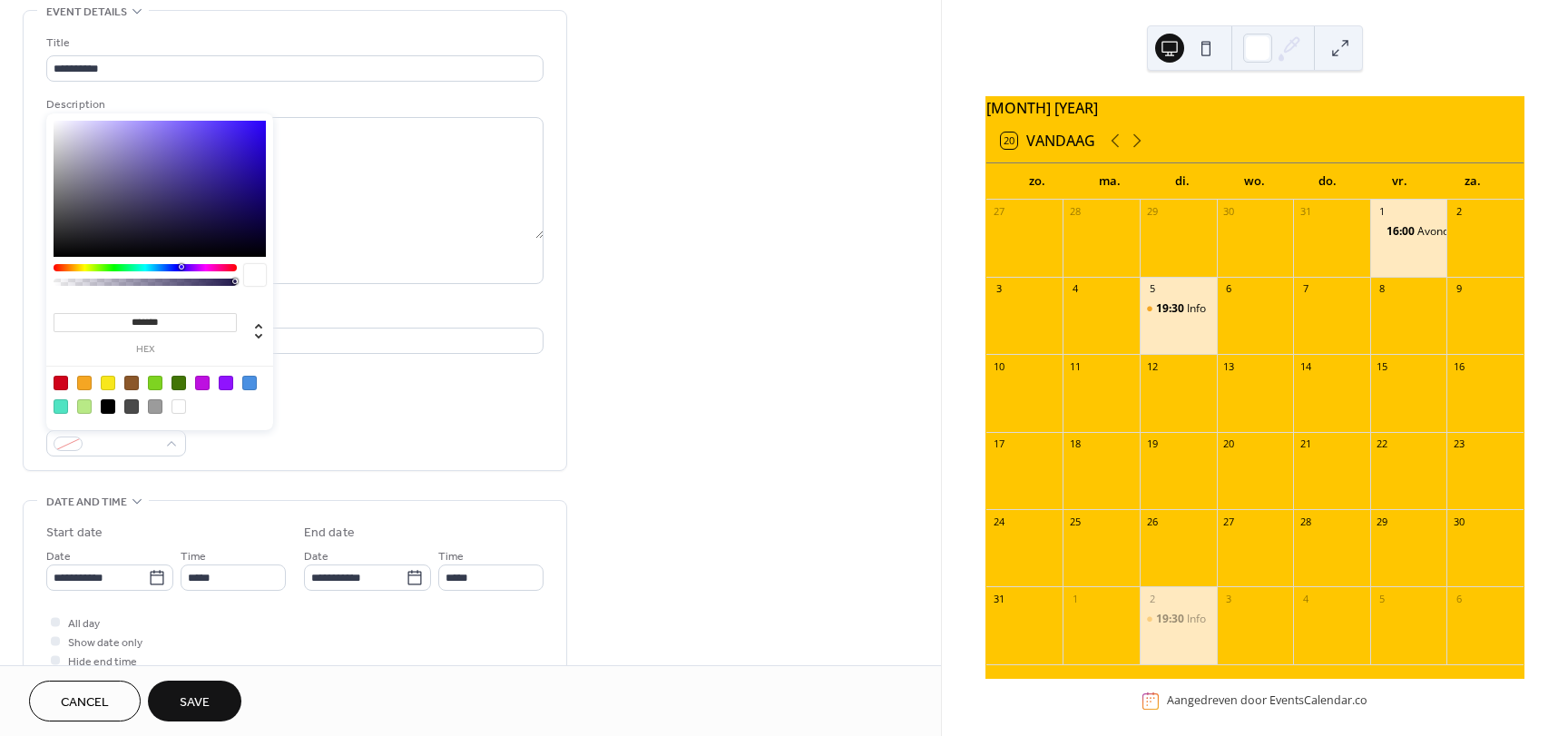 click at bounding box center [202, 383] 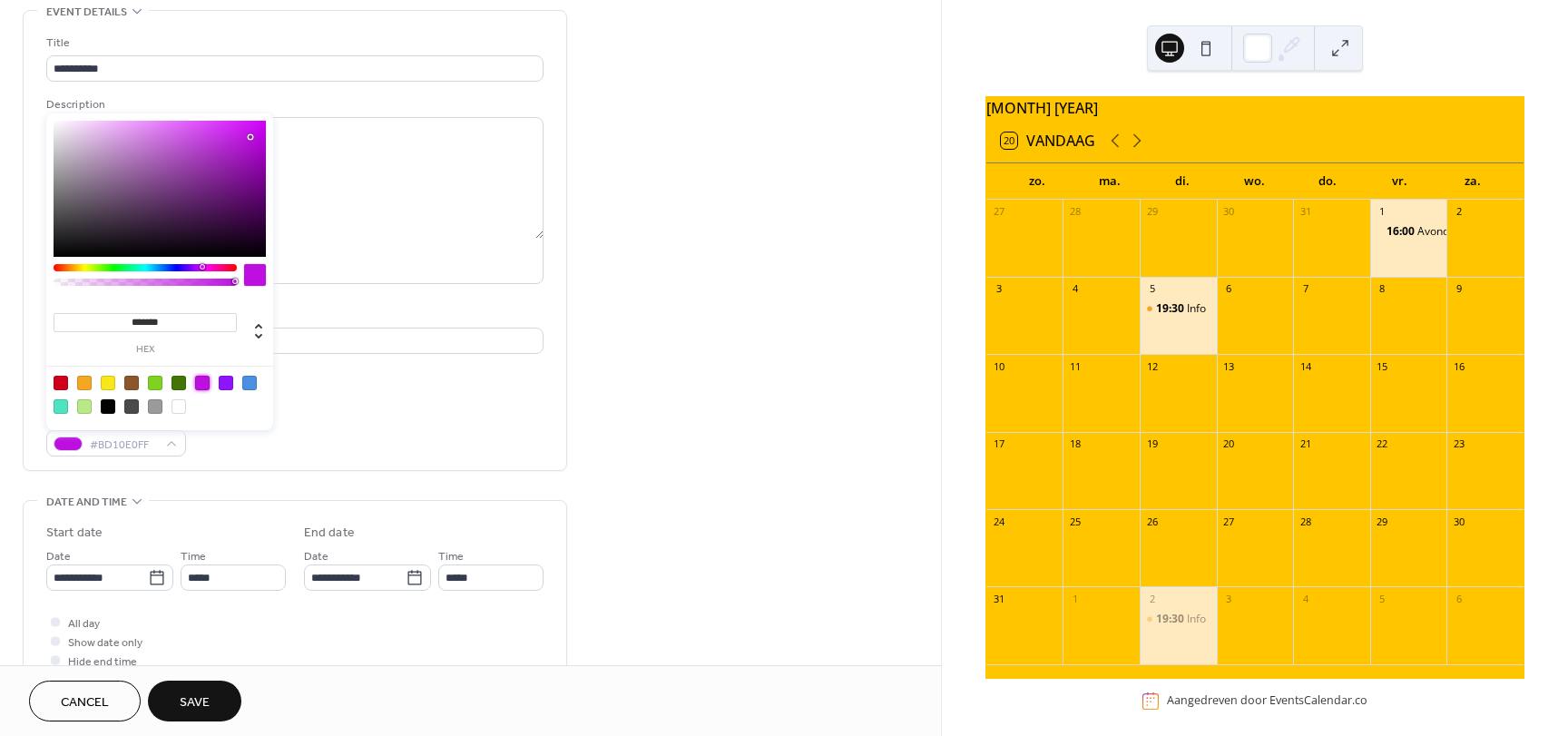 click on "Link to Google Maps" at bounding box center (295, 377) 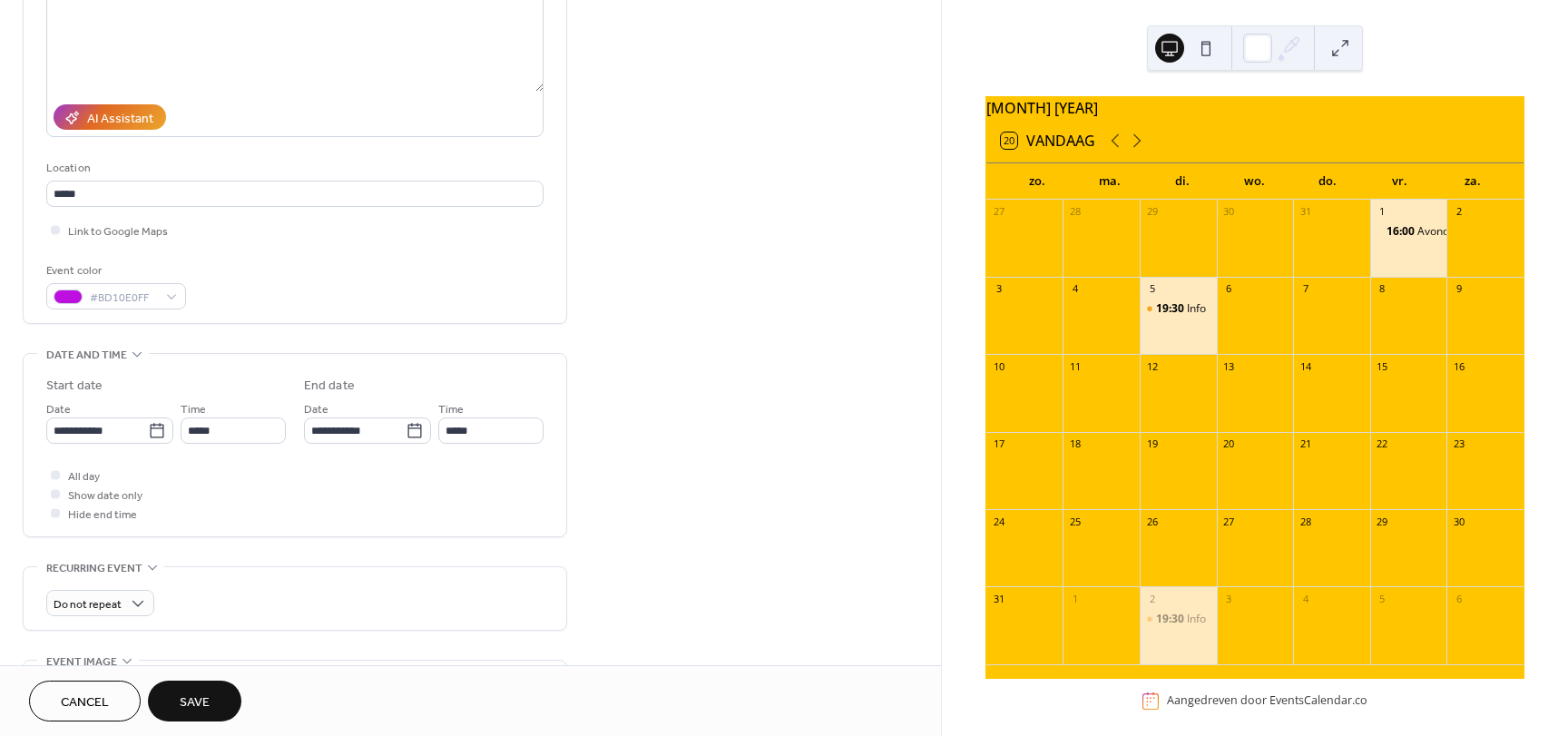 scroll, scrollTop: 272, scrollLeft: 0, axis: vertical 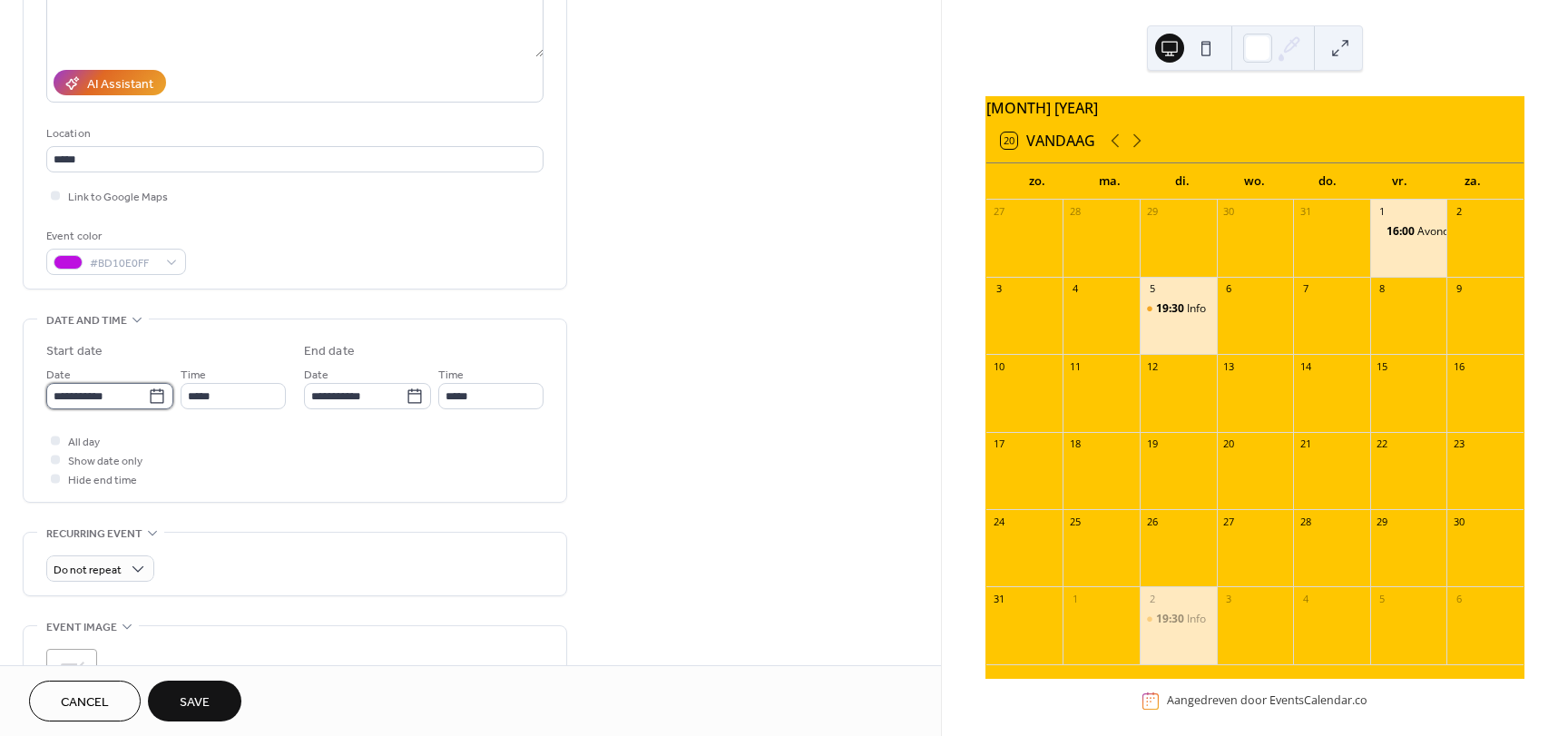 click on "**********" at bounding box center [97, 396] 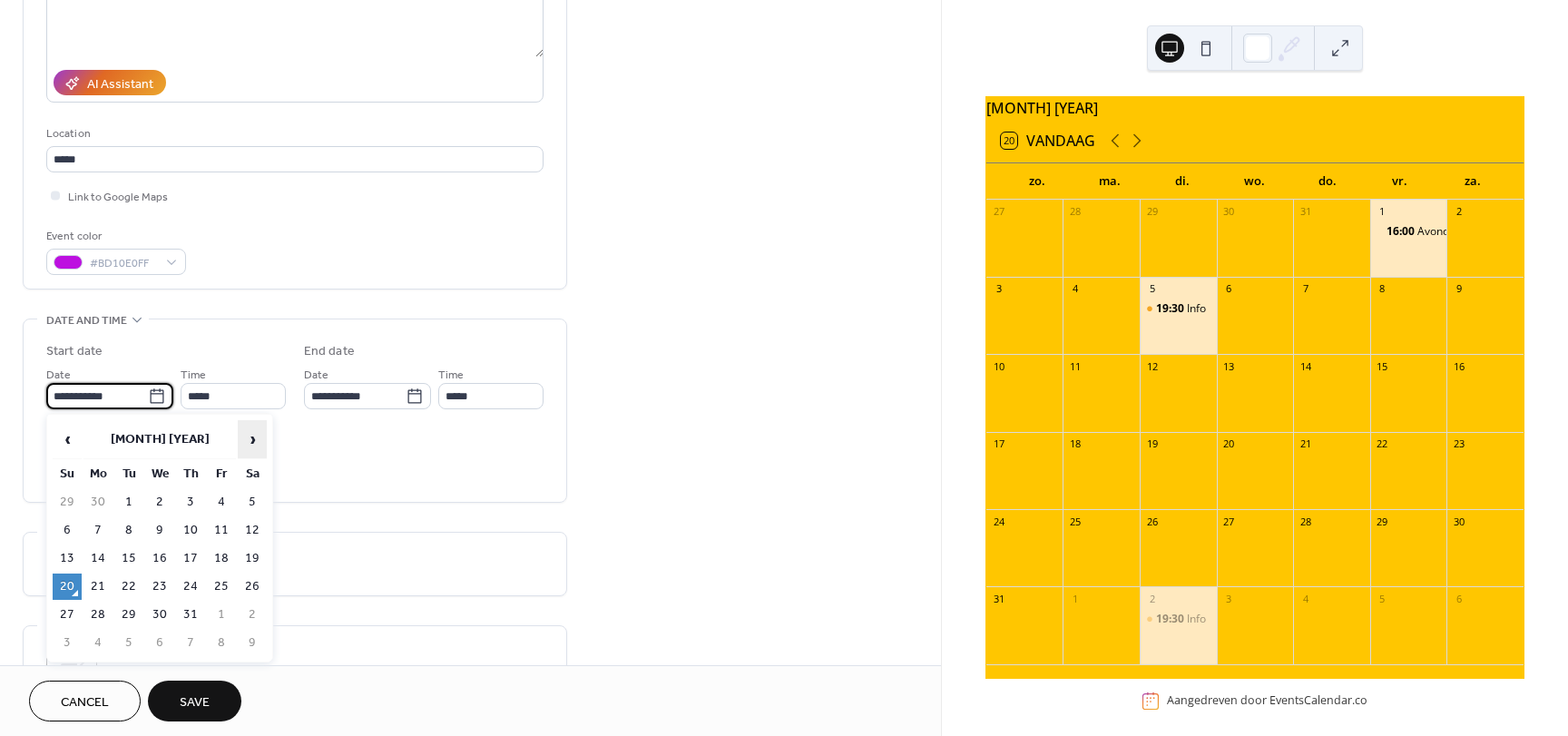 click on "›" at bounding box center [252, 439] 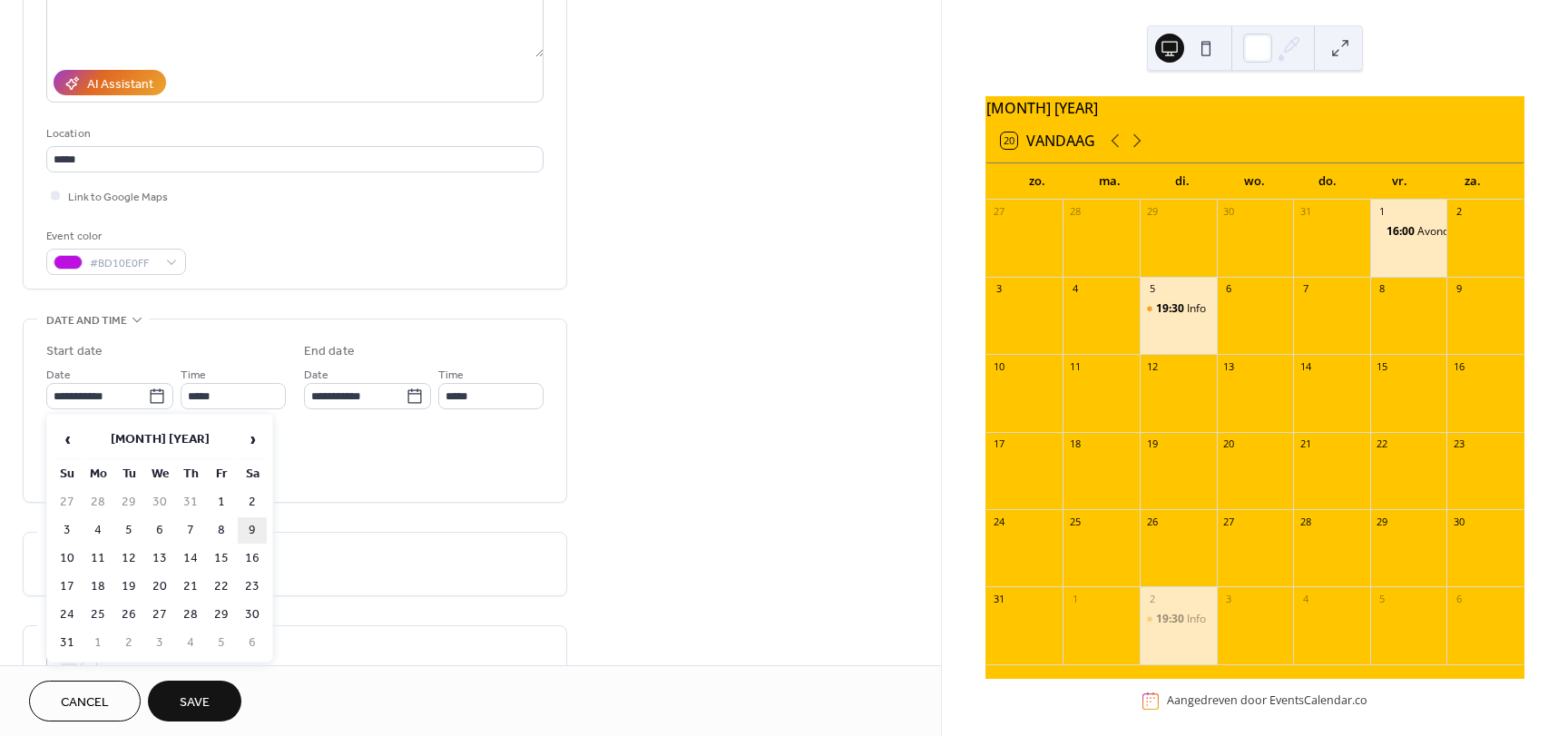 click on "9" at bounding box center (252, 530) 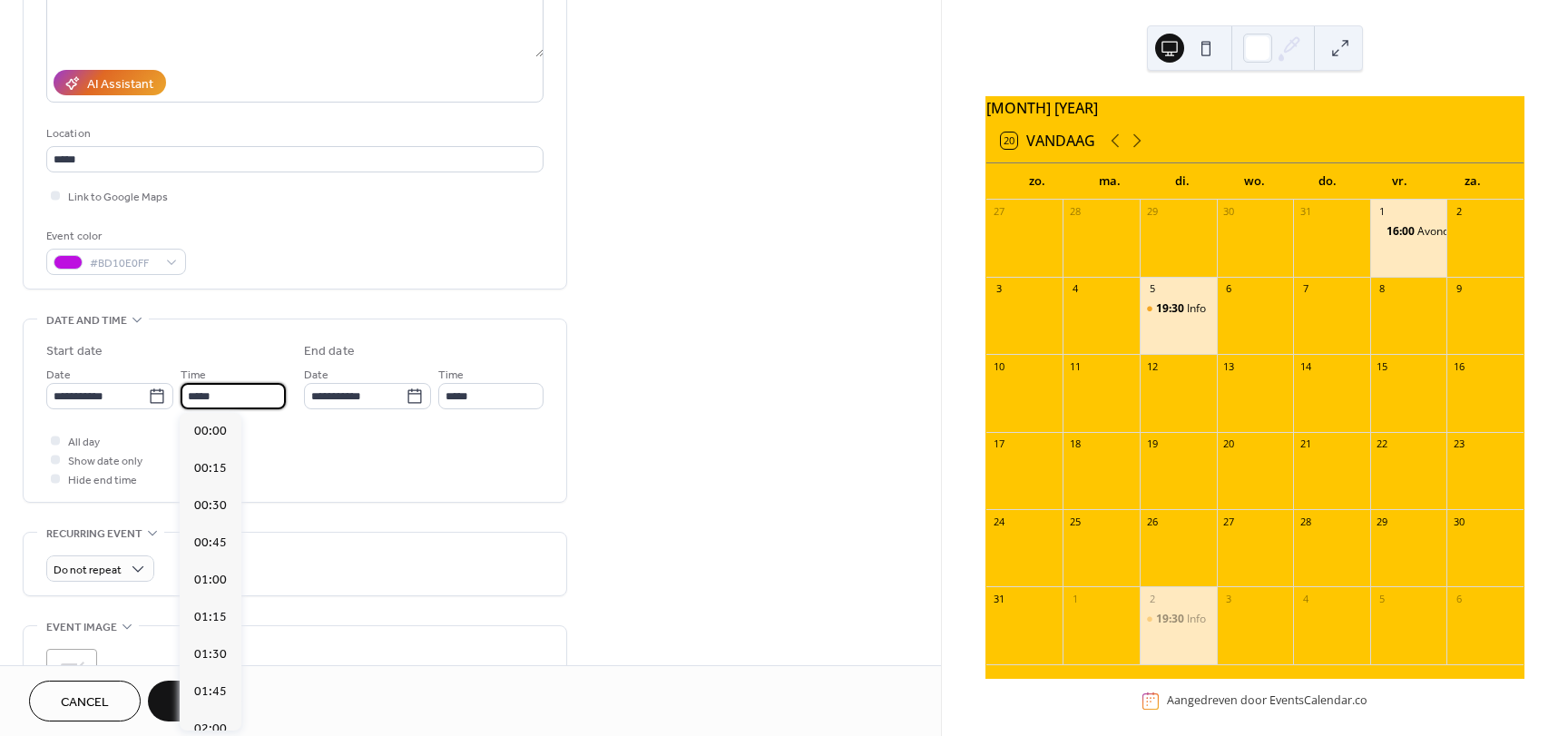 scroll, scrollTop: 1786, scrollLeft: 0, axis: vertical 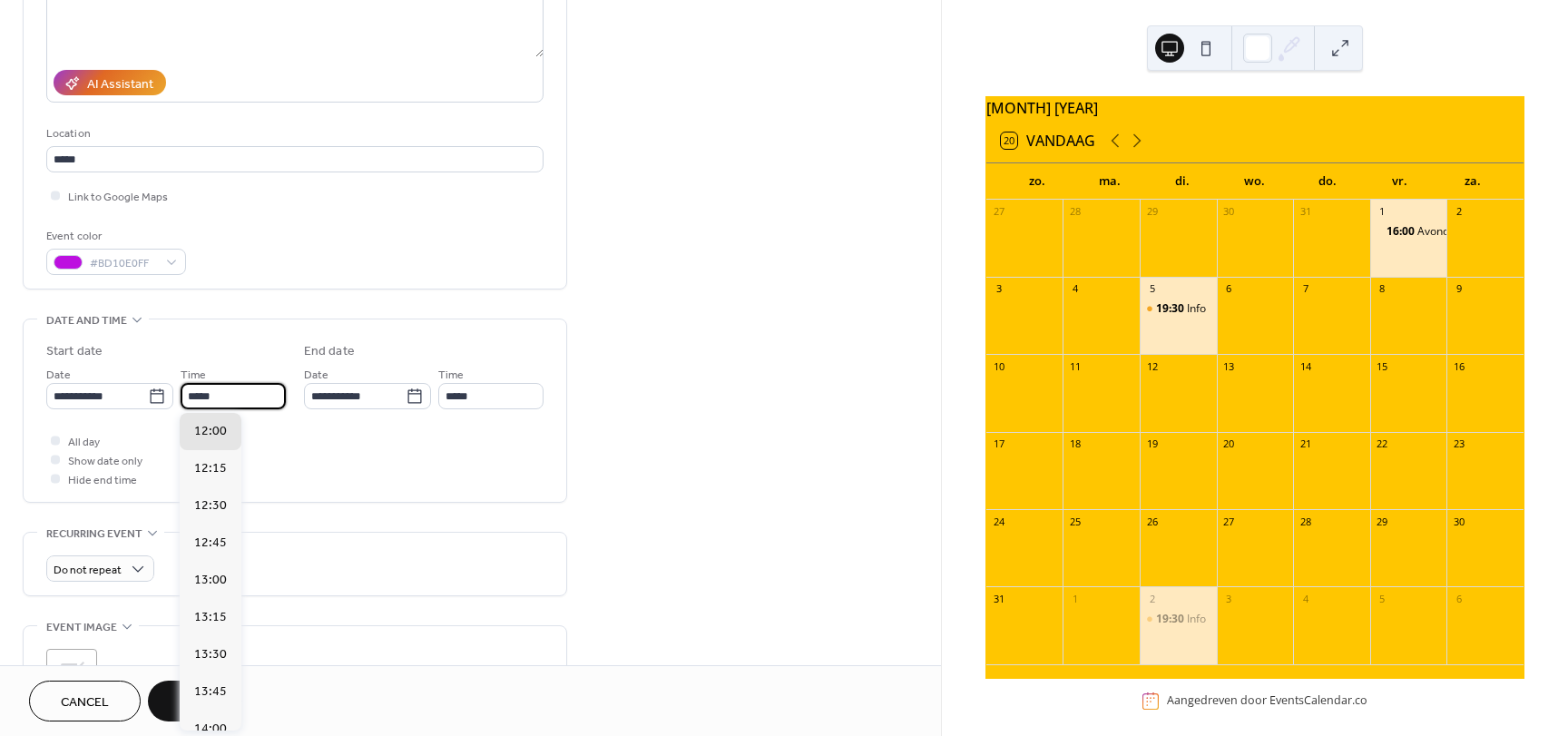 click on "*****" at bounding box center [233, 396] 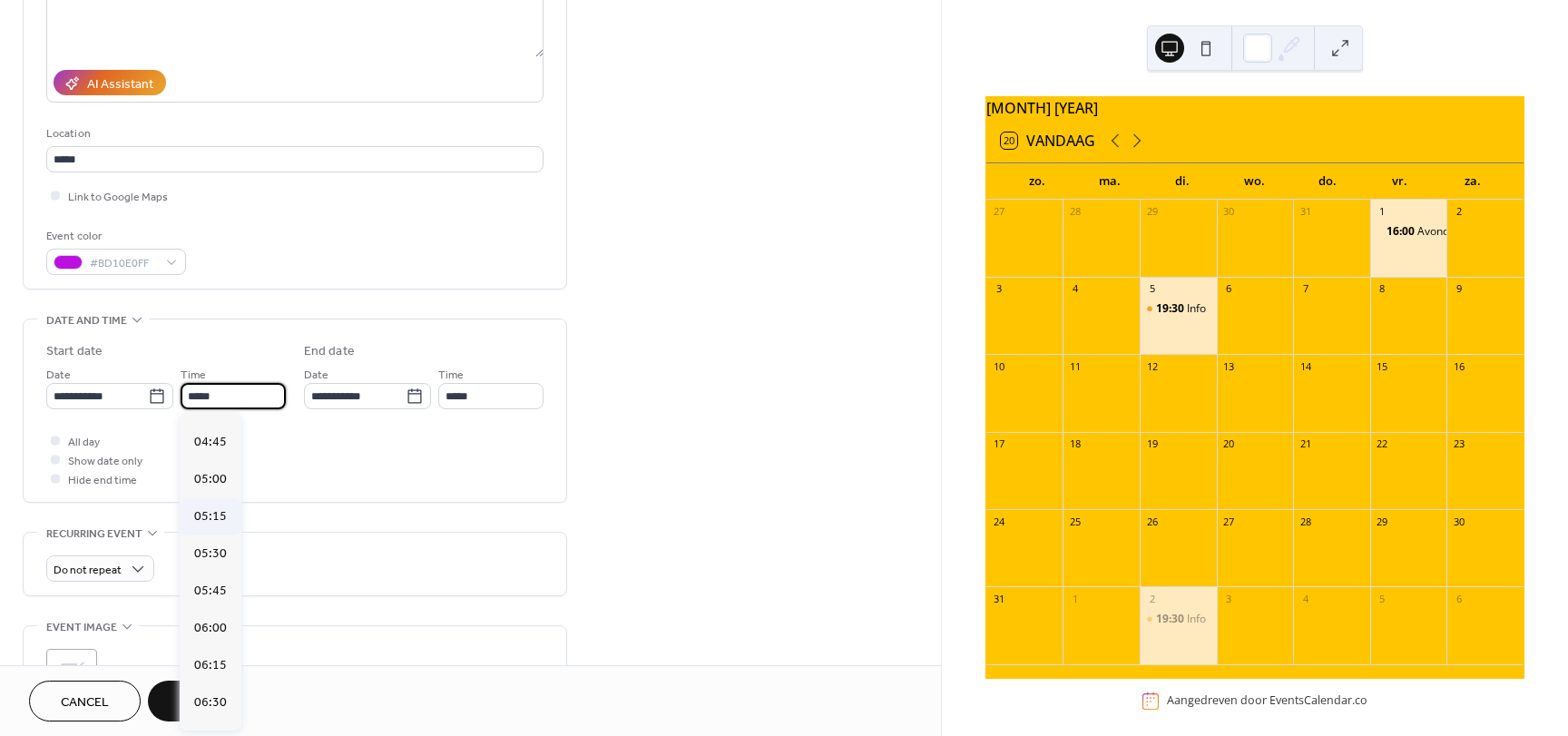 scroll, scrollTop: 697, scrollLeft: 0, axis: vertical 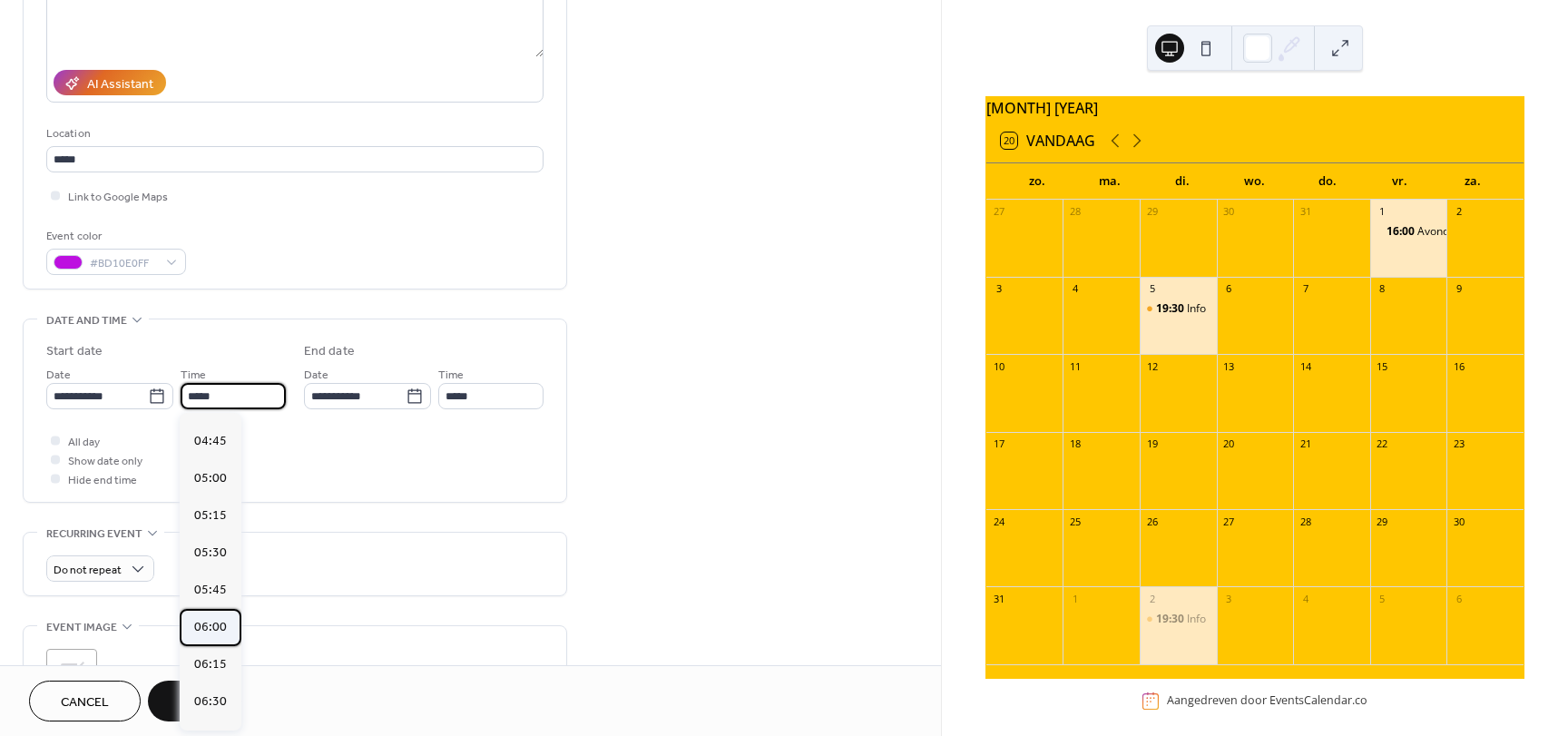 click on "06:00" at bounding box center (211, 627) 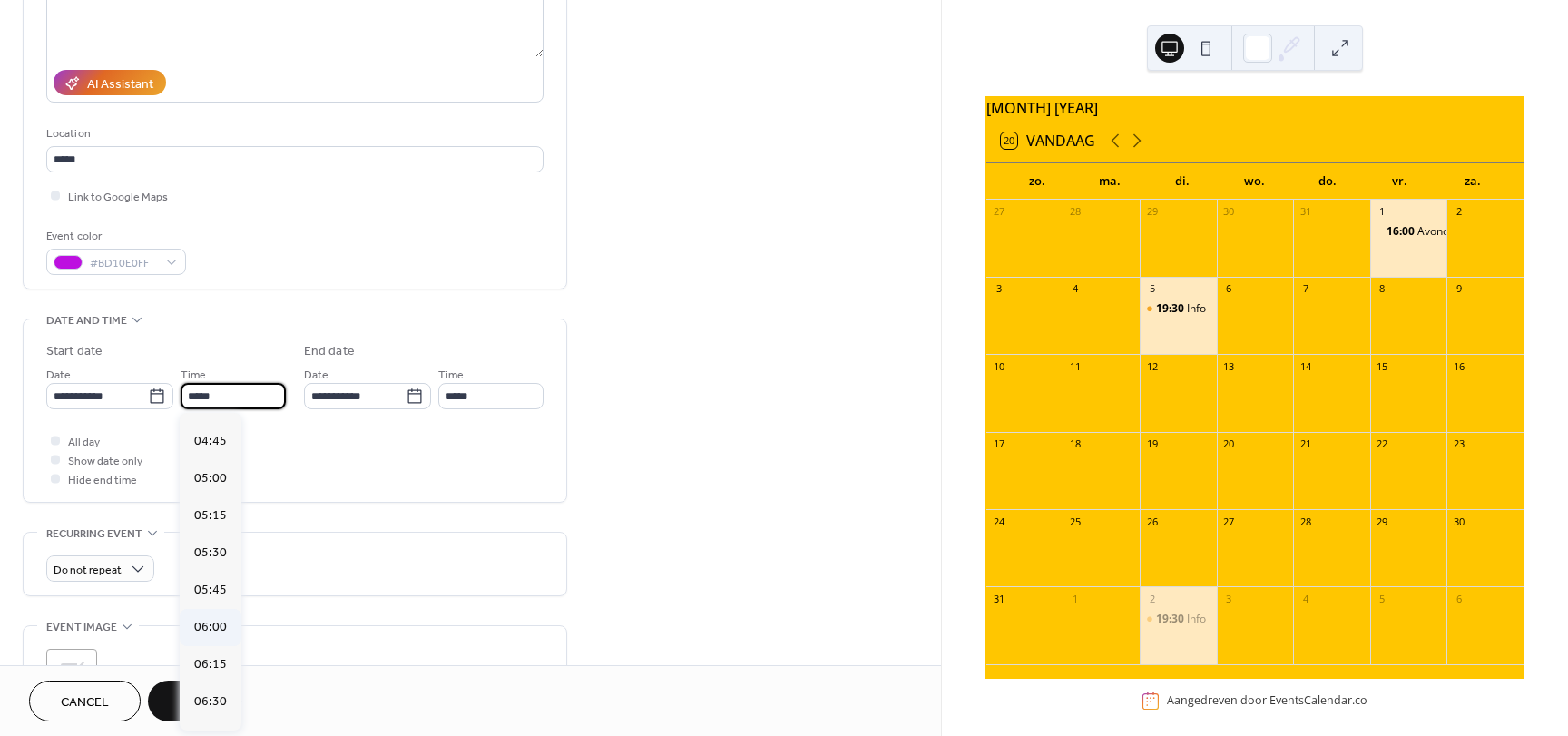 type on "*****" 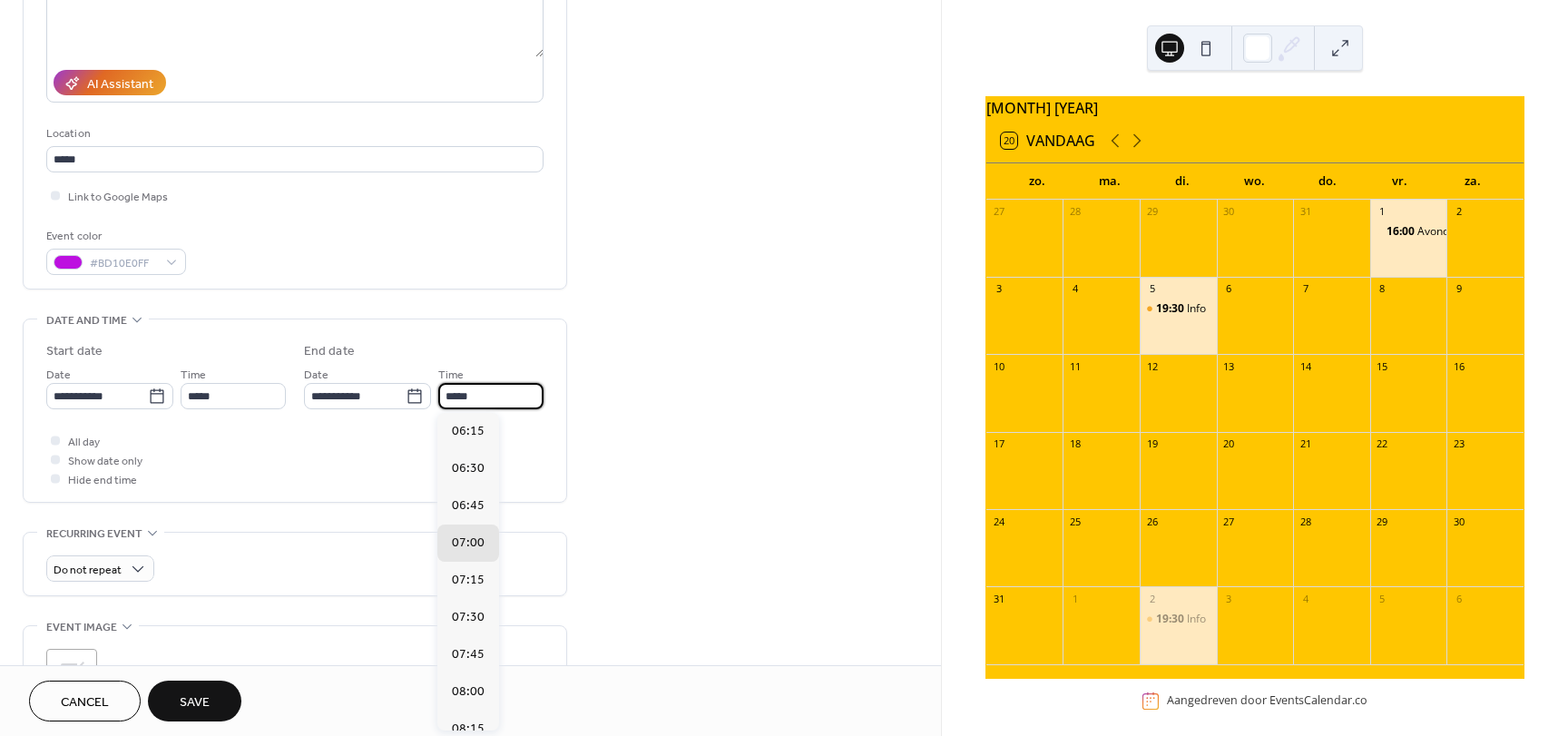 click on "*****" at bounding box center (491, 396) 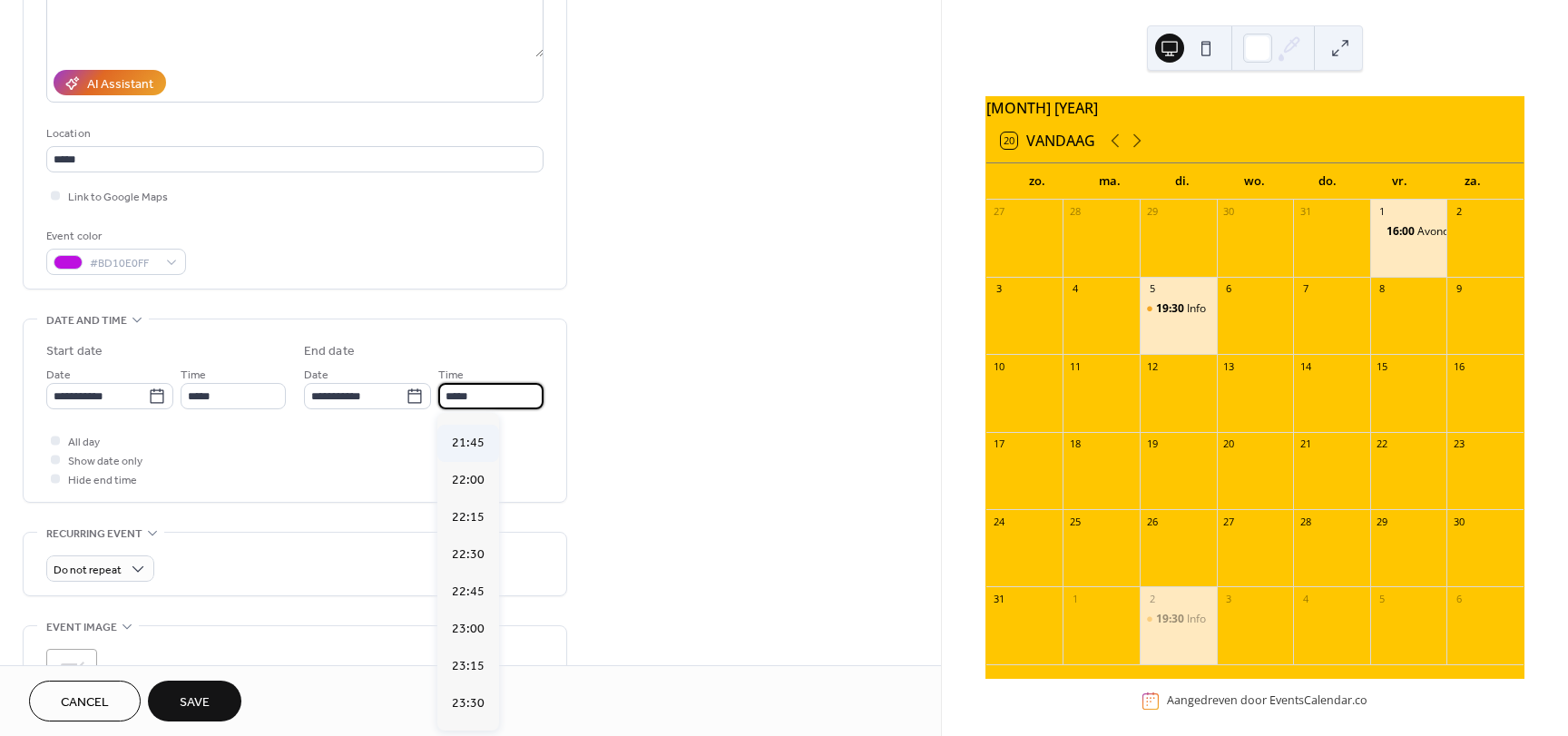 scroll, scrollTop: 2324, scrollLeft: 0, axis: vertical 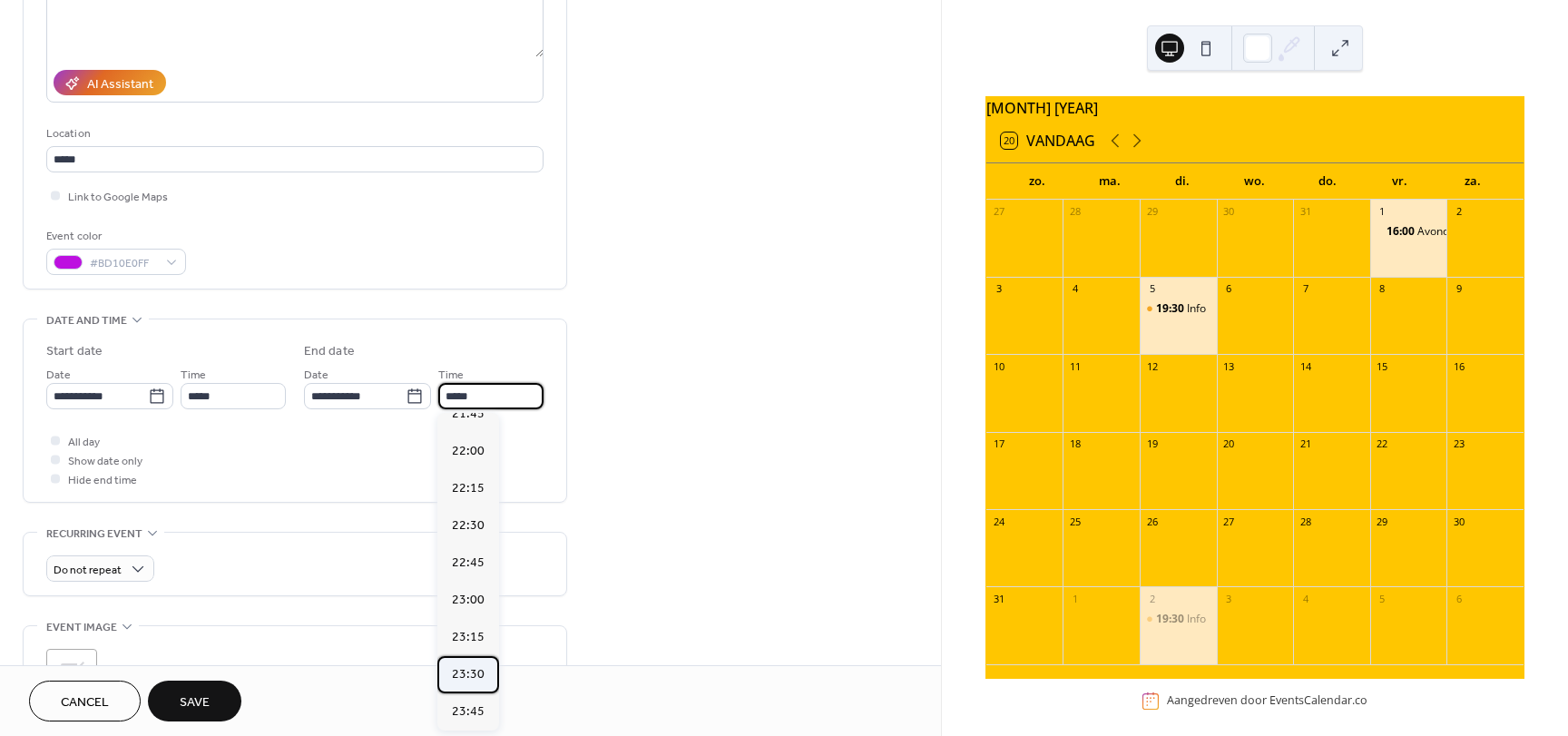 click on "23:30" at bounding box center [468, 674] 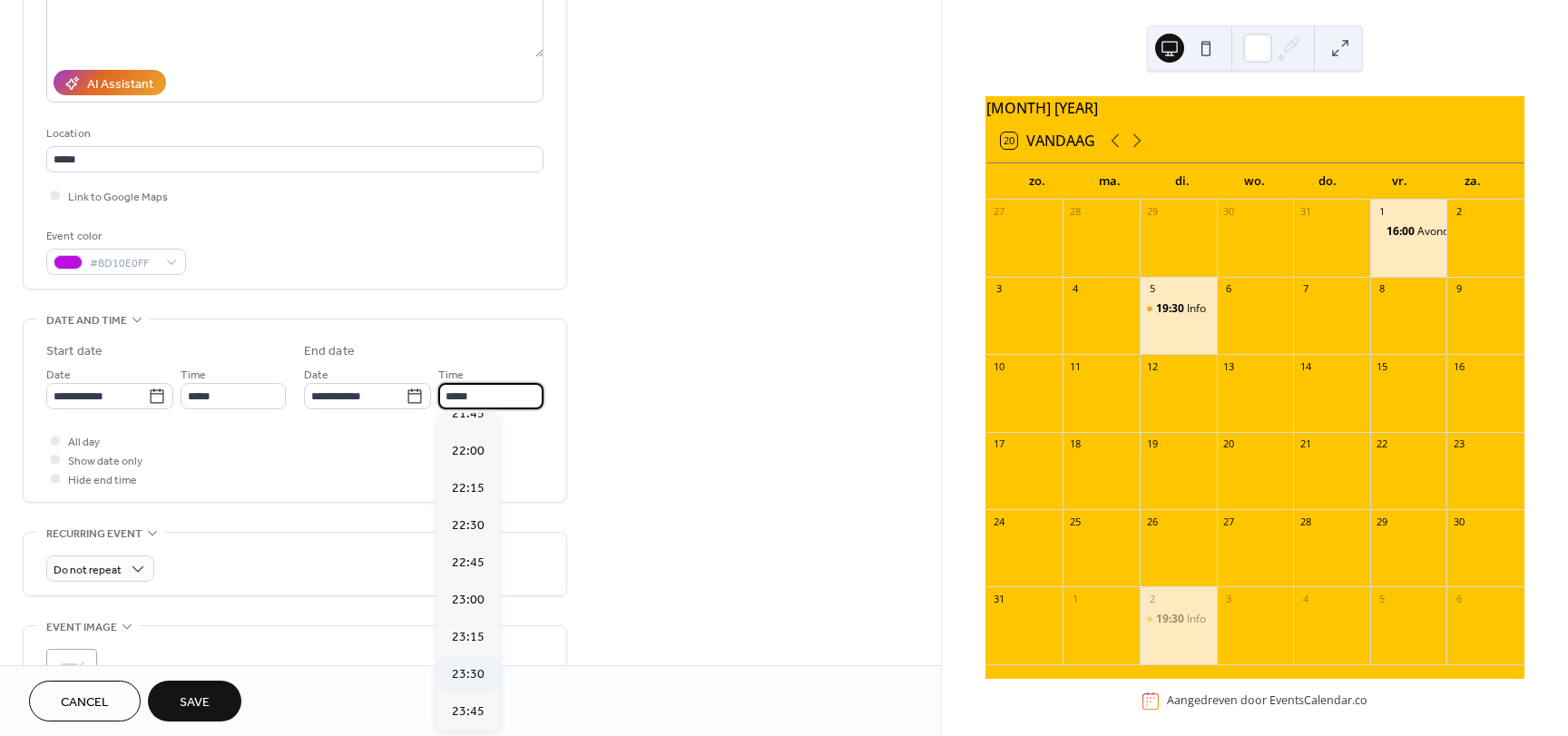 type on "*****" 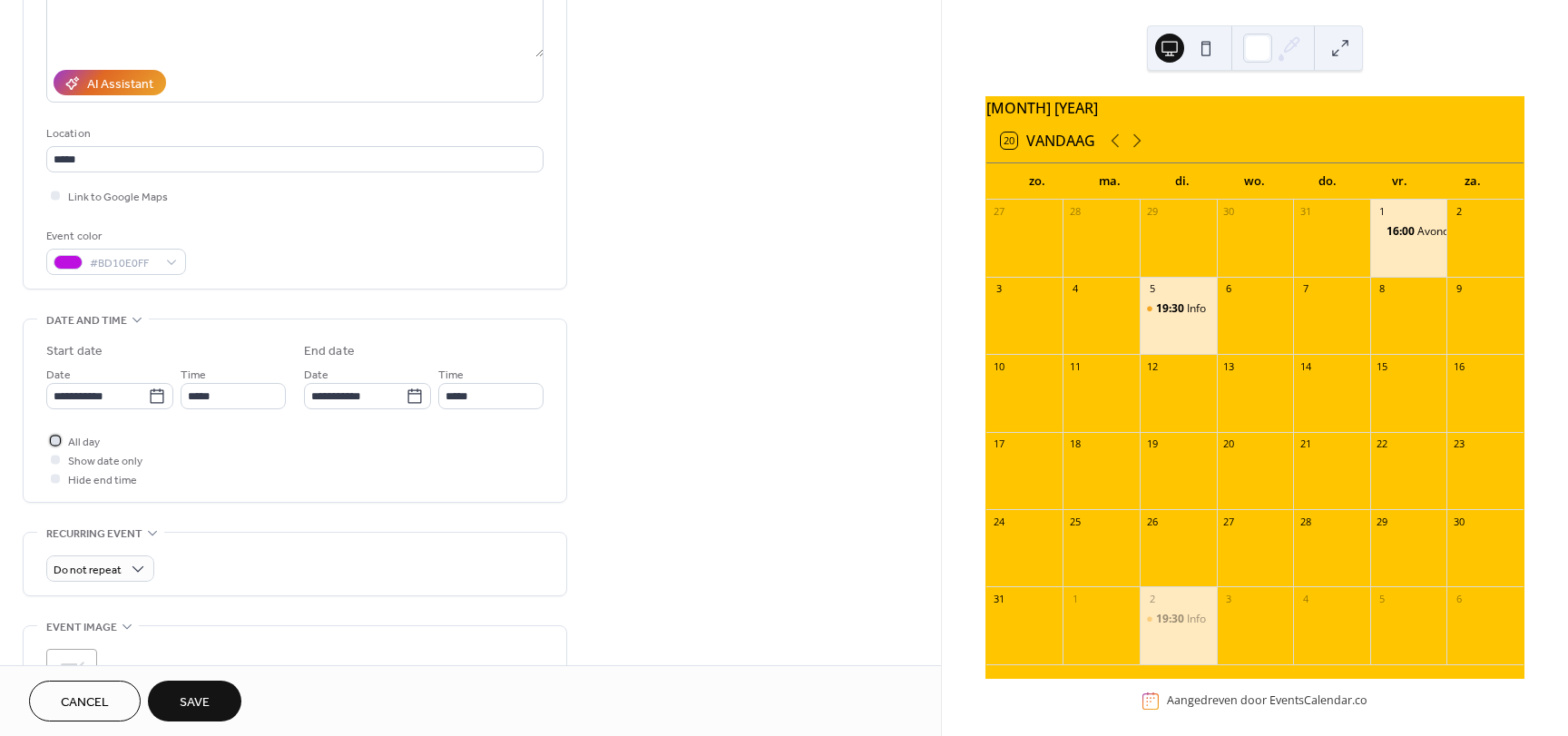 click at bounding box center (55, 440) 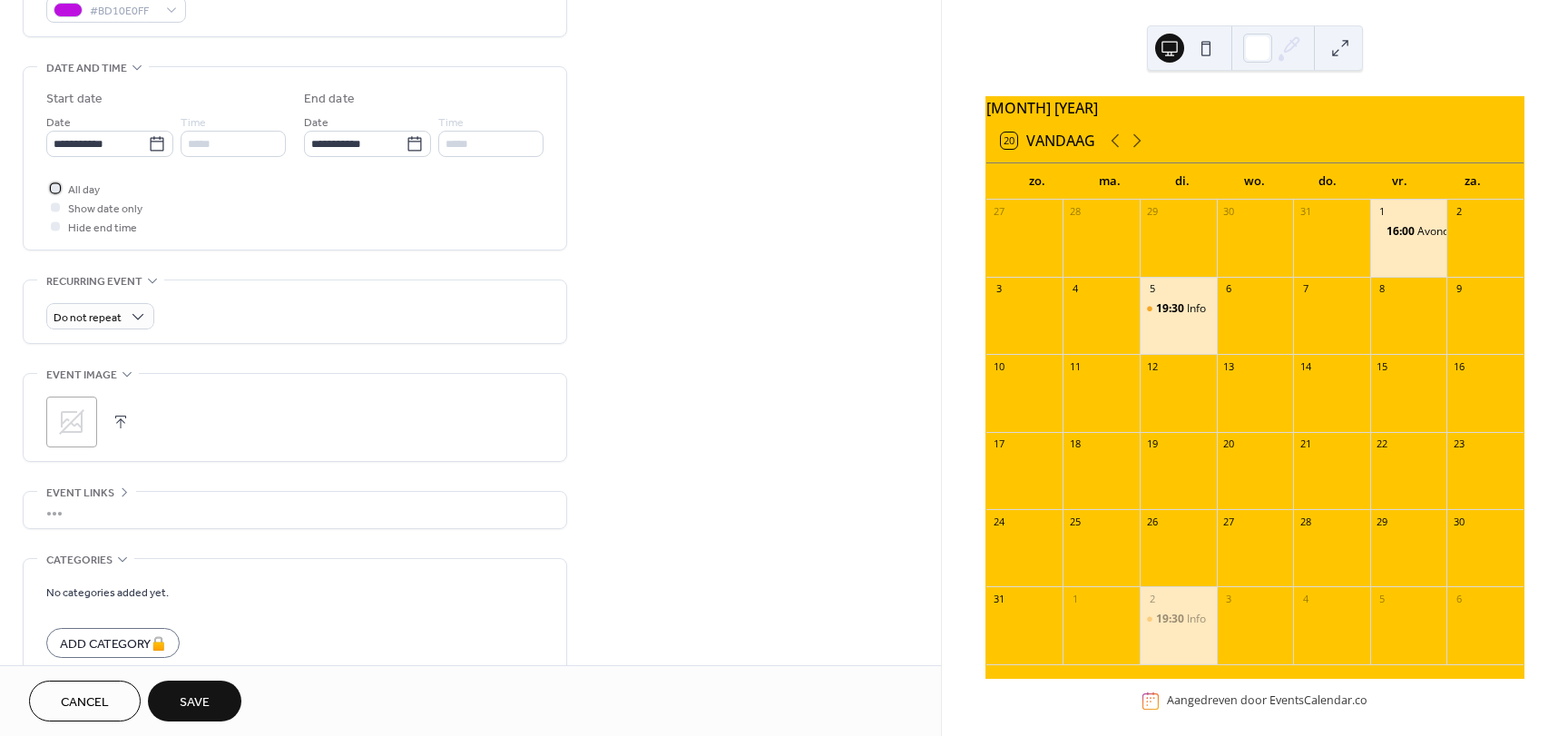 scroll, scrollTop: 545, scrollLeft: 0, axis: vertical 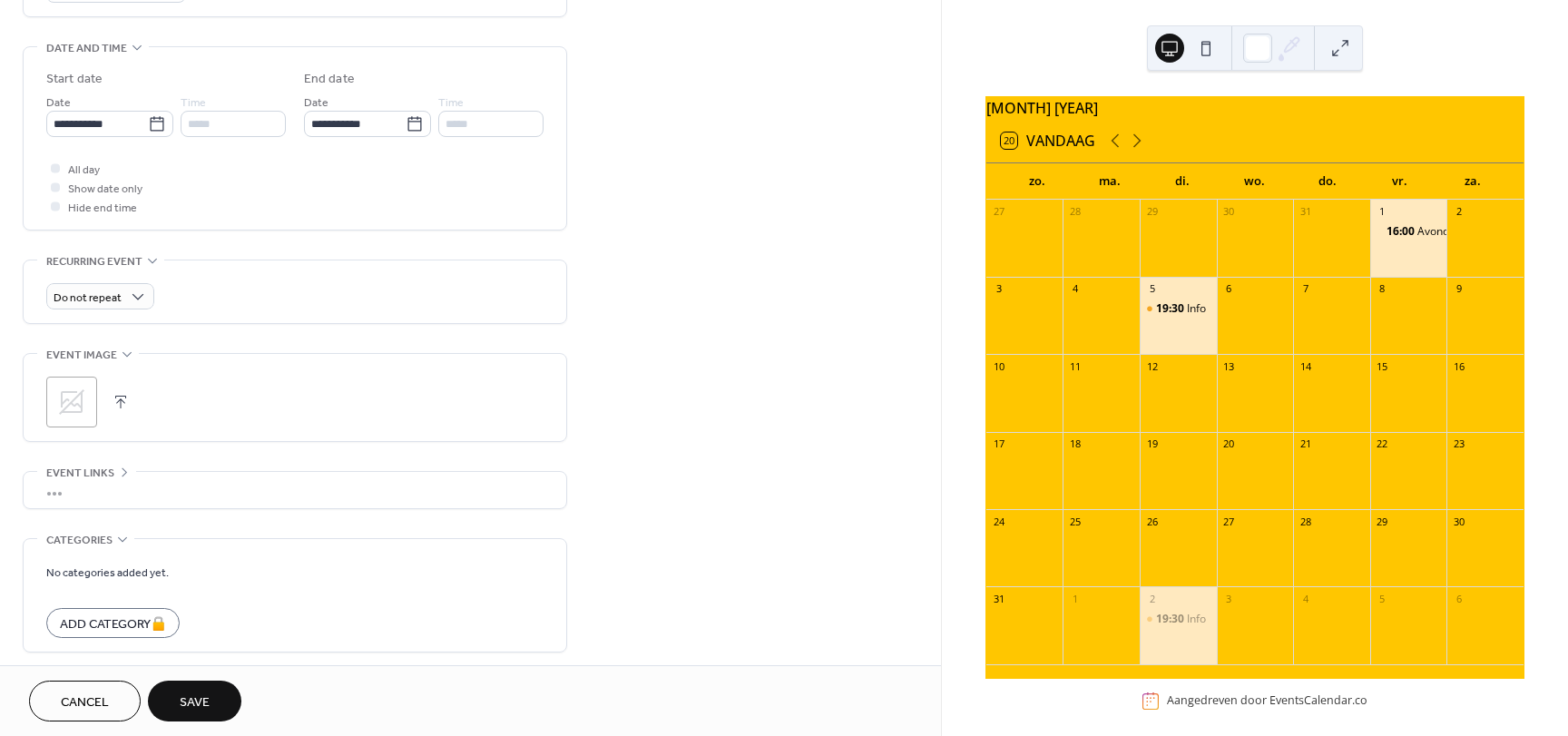 click 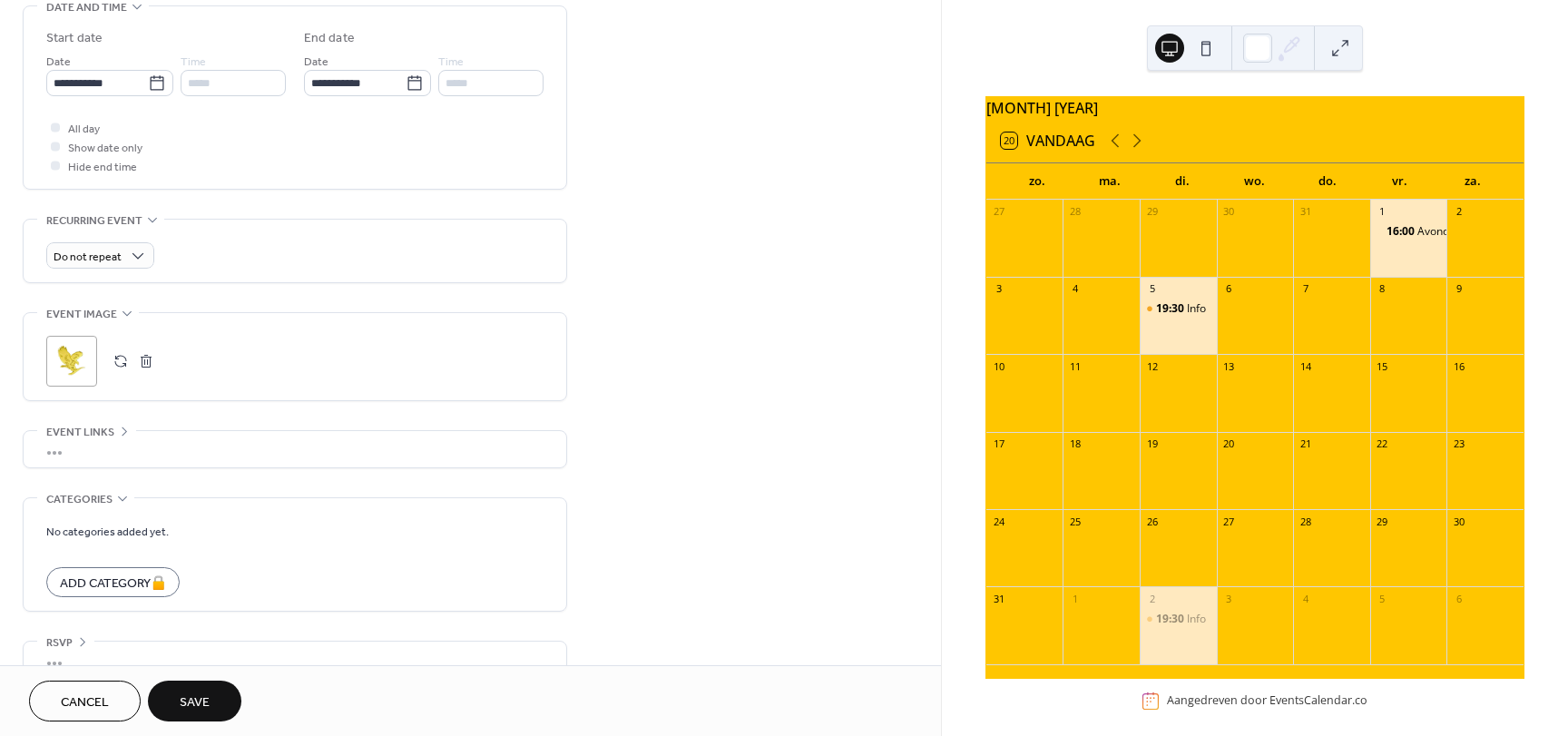 scroll, scrollTop: 617, scrollLeft: 0, axis: vertical 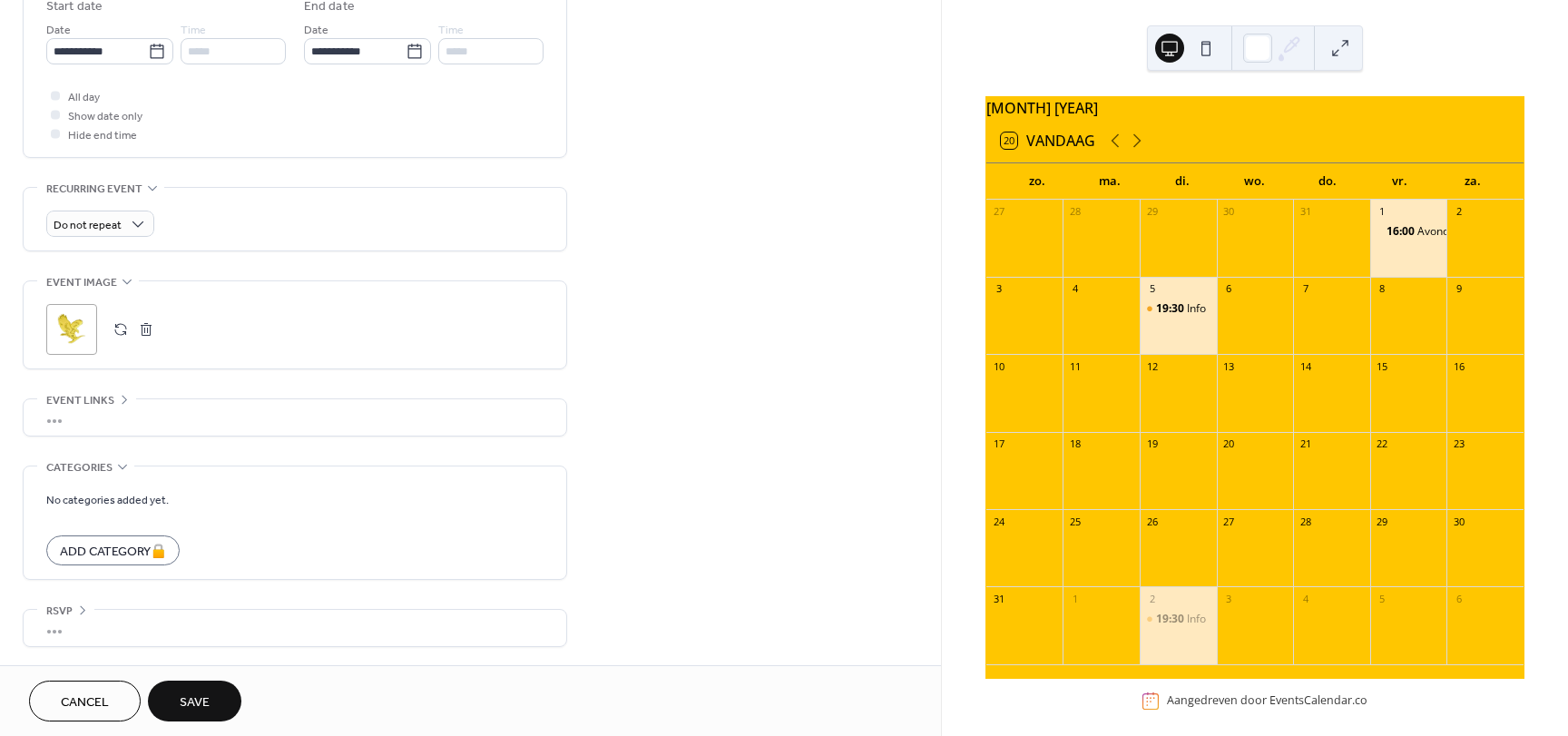 click on "Save" at bounding box center (194, 702) 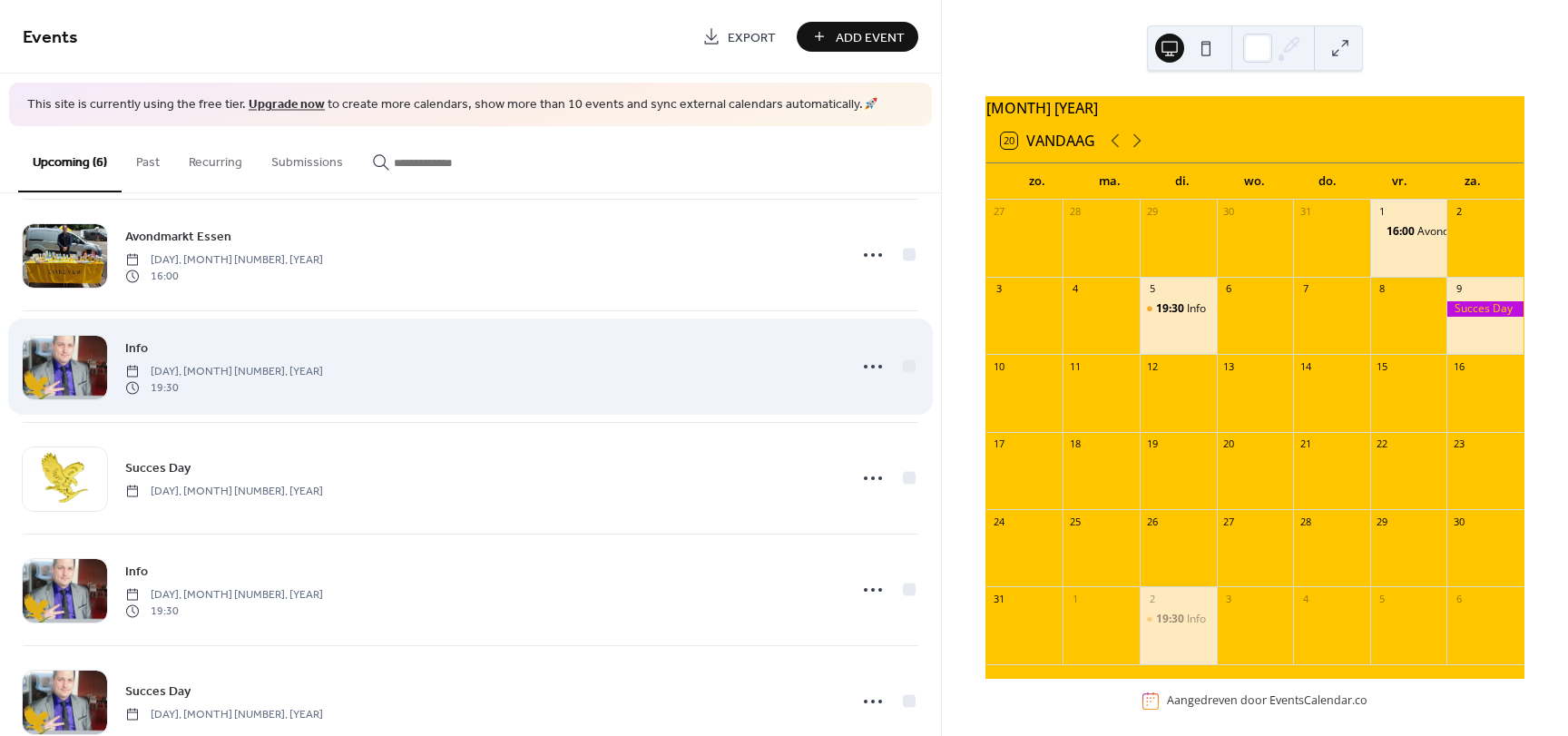 scroll, scrollTop: 181, scrollLeft: 0, axis: vertical 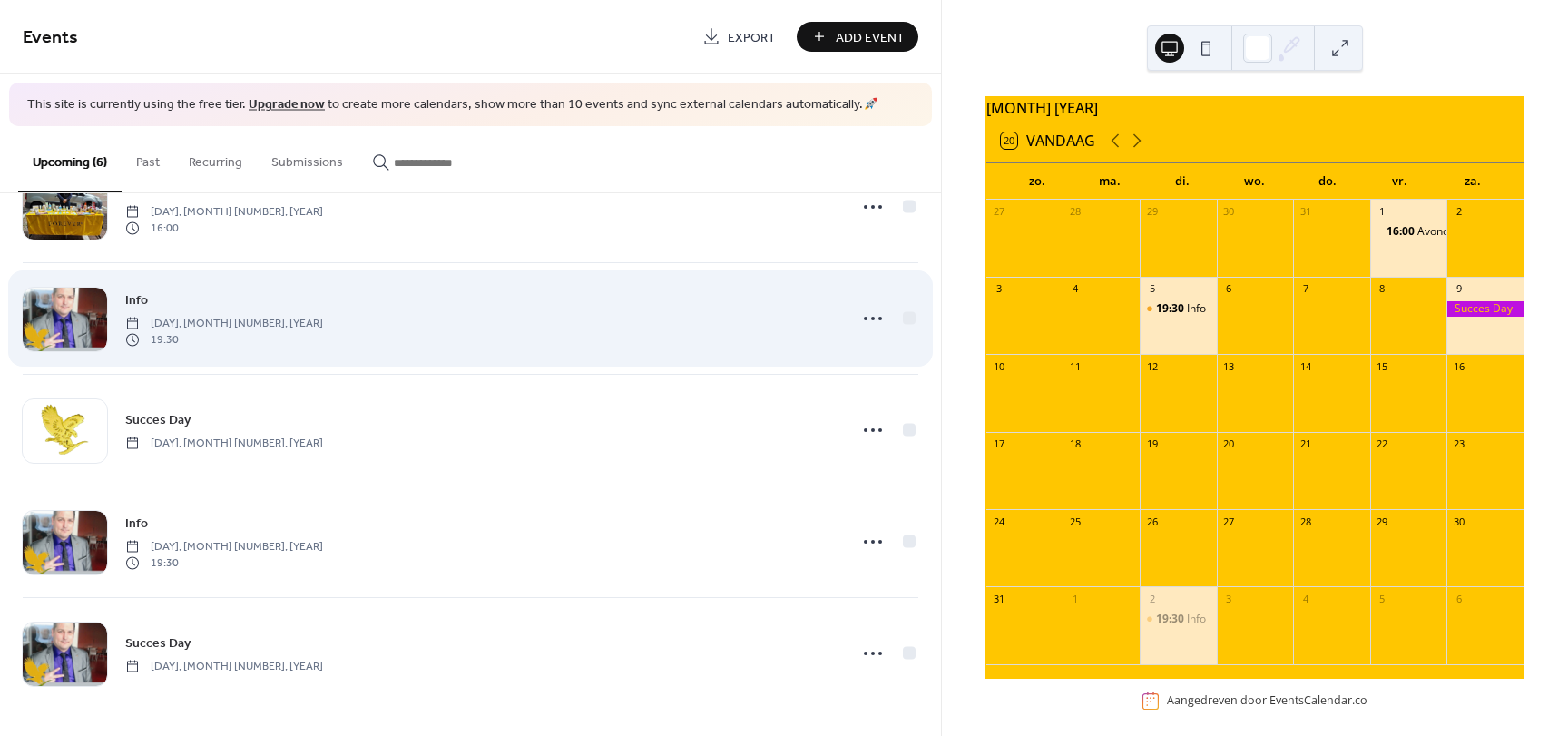 click on "Info Tuesday, August 5, 2025 19:30" at bounding box center (480, 319) 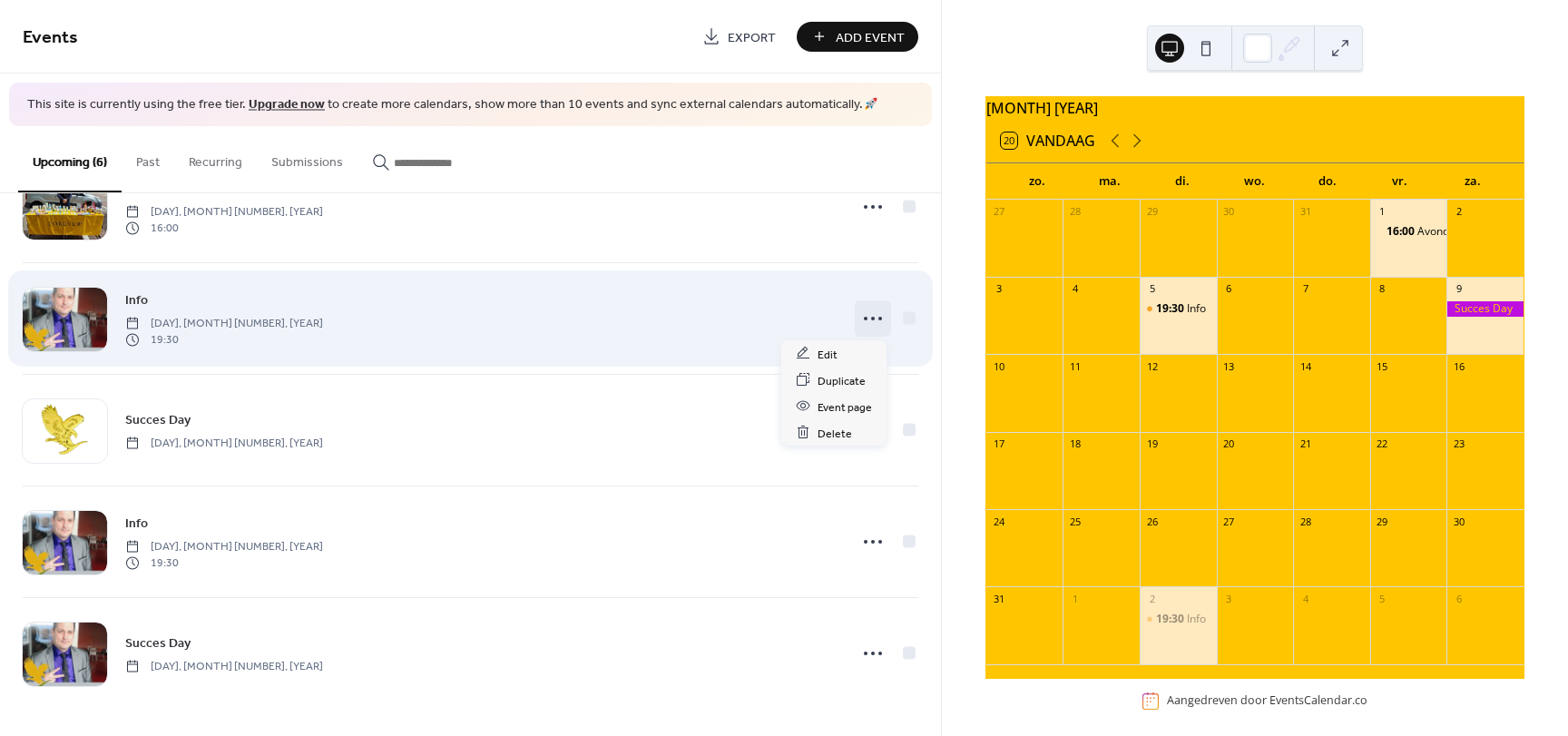click 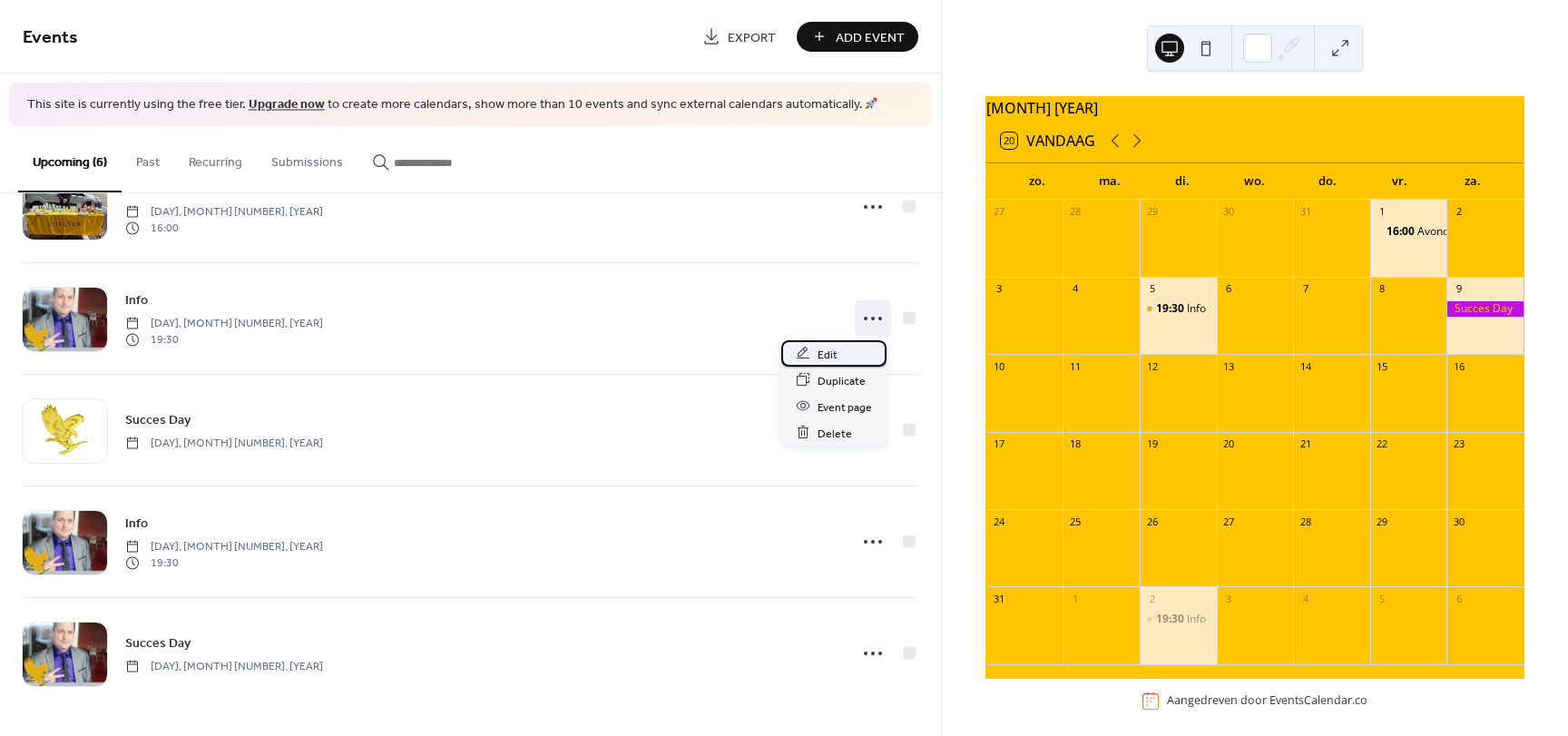 click on "Edit" at bounding box center [834, 353] 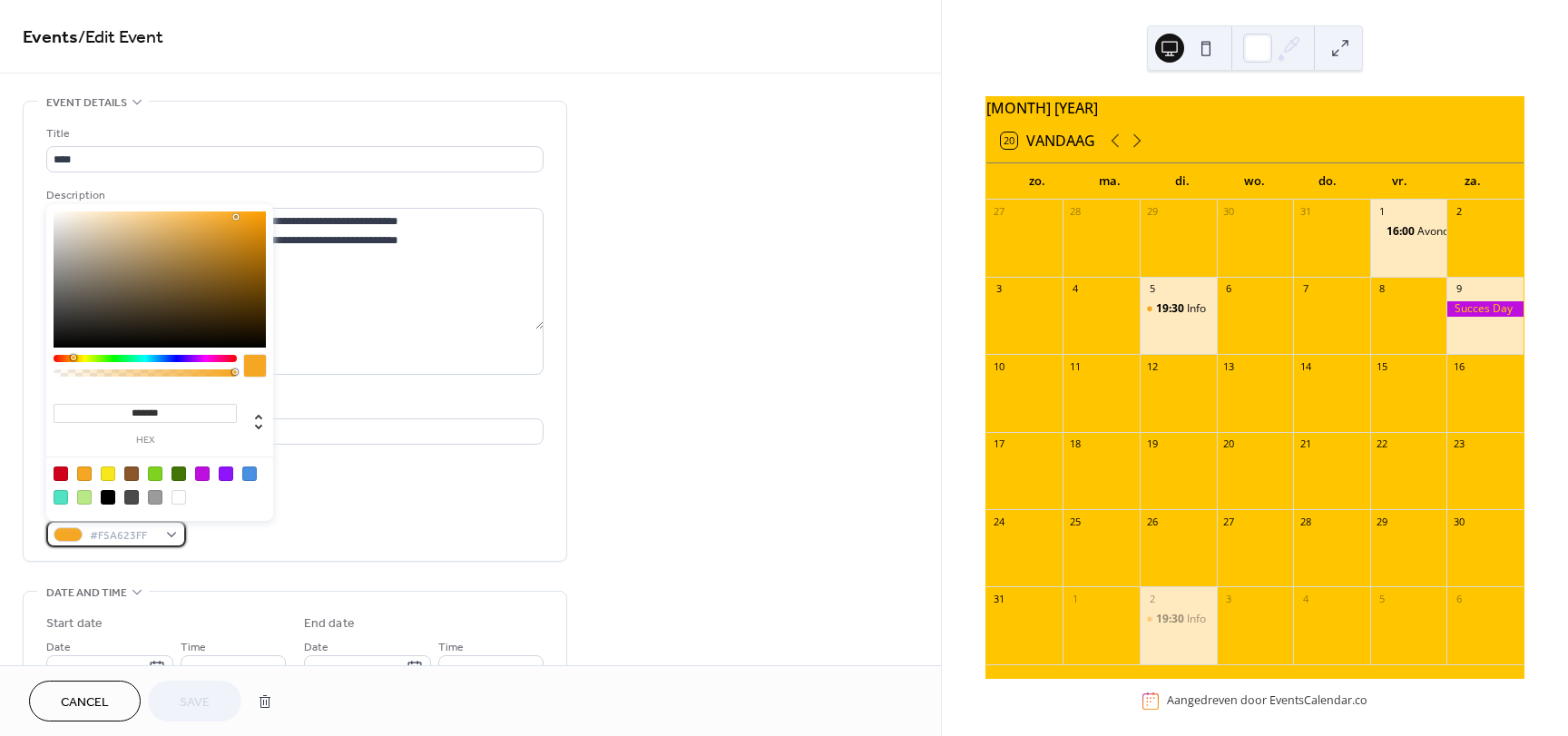 click on "#F5A623FF" at bounding box center [116, 534] 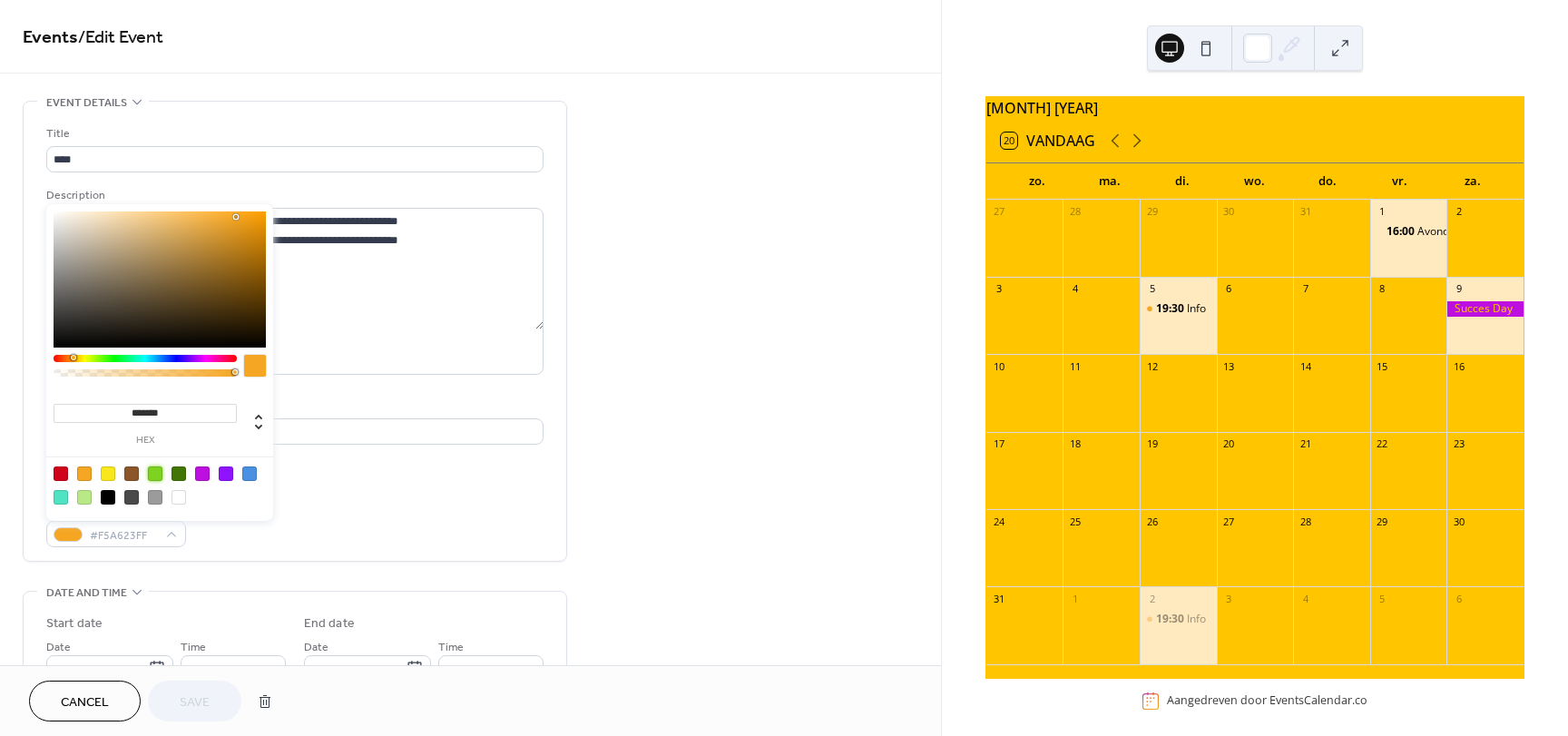 click at bounding box center [155, 474] 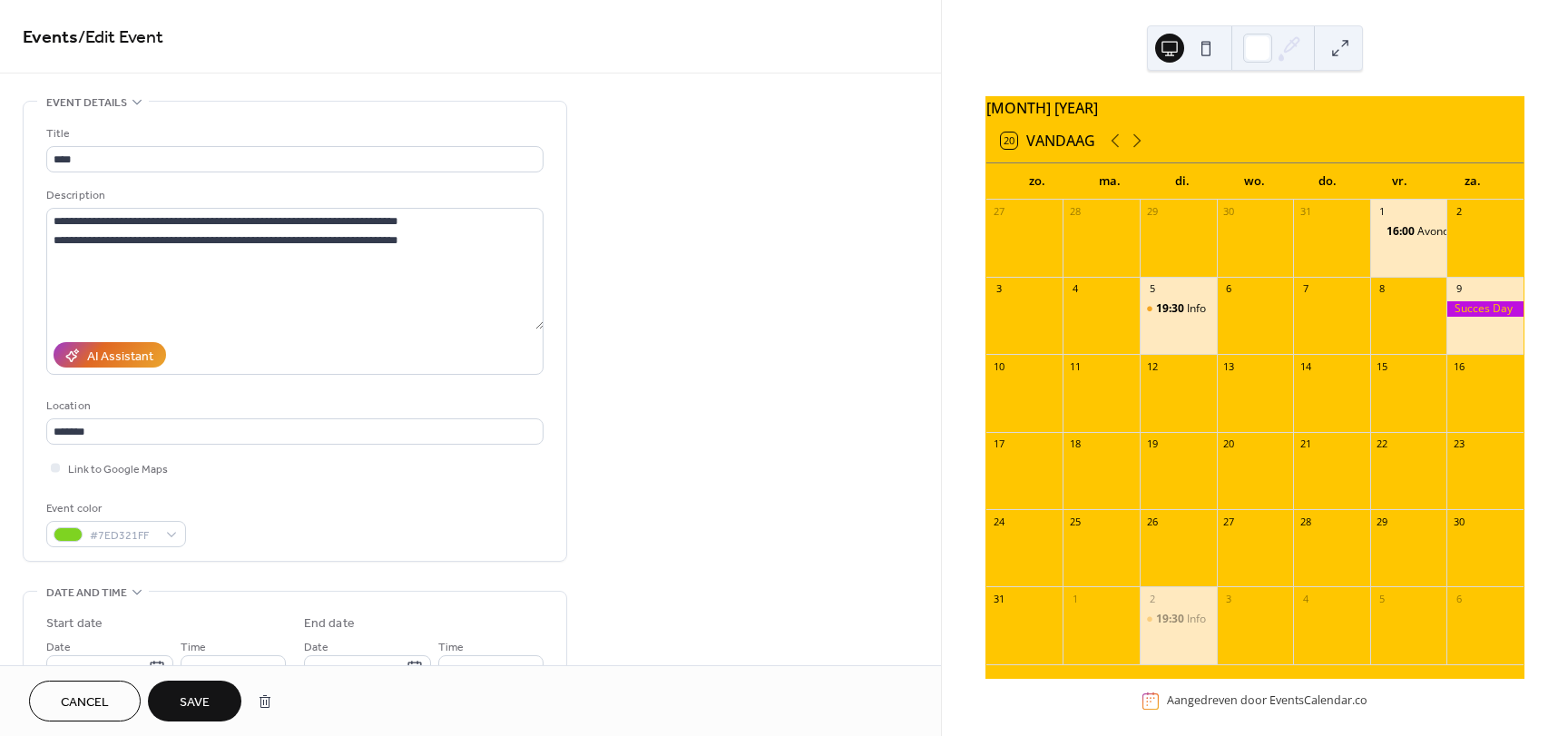 click on "Save" at bounding box center [194, 702] 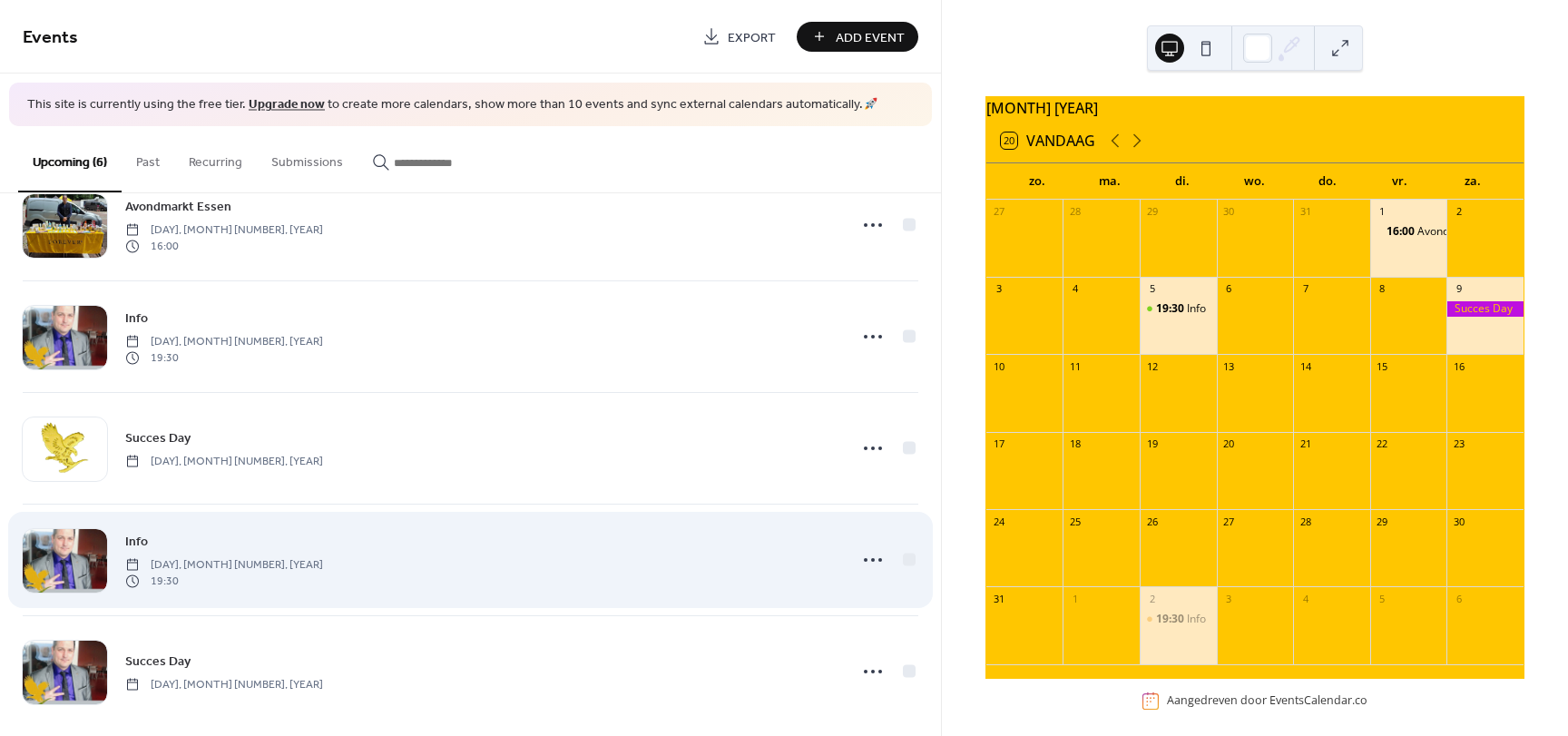 scroll, scrollTop: 181, scrollLeft: 0, axis: vertical 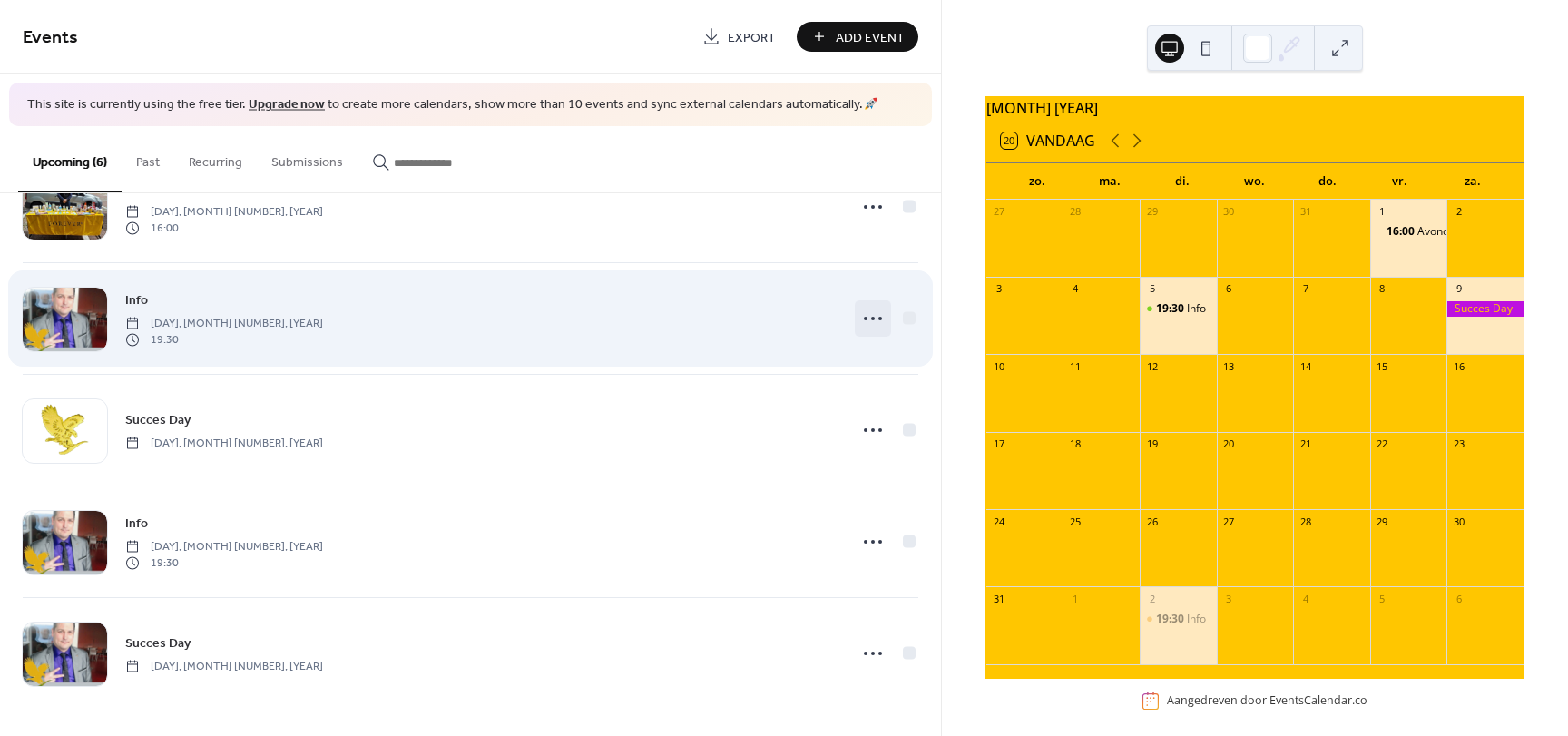 click 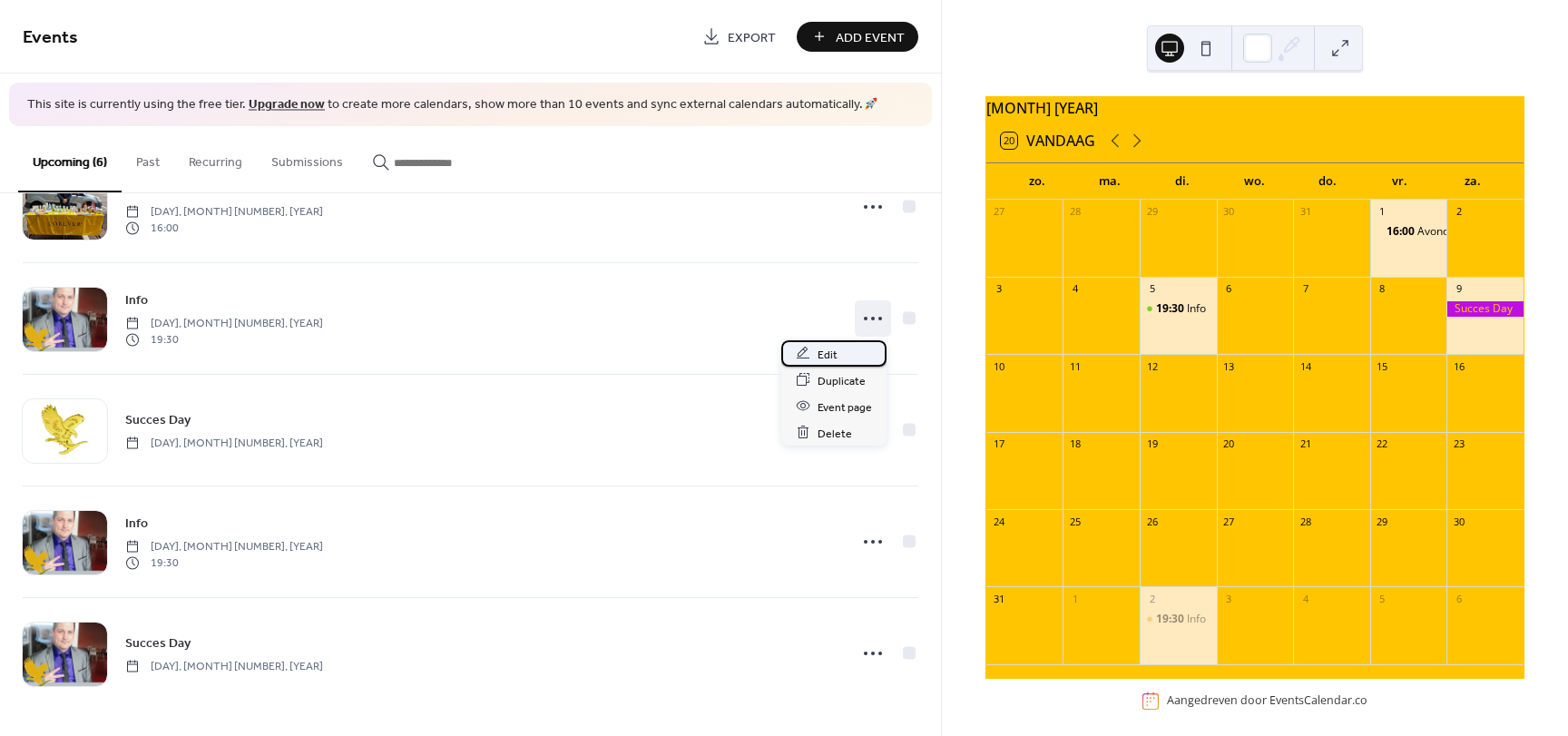 click on "Edit" at bounding box center (828, 354) 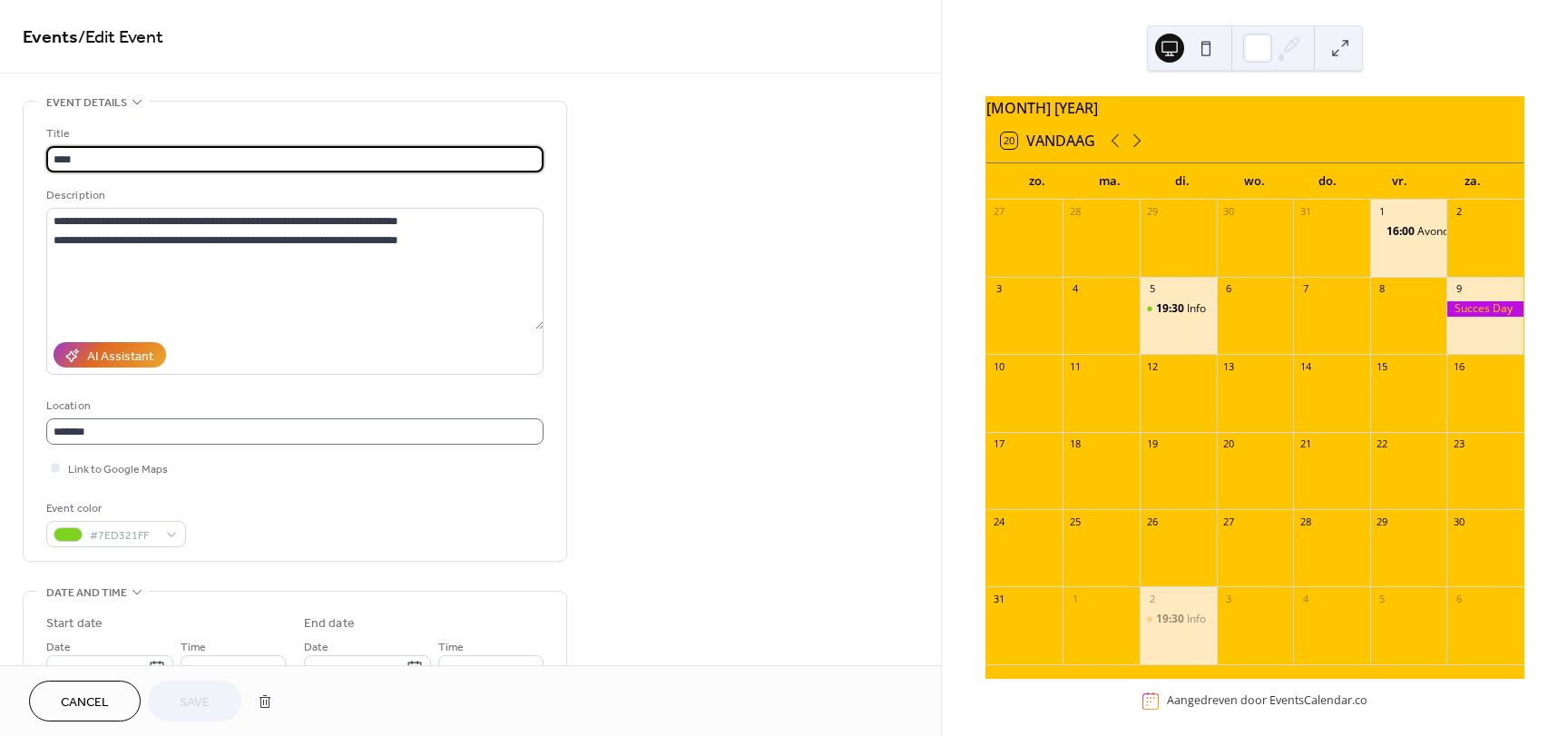scroll, scrollTop: 1, scrollLeft: 0, axis: vertical 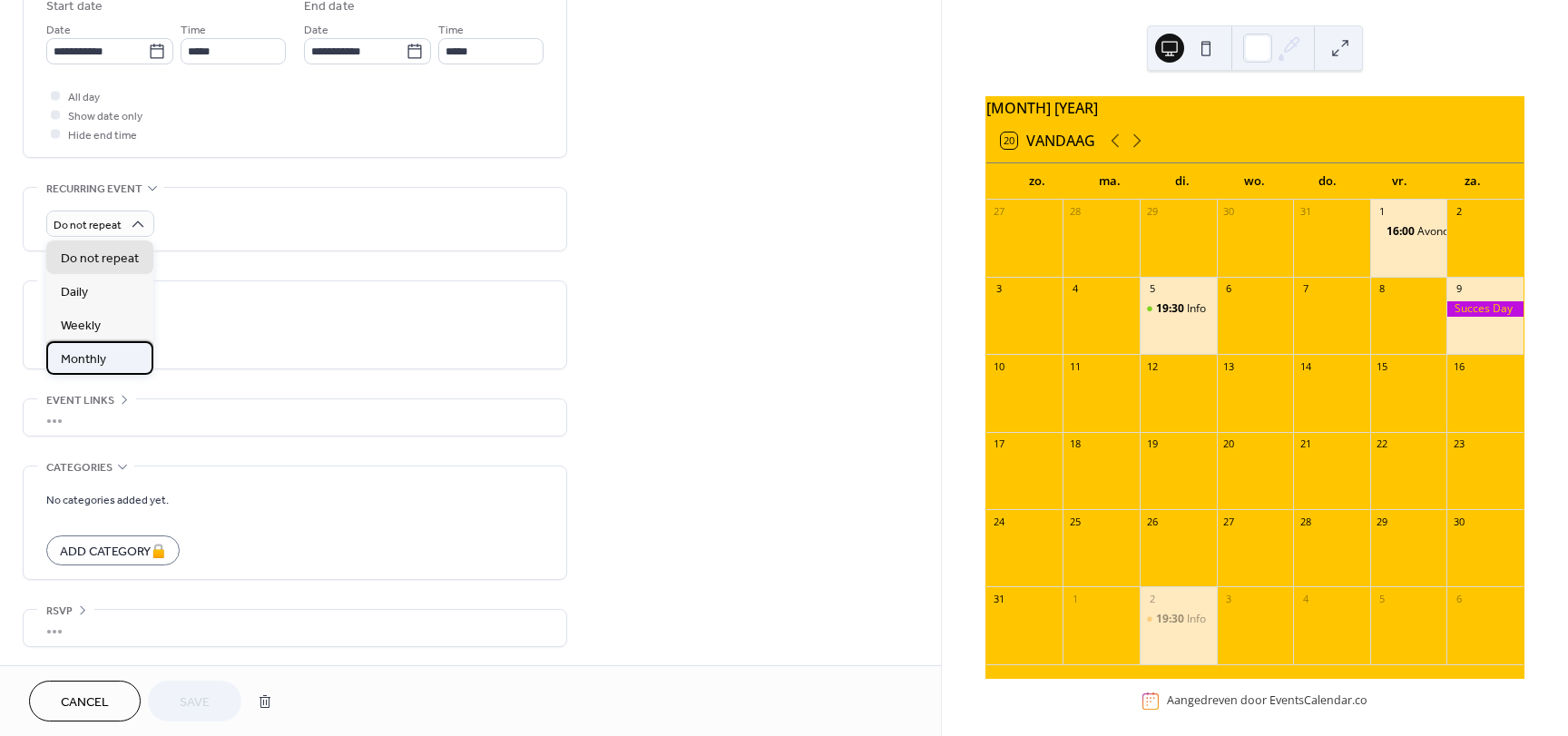 click on "Monthly" at bounding box center (83, 359) 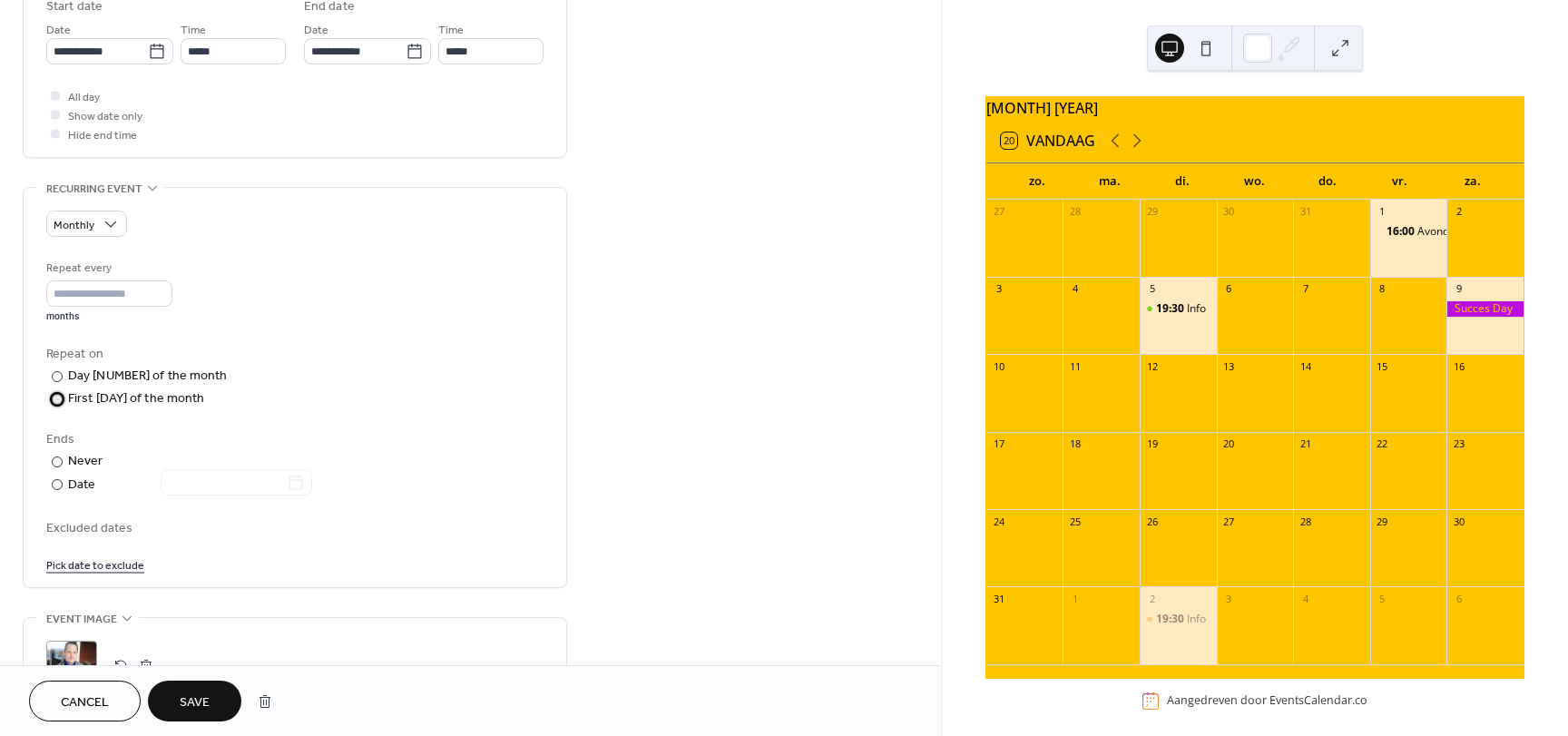 click on "​ First Tuesday of the month" at bounding box center [139, 398] 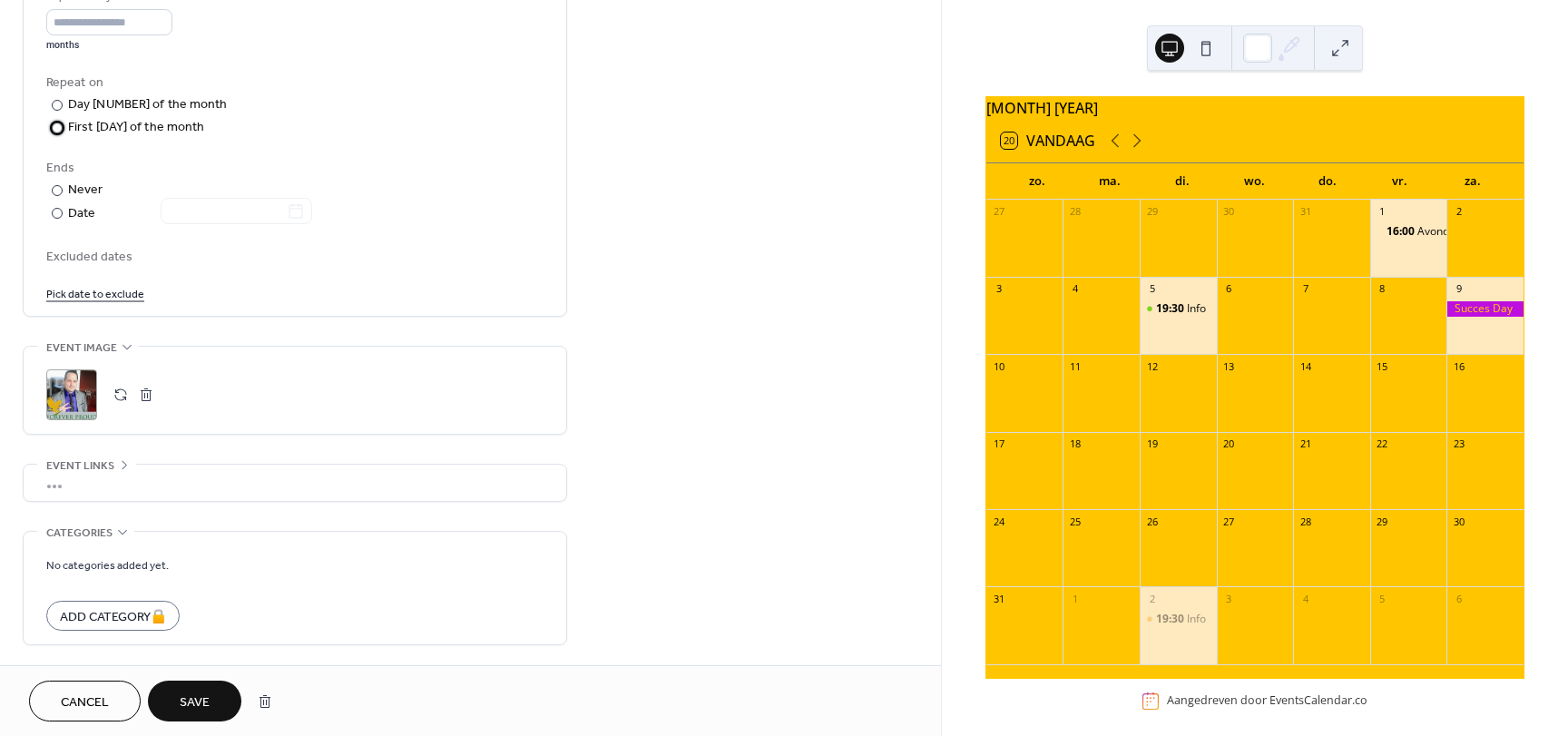 scroll, scrollTop: 954, scrollLeft: 0, axis: vertical 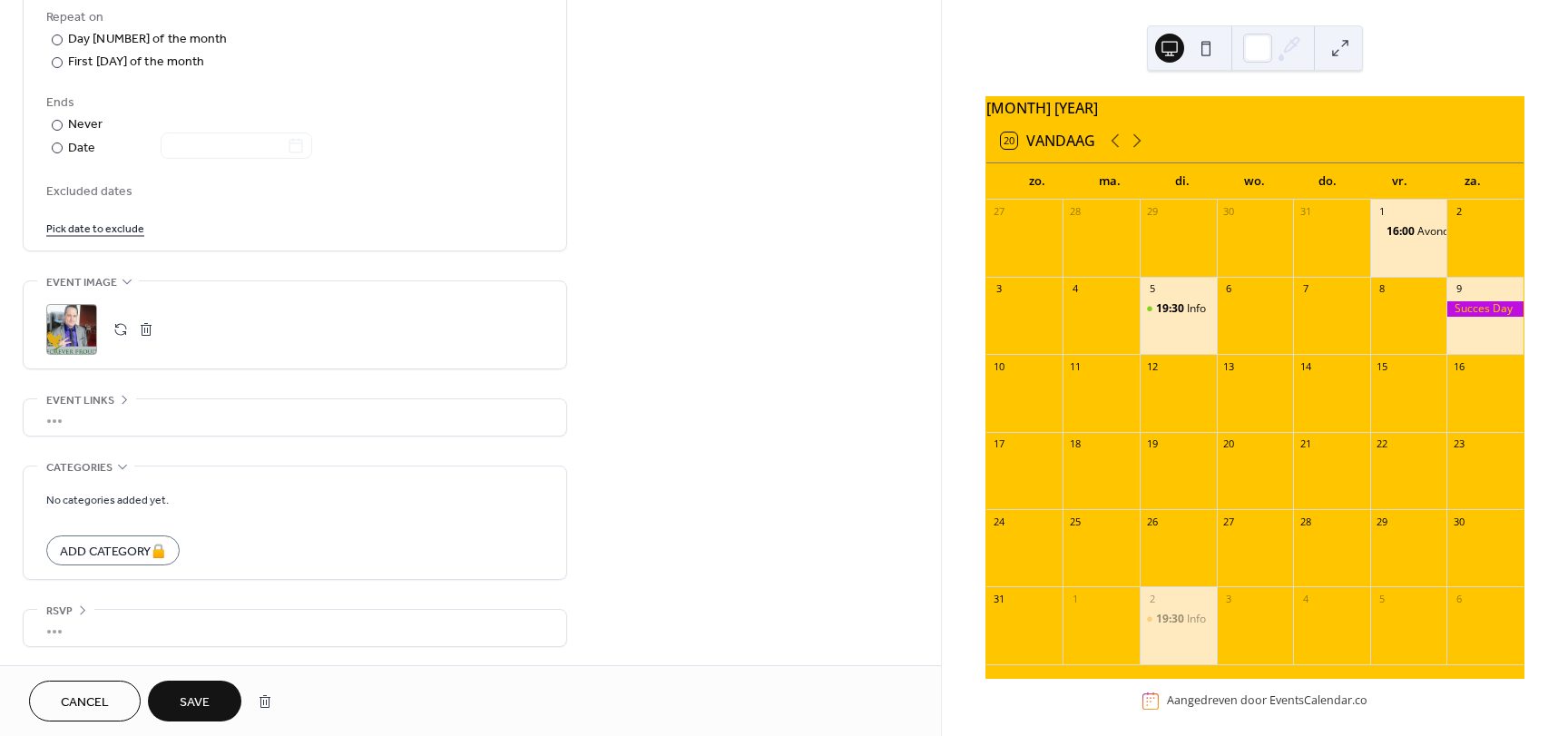 click on "•••" at bounding box center [295, 417] 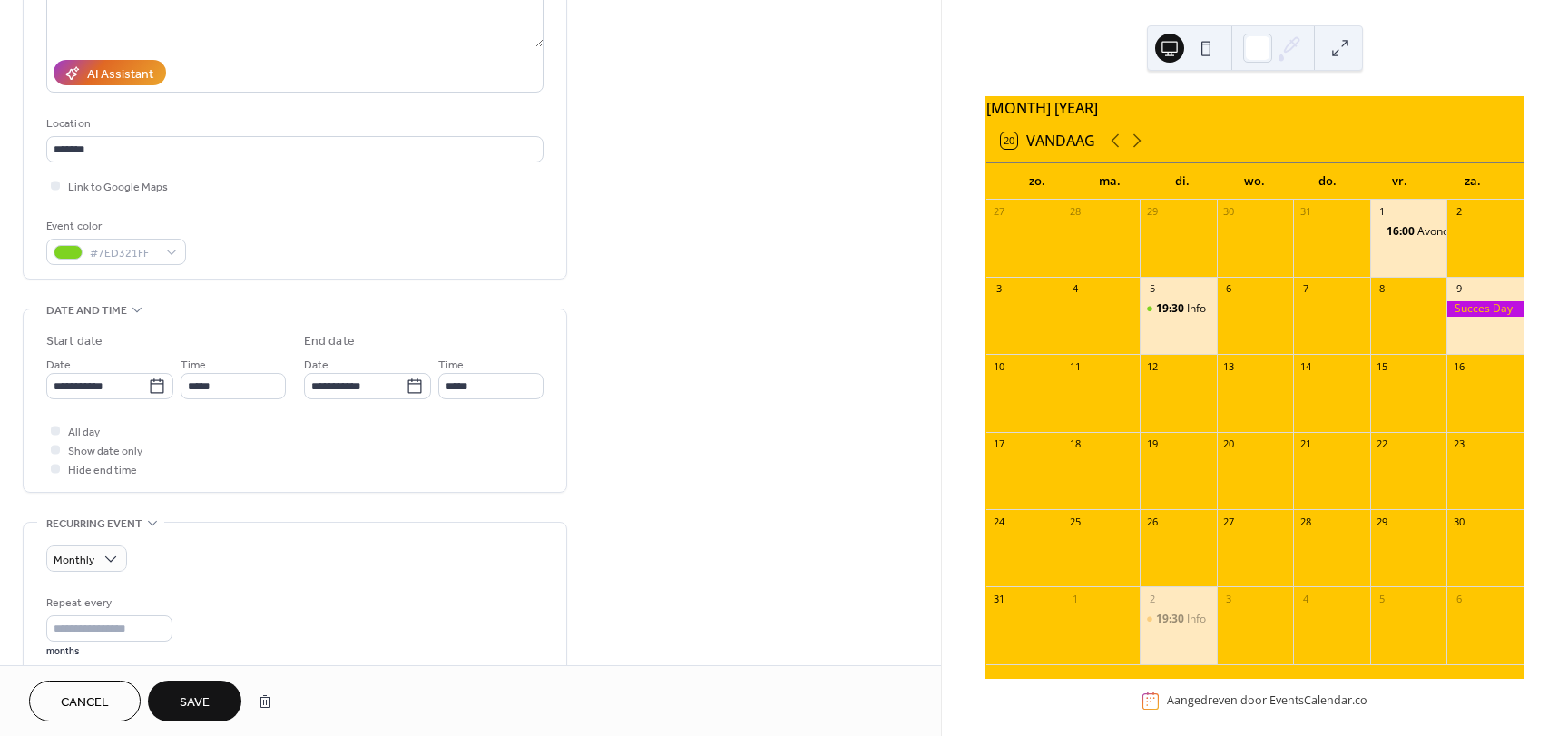 scroll, scrollTop: 280, scrollLeft: 0, axis: vertical 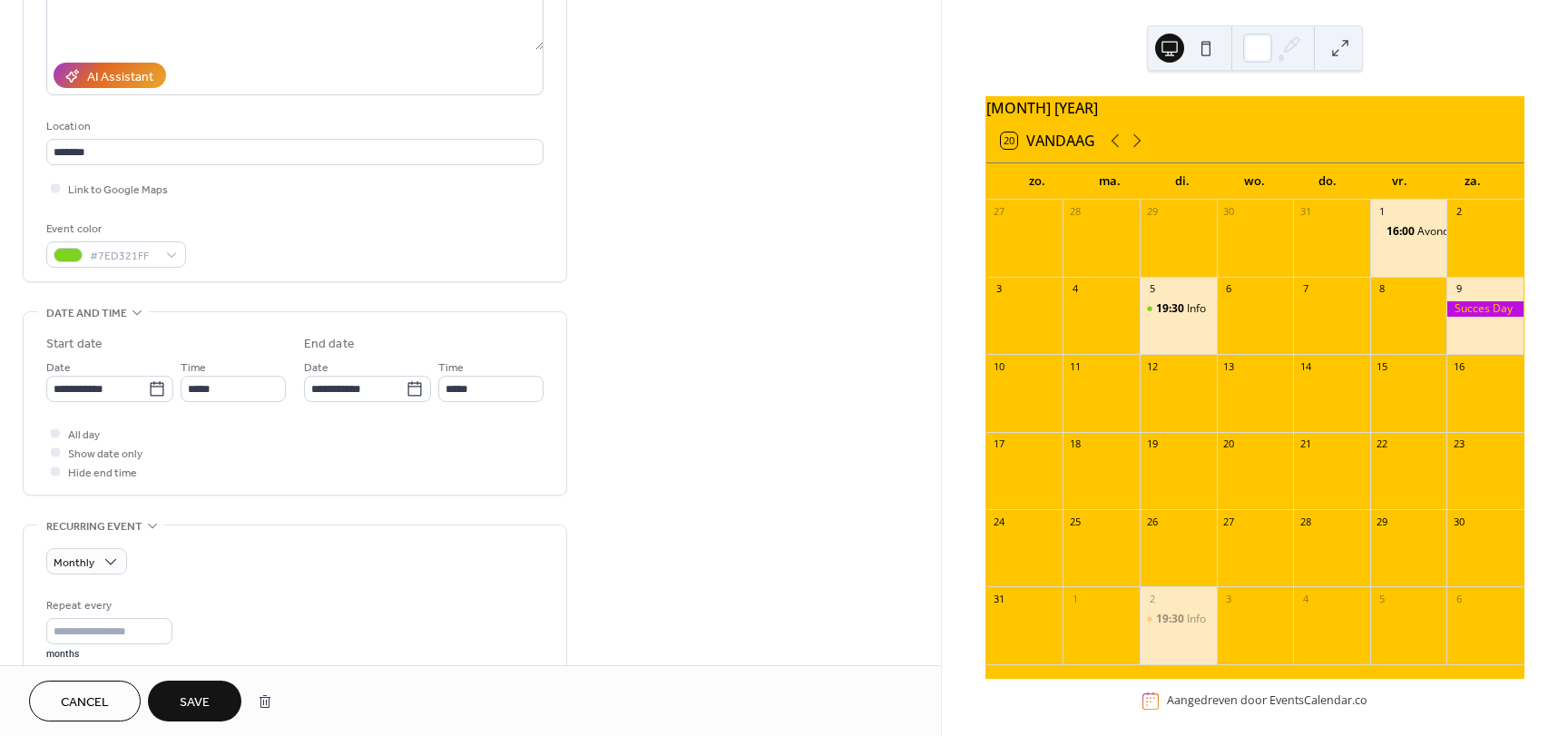 click on "Save" at bounding box center (194, 702) 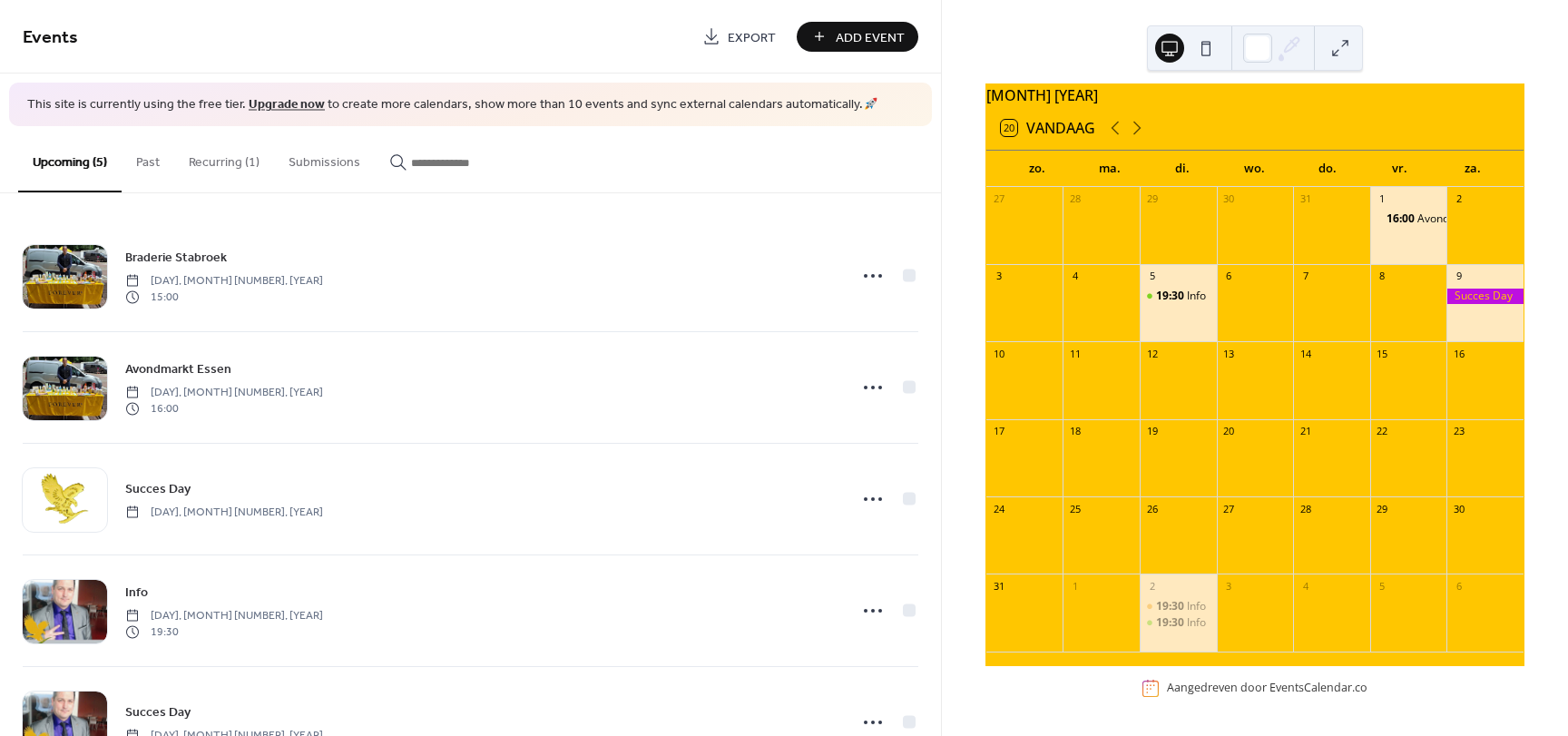 scroll, scrollTop: 24, scrollLeft: 0, axis: vertical 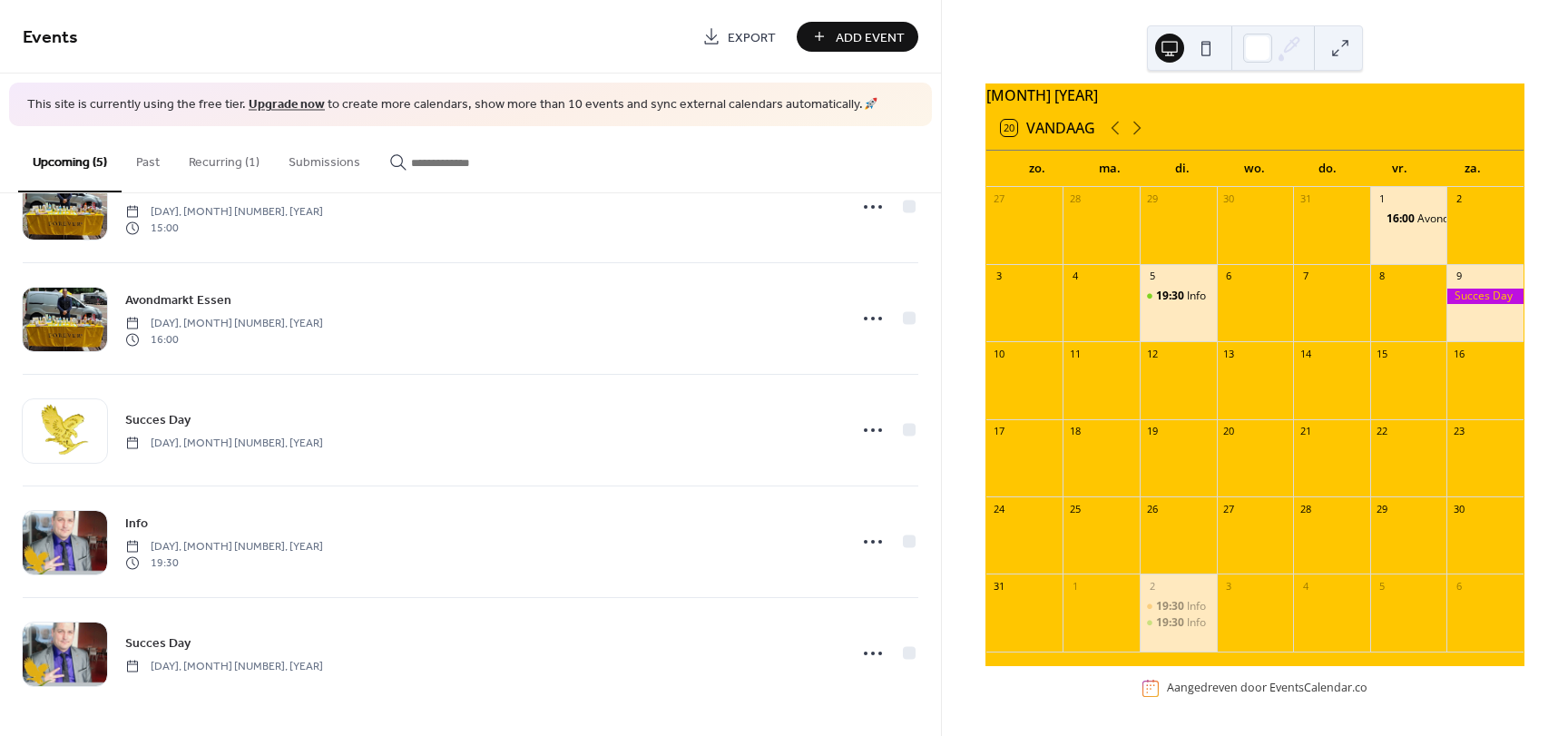 click on "Recurring (1)" at bounding box center [224, 158] 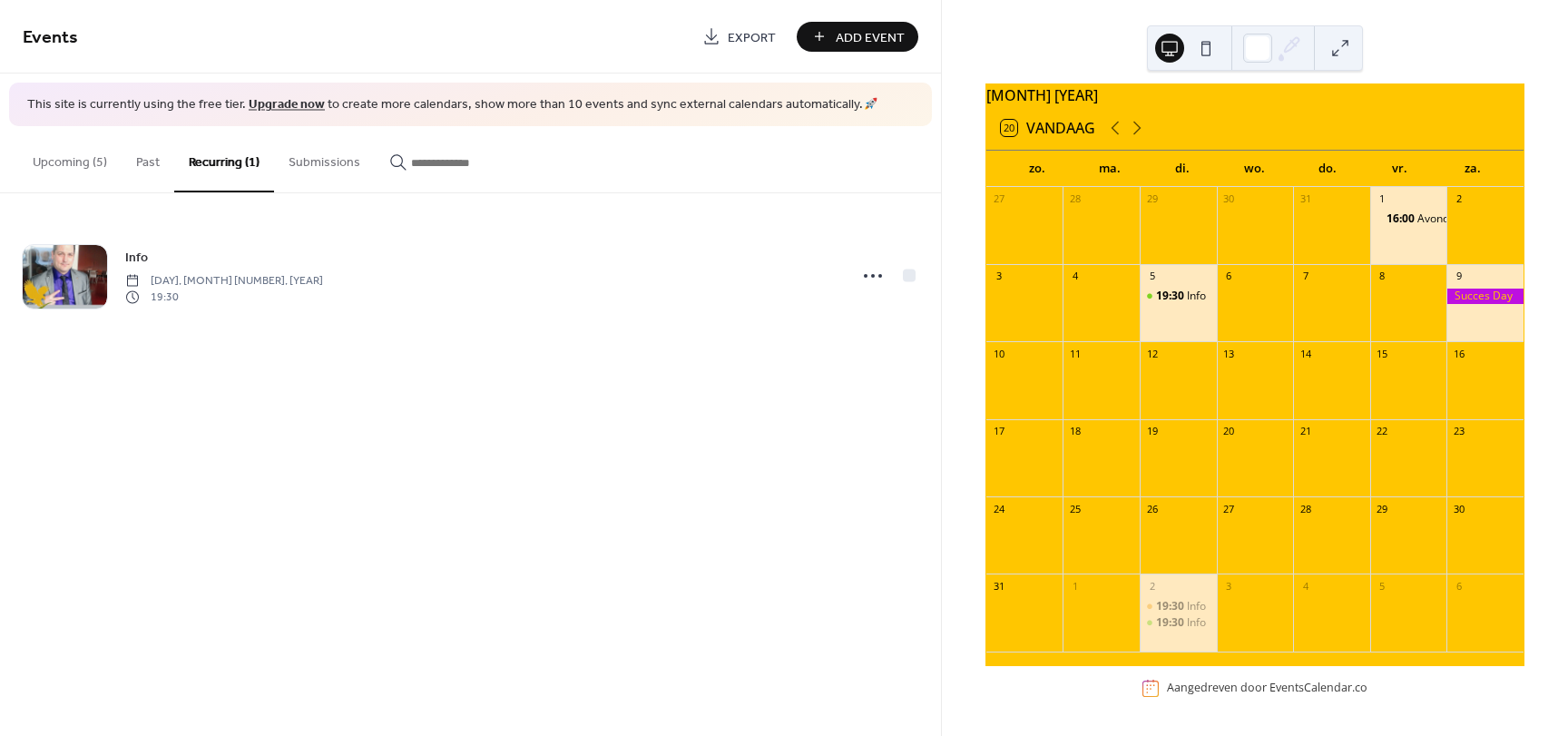 click on "Upcoming (5)" at bounding box center [70, 158] 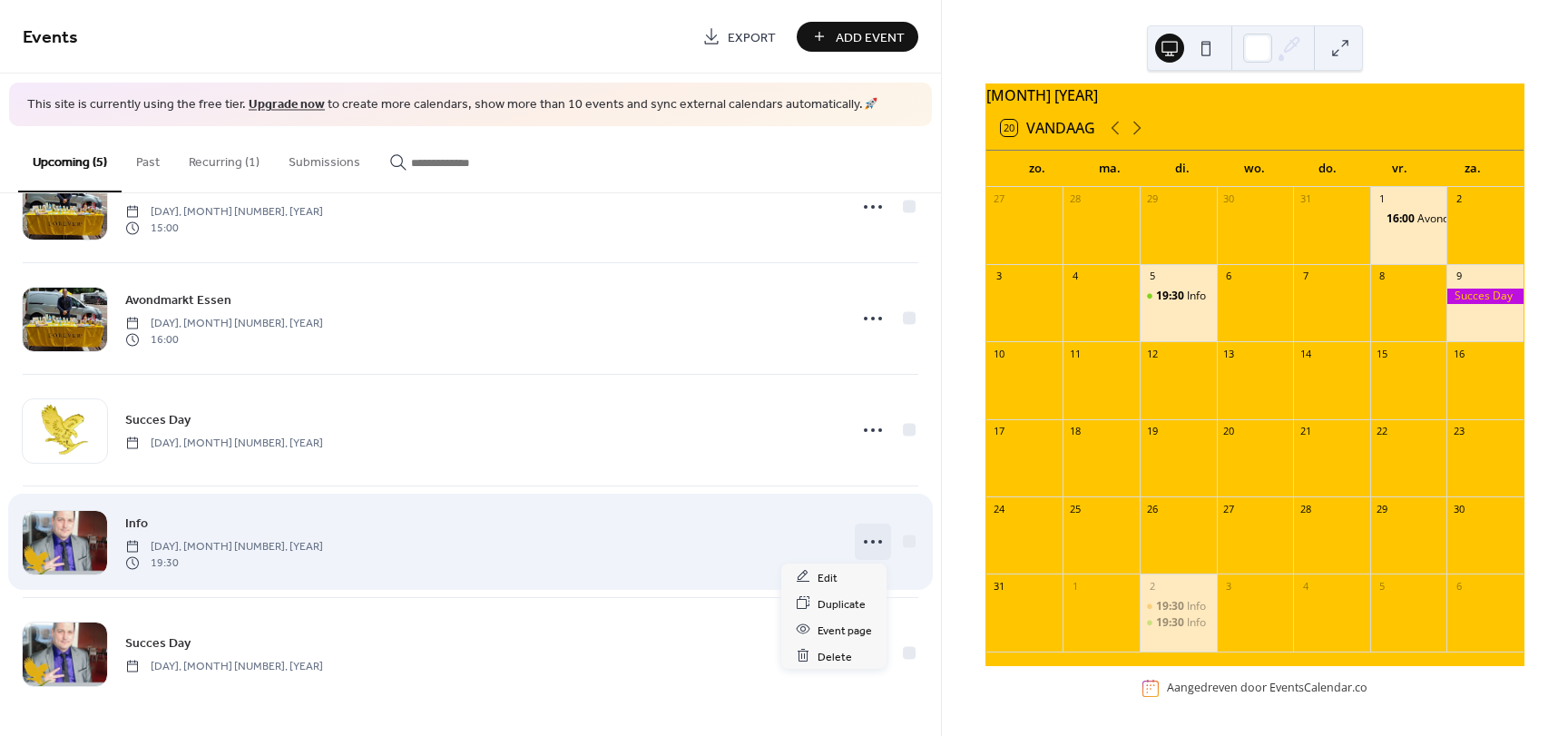click 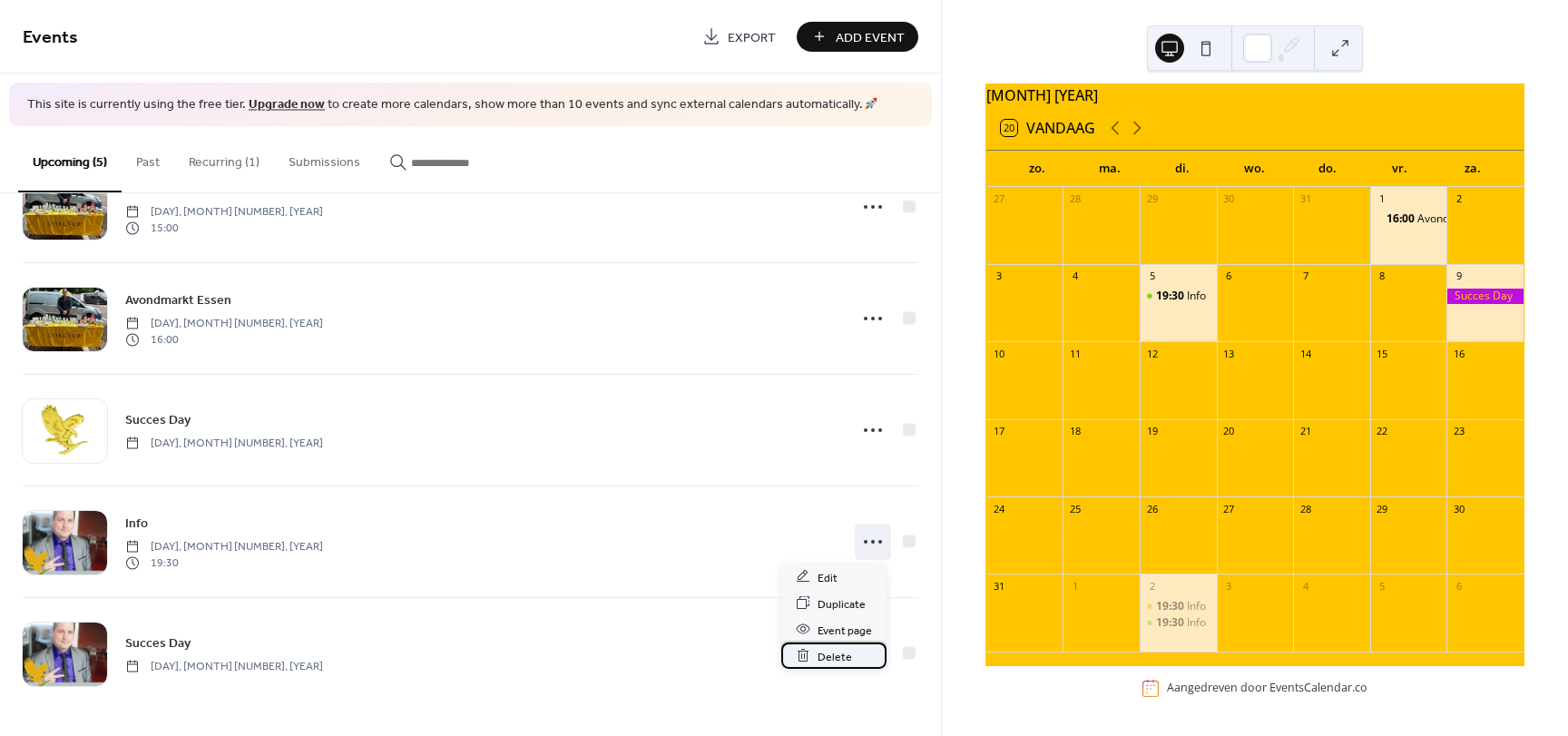 click on "Delete" at bounding box center (835, 656) 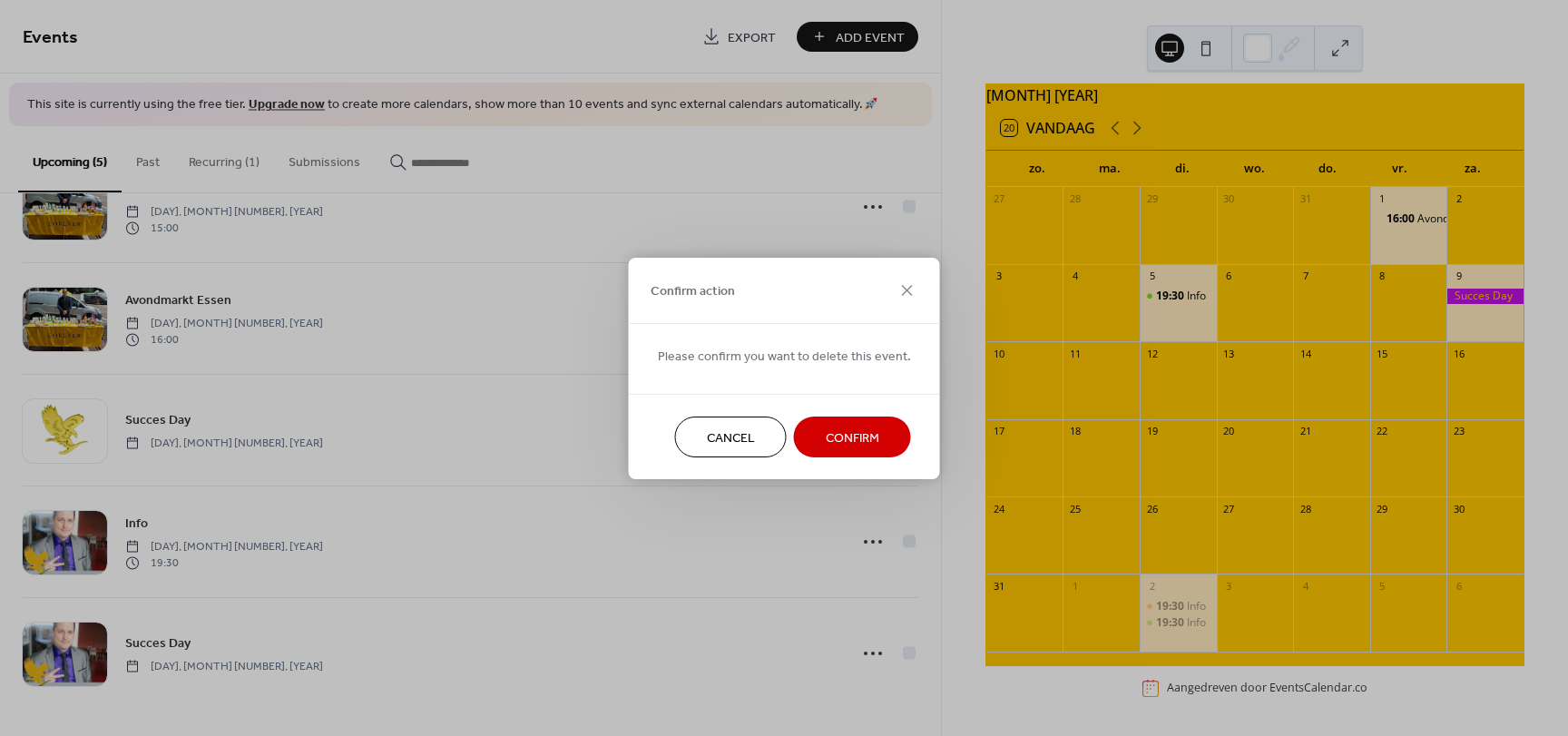 click on "Confirm" at bounding box center (852, 437) 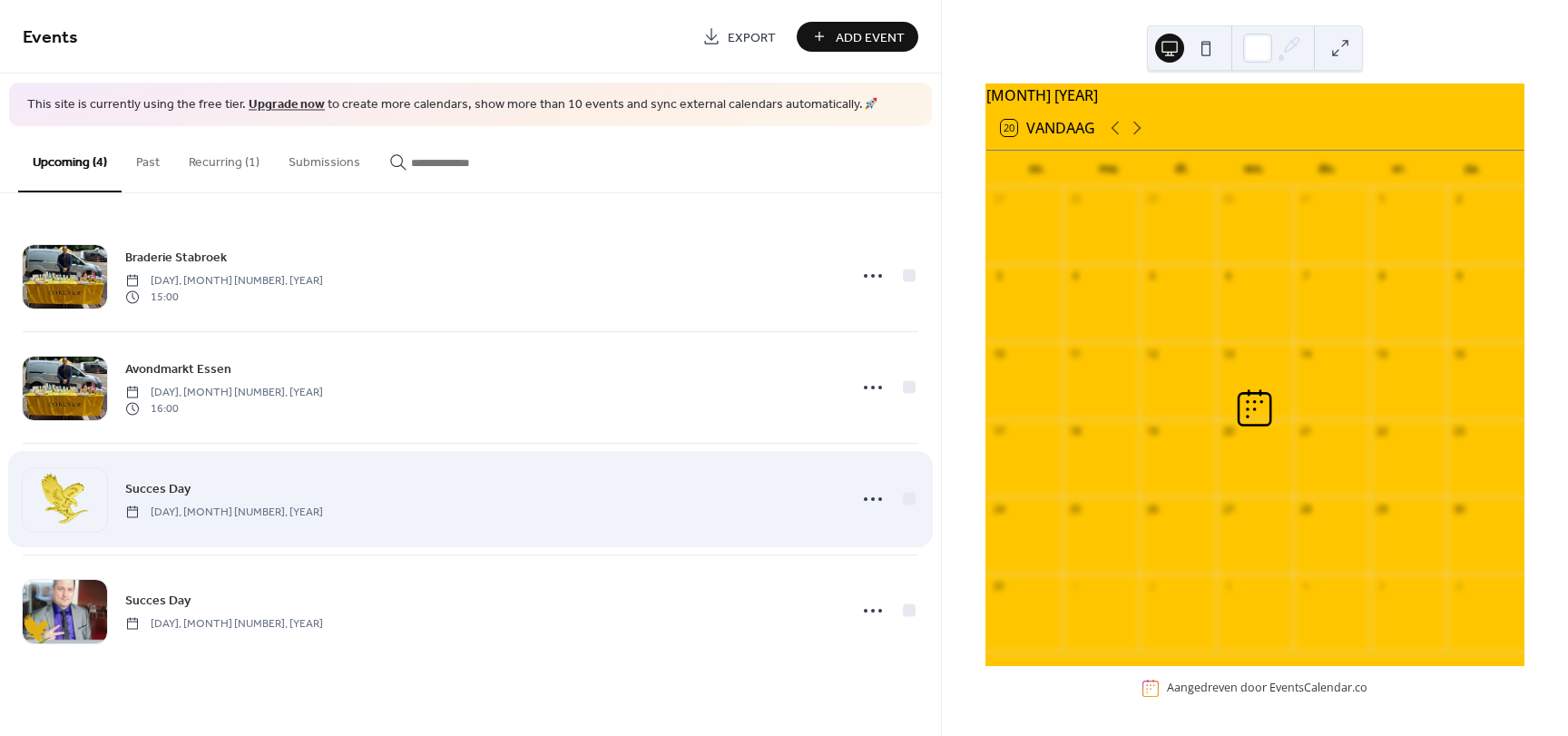 scroll, scrollTop: 0, scrollLeft: 0, axis: both 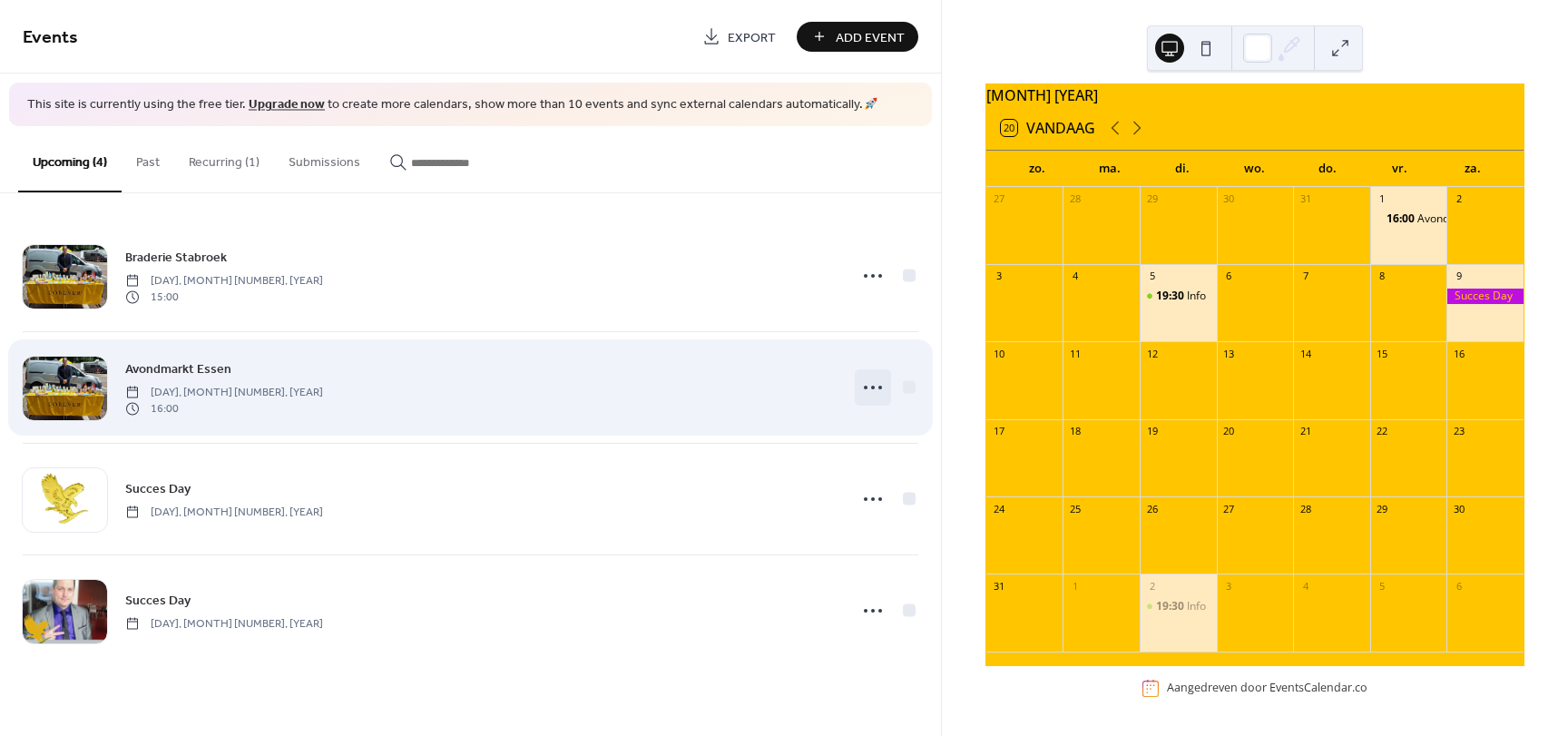 click 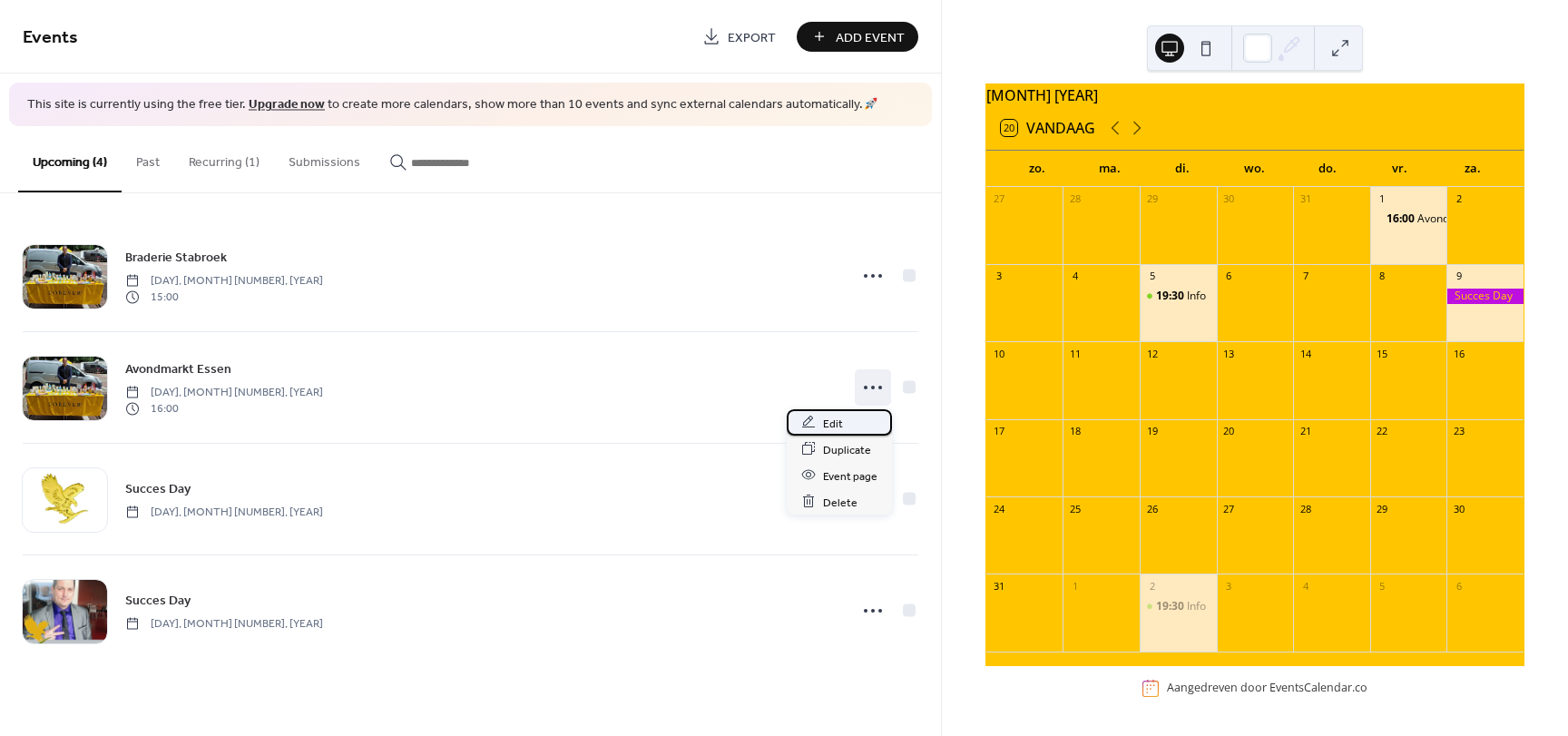 click on "Edit" at bounding box center [839, 422] 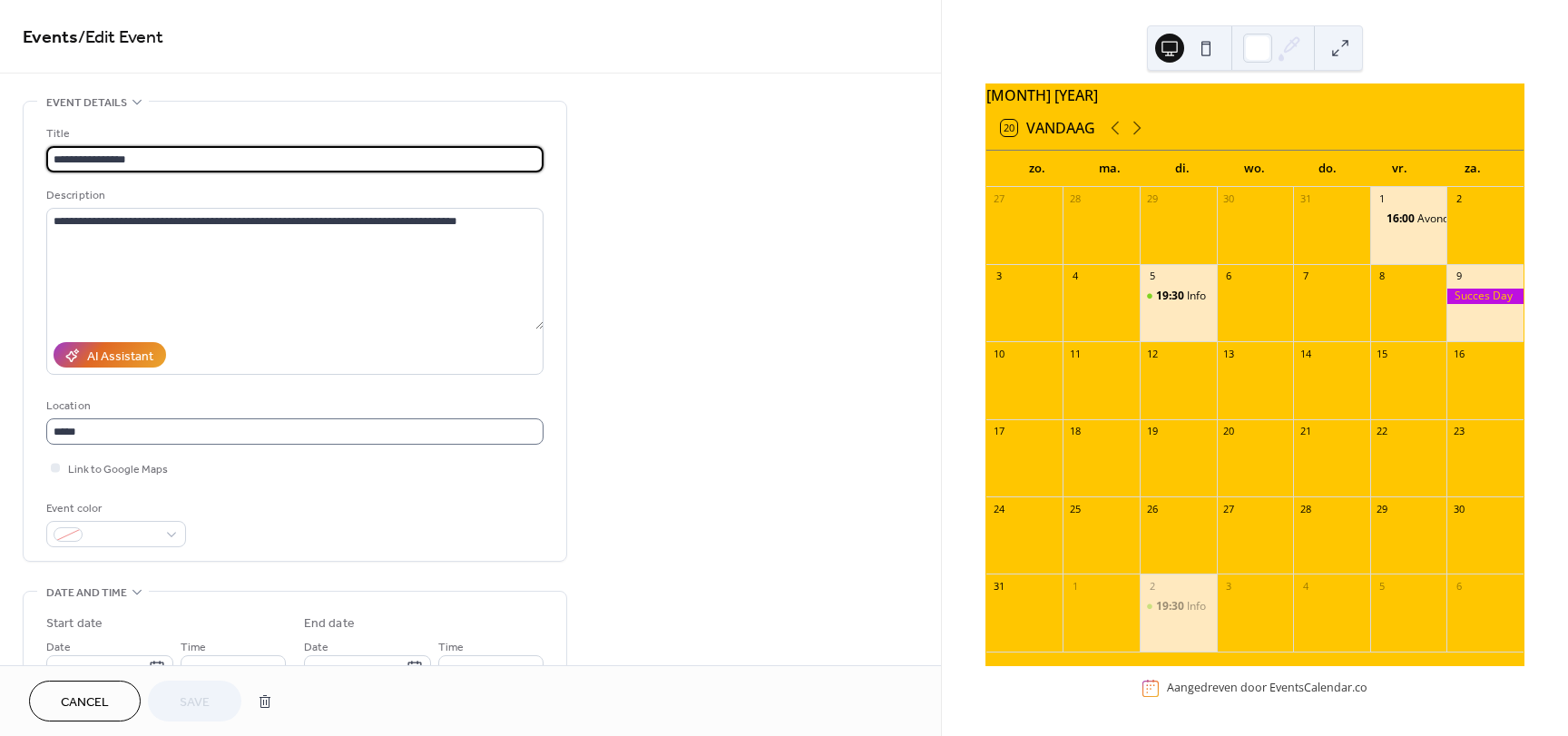 scroll, scrollTop: 1, scrollLeft: 0, axis: vertical 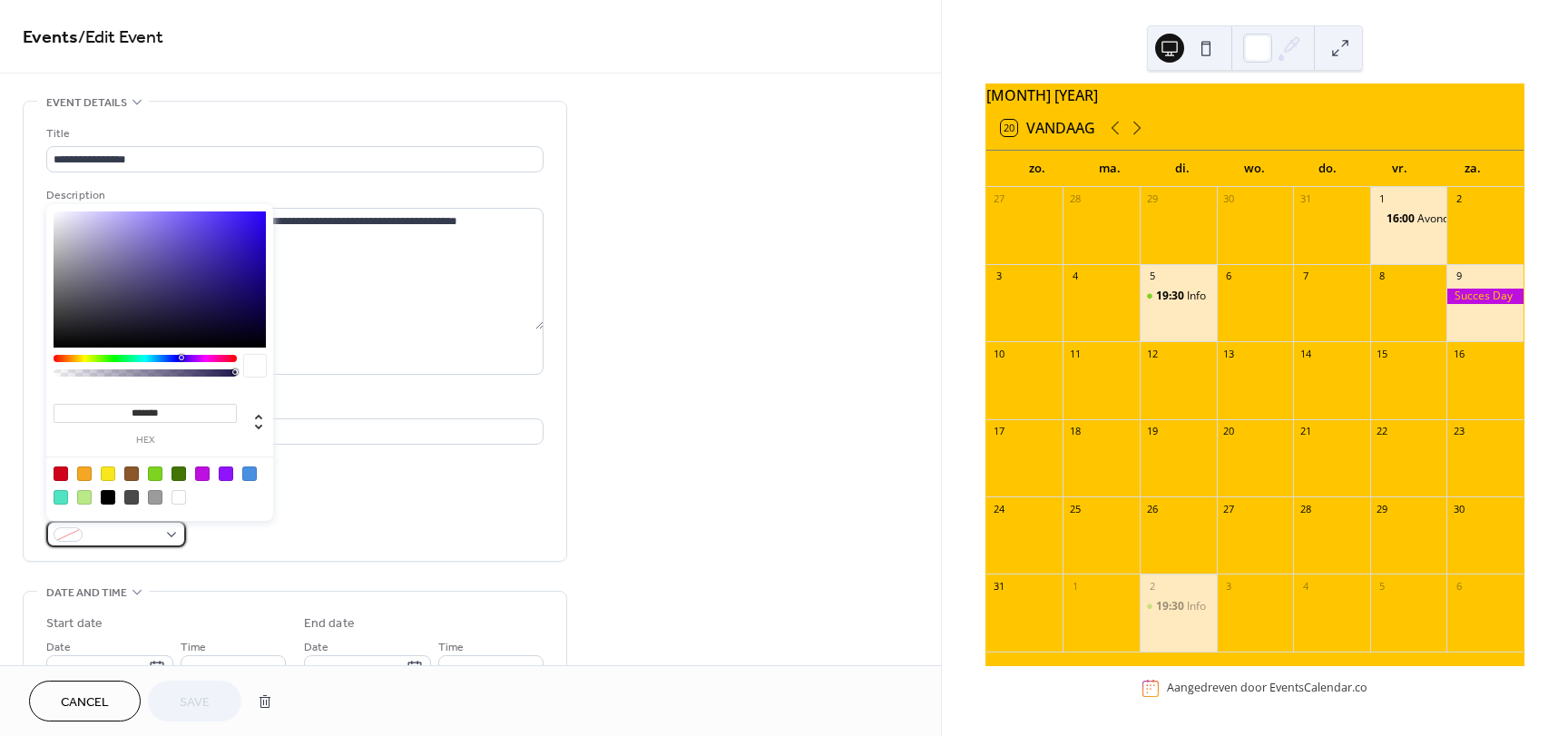 click at bounding box center (123, 535) 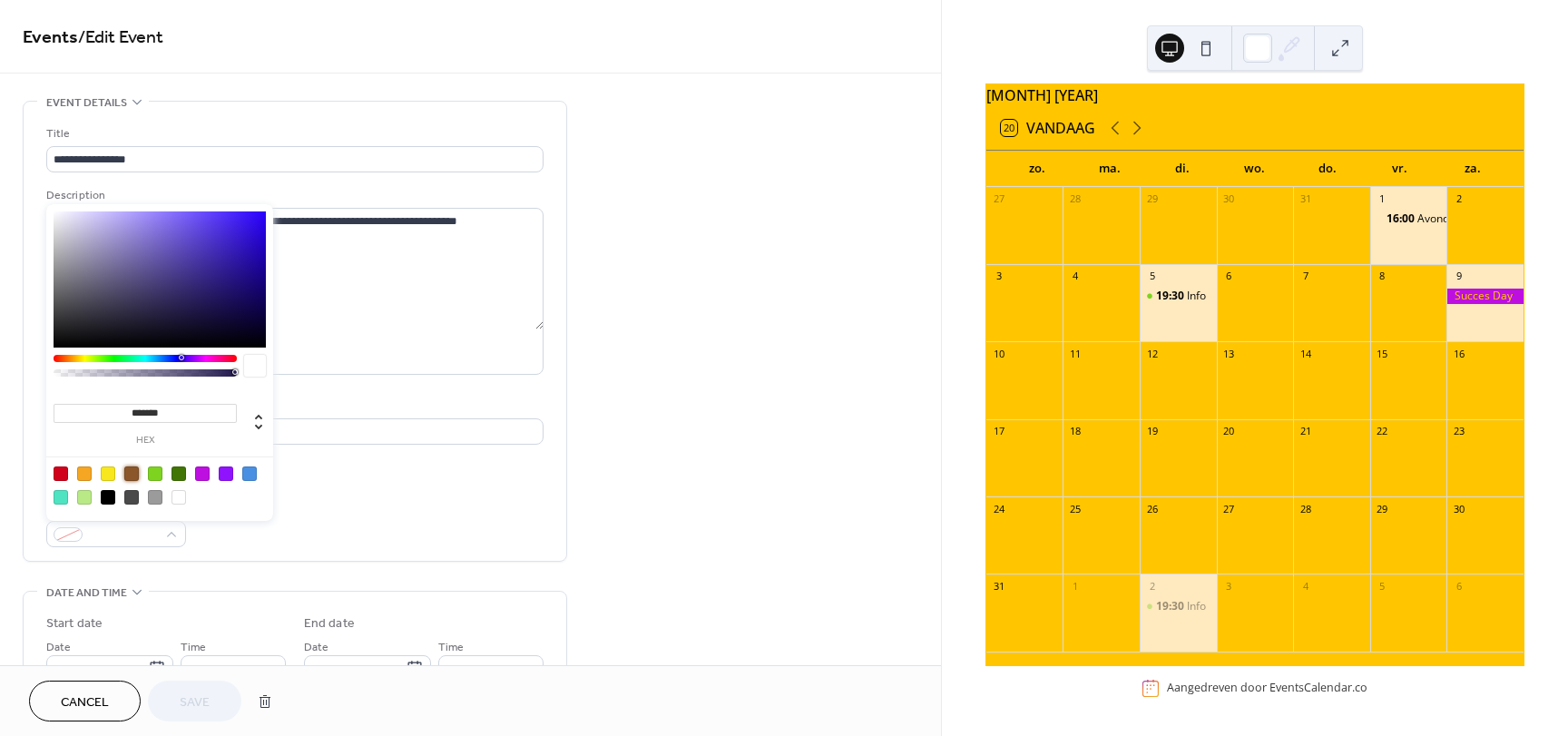click at bounding box center (132, 474) 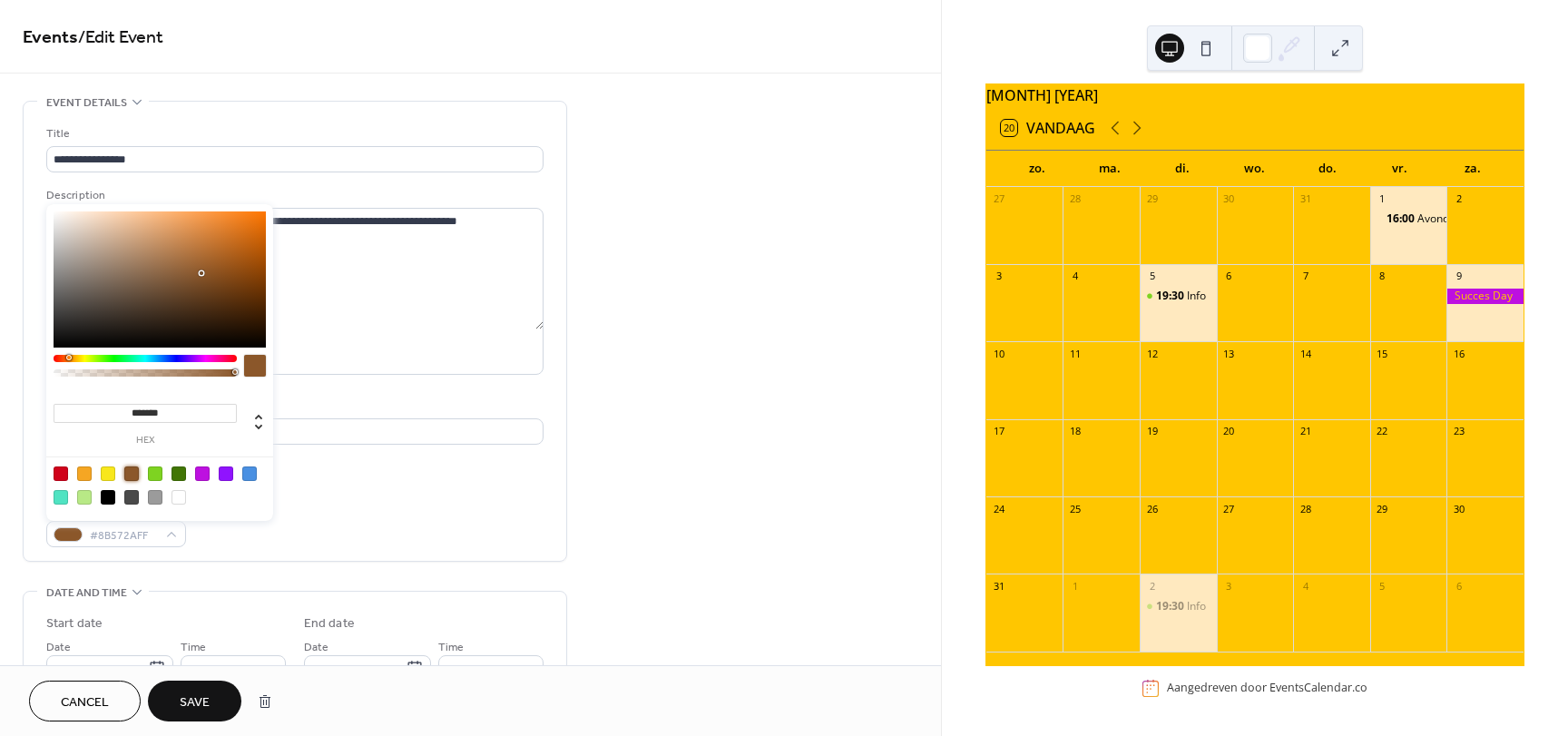 click at bounding box center (202, 474) 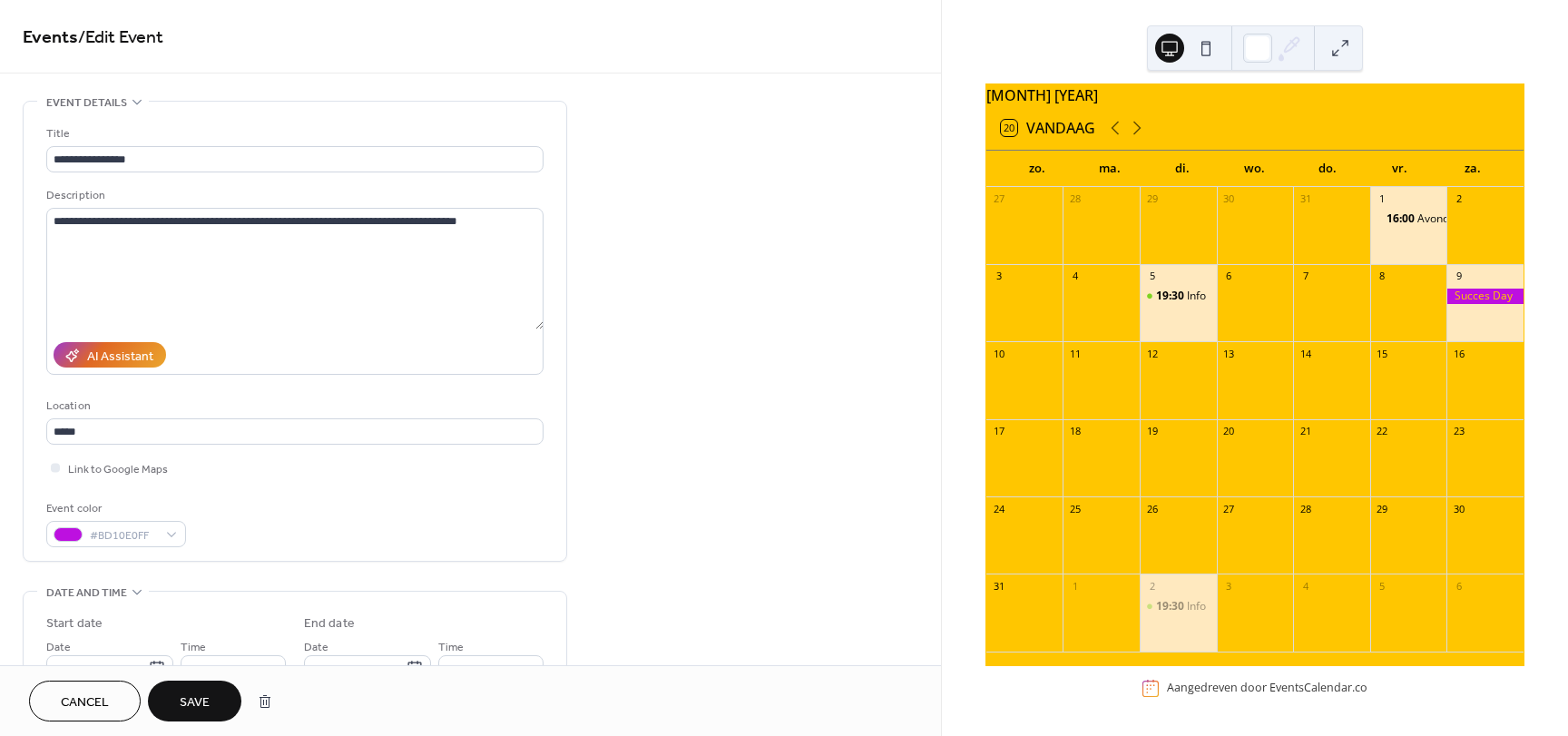 click on "**********" at bounding box center (295, 336) 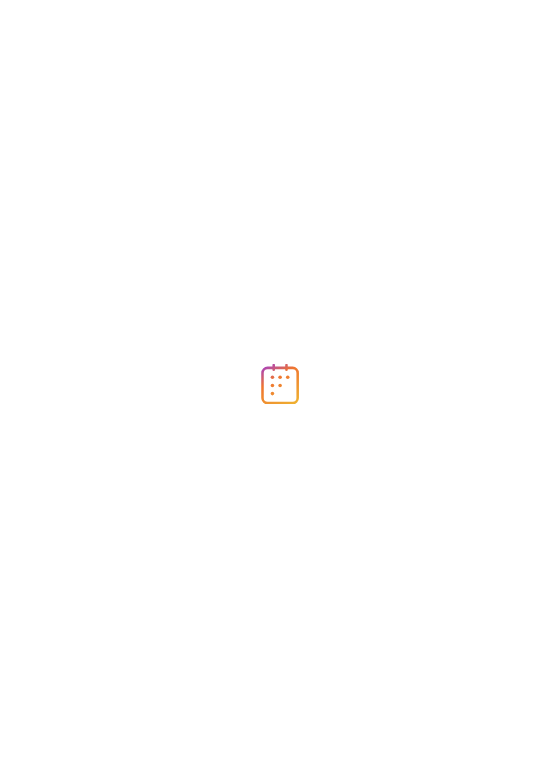 scroll, scrollTop: 0, scrollLeft: 0, axis: both 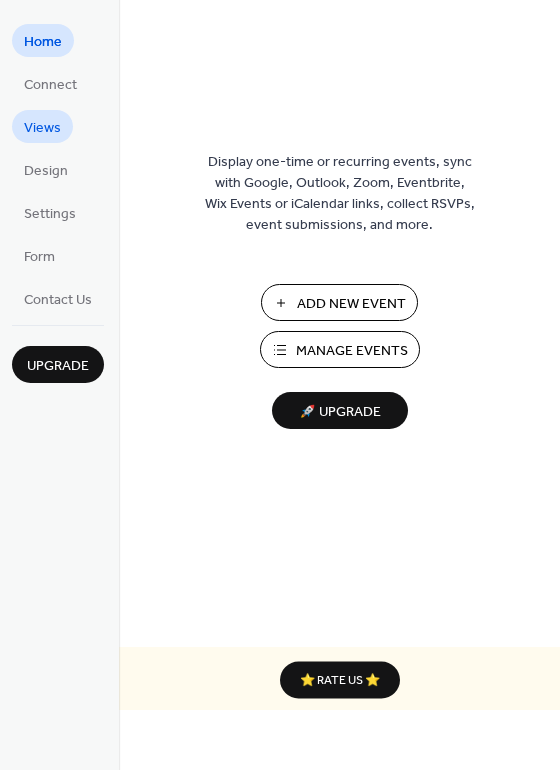 click on "Views" at bounding box center [42, 128] 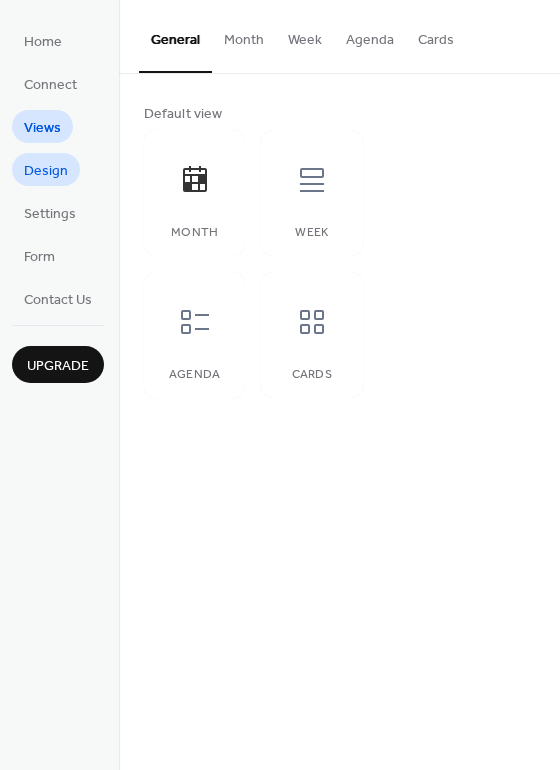 click on "Design" at bounding box center (46, 171) 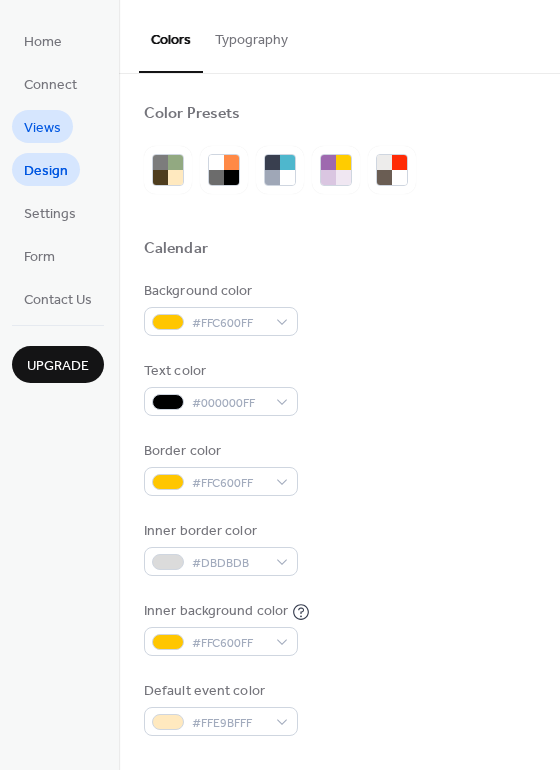 click on "Home Connect Views Design Settings Form Contact Us" at bounding box center (58, 169) 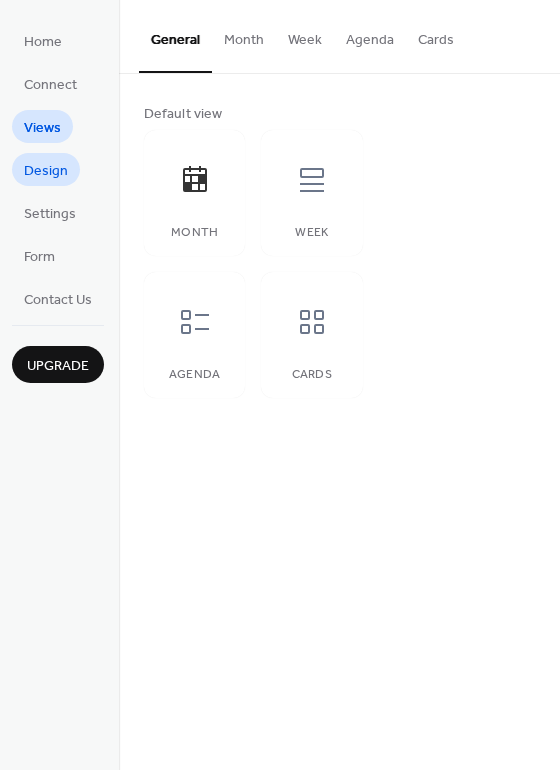 click on "Design" at bounding box center (46, 171) 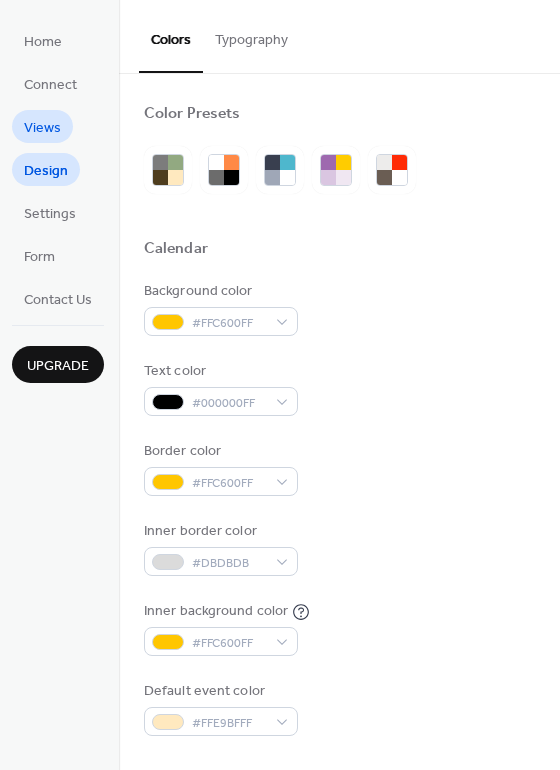 click on "Views" at bounding box center (42, 128) 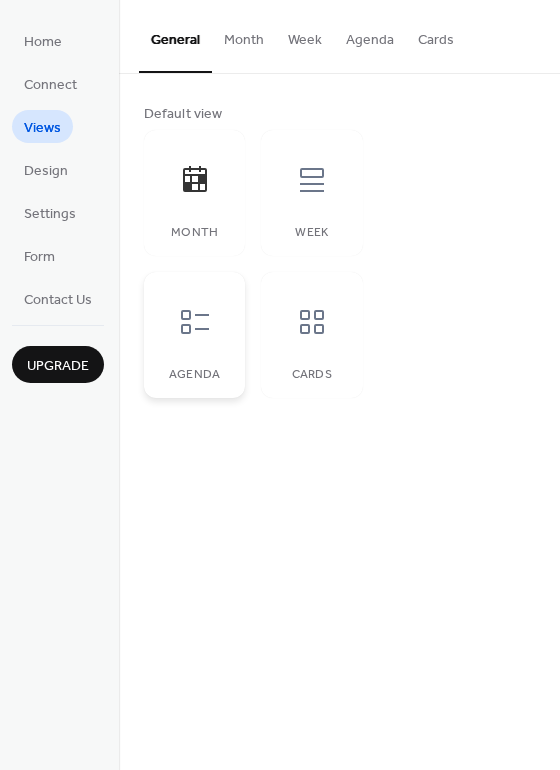 click at bounding box center [195, 322] 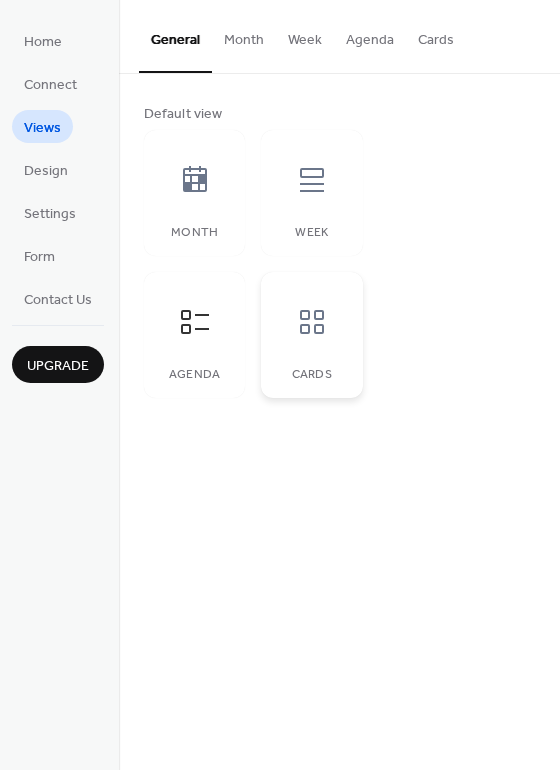 click on "Cards" at bounding box center [311, 335] 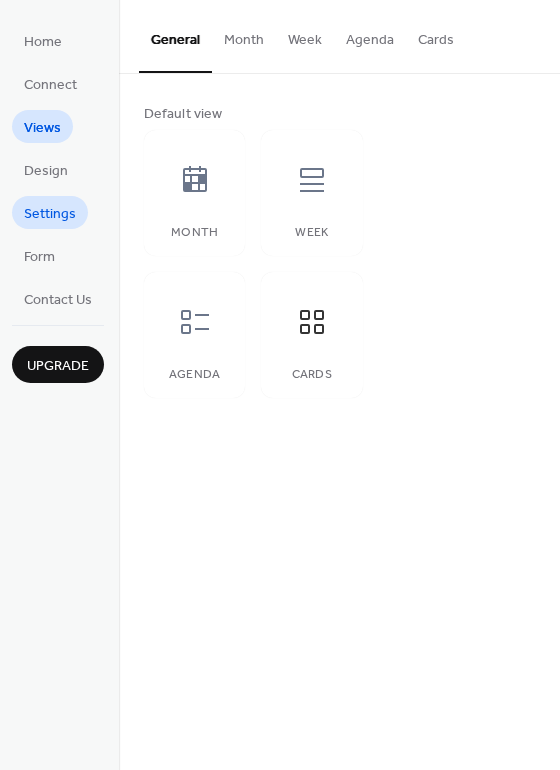 click on "Settings" at bounding box center (50, 214) 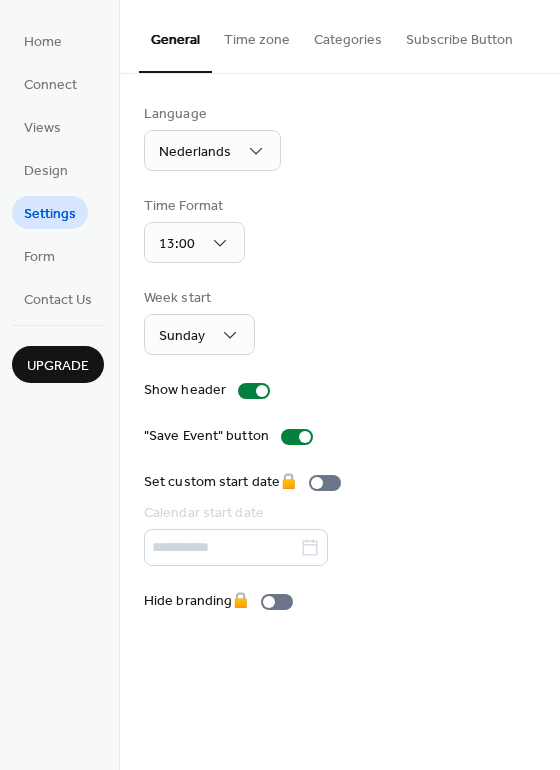 click on "Time zone" at bounding box center (257, 35) 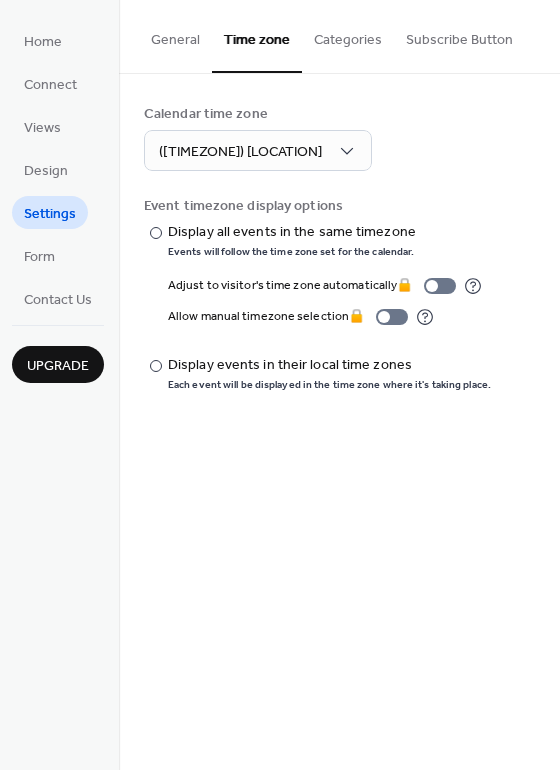 click on "Categories" at bounding box center (348, 35) 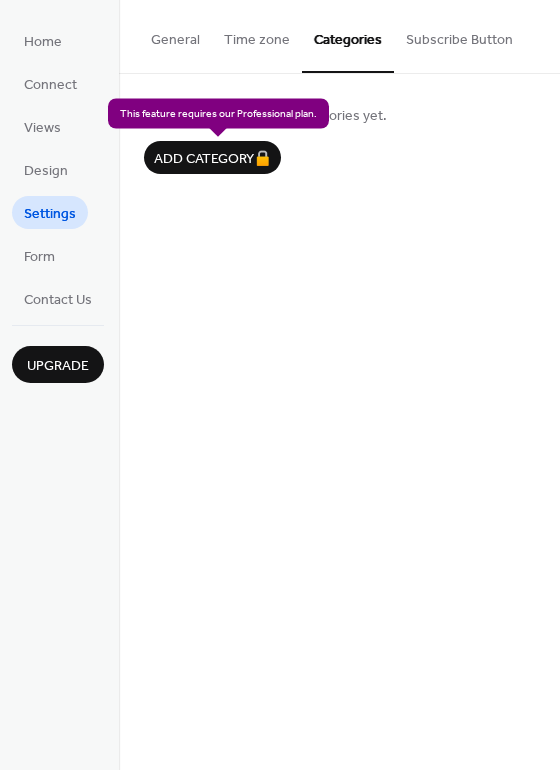click on "Add category  🔒" at bounding box center [212, 157] 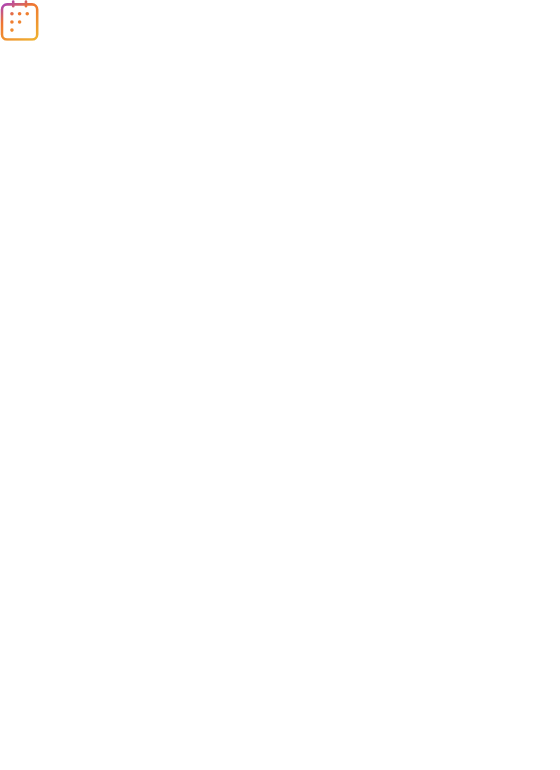 scroll, scrollTop: 0, scrollLeft: 0, axis: both 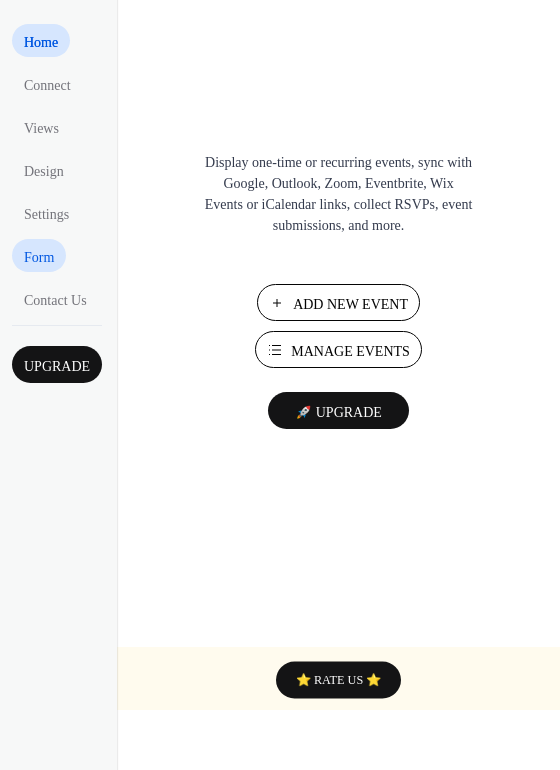 click on "Form" at bounding box center [39, 257] 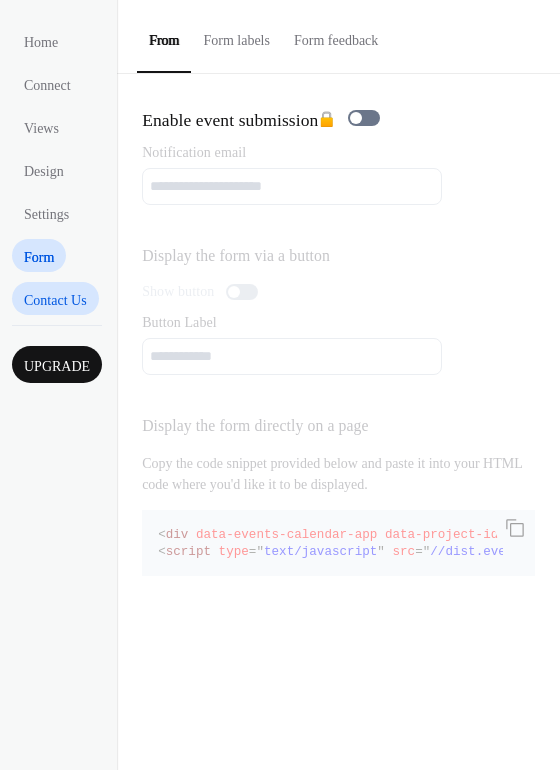 click on "Contact Us" at bounding box center [55, 300] 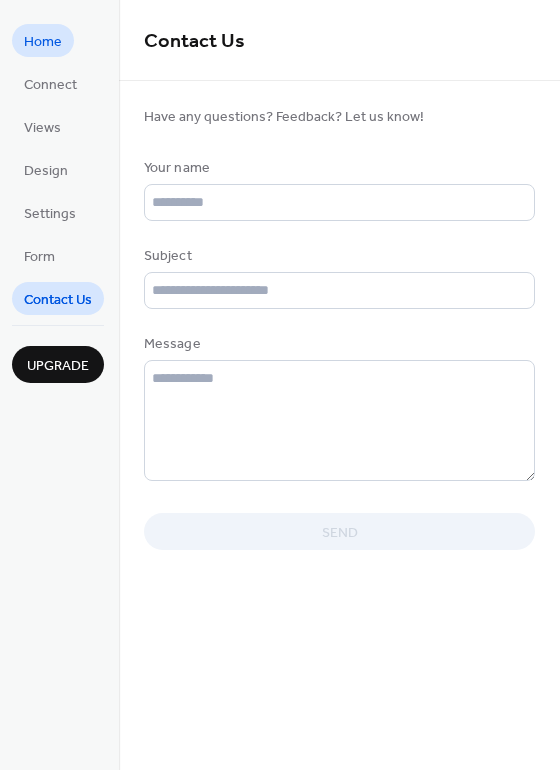 click on "Home" at bounding box center (43, 42) 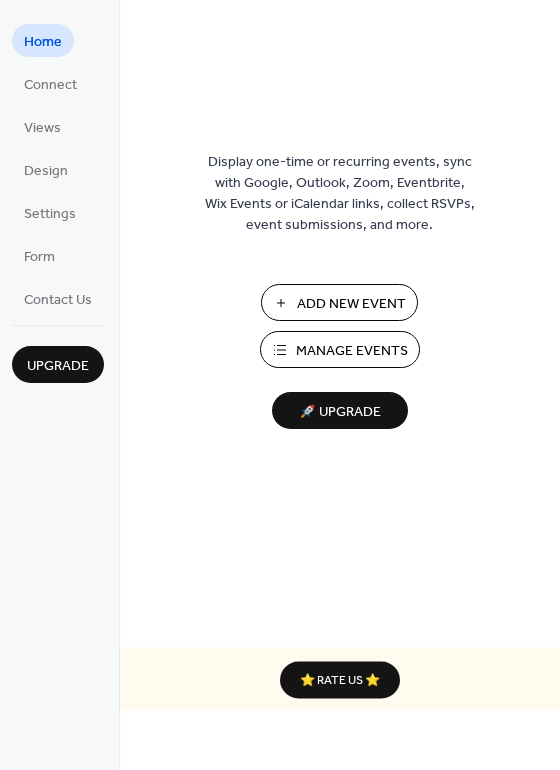 click on "Manage Events" at bounding box center [352, 351] 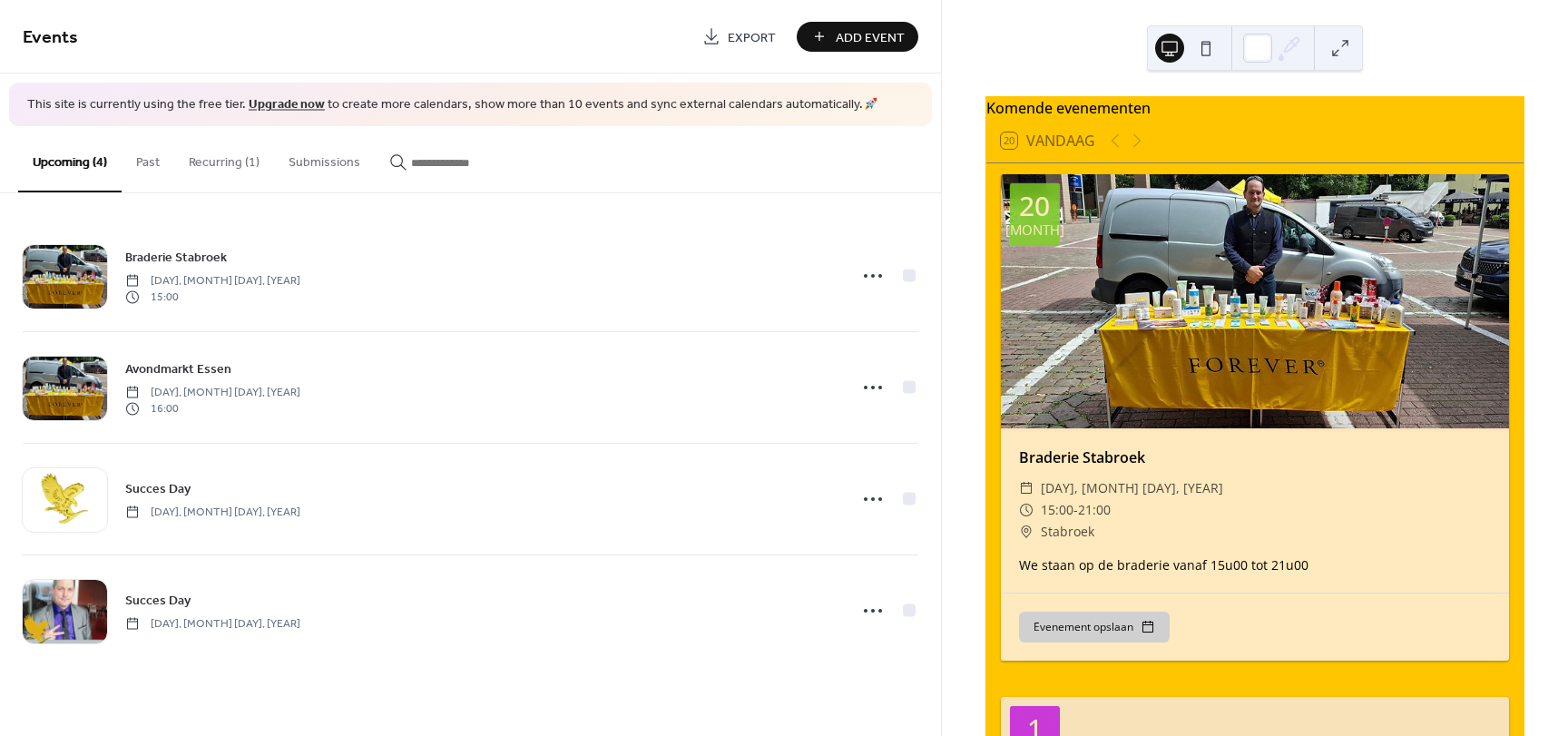 scroll, scrollTop: 0, scrollLeft: 0, axis: both 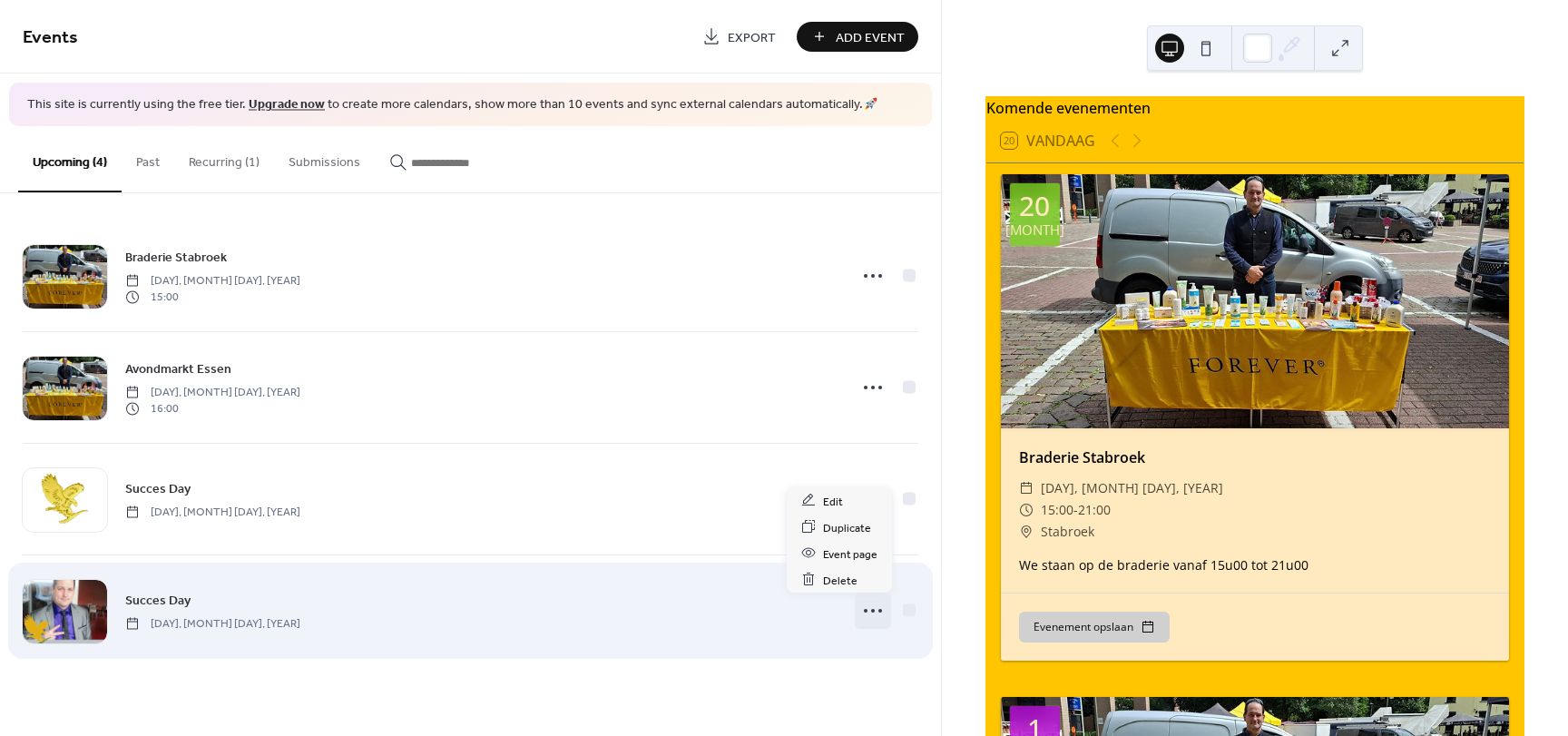 click 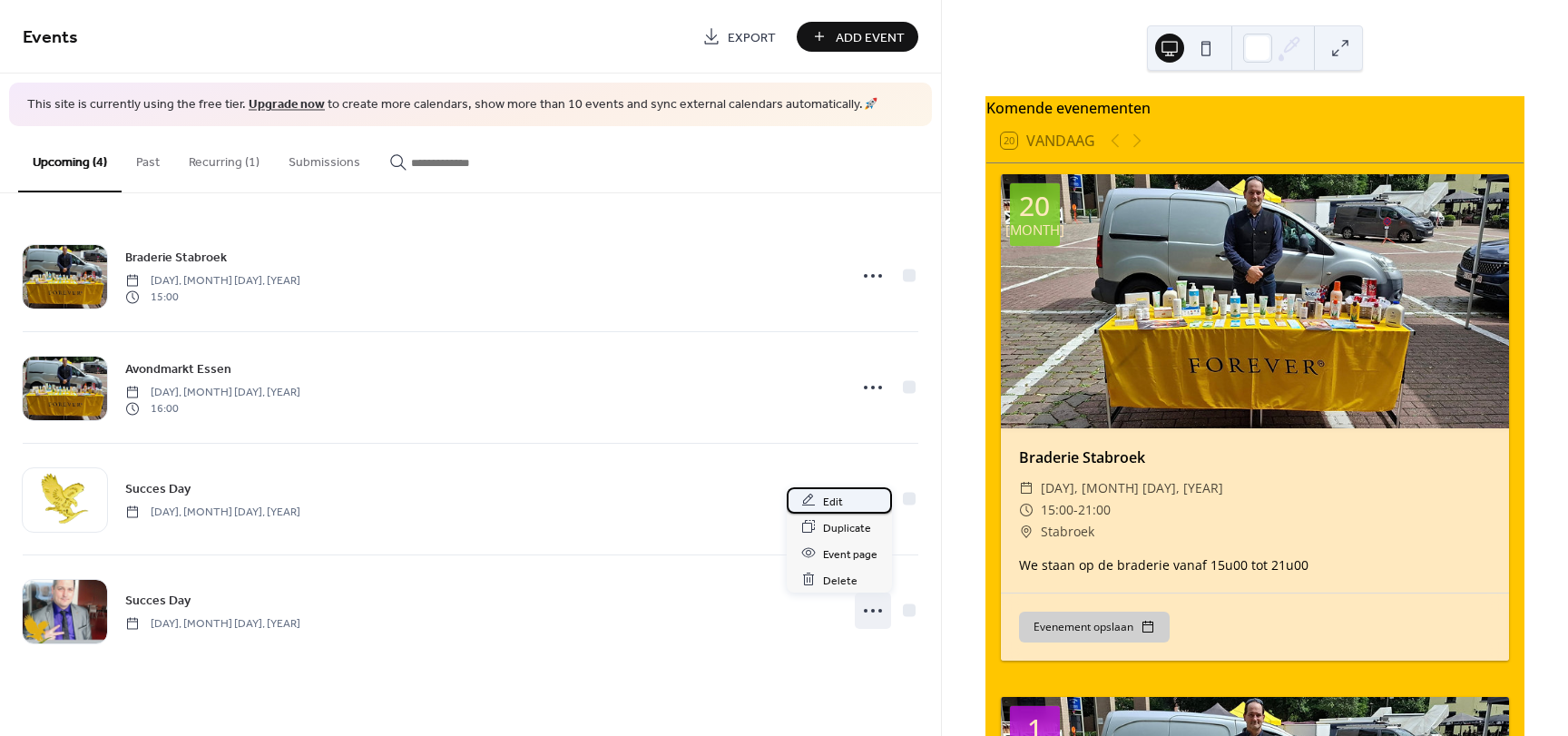 click on "Edit" at bounding box center [833, 501] 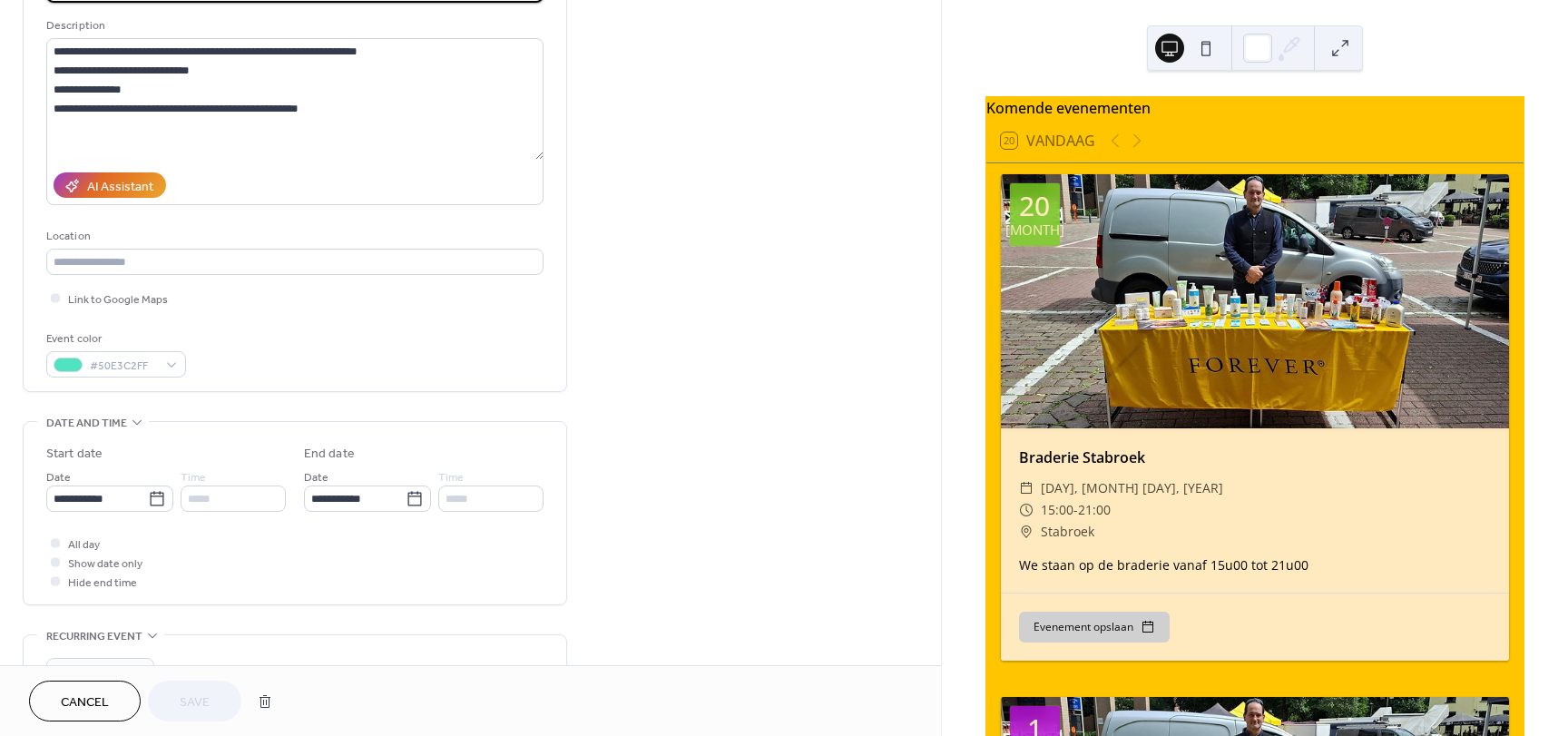 scroll, scrollTop: 182, scrollLeft: 0, axis: vertical 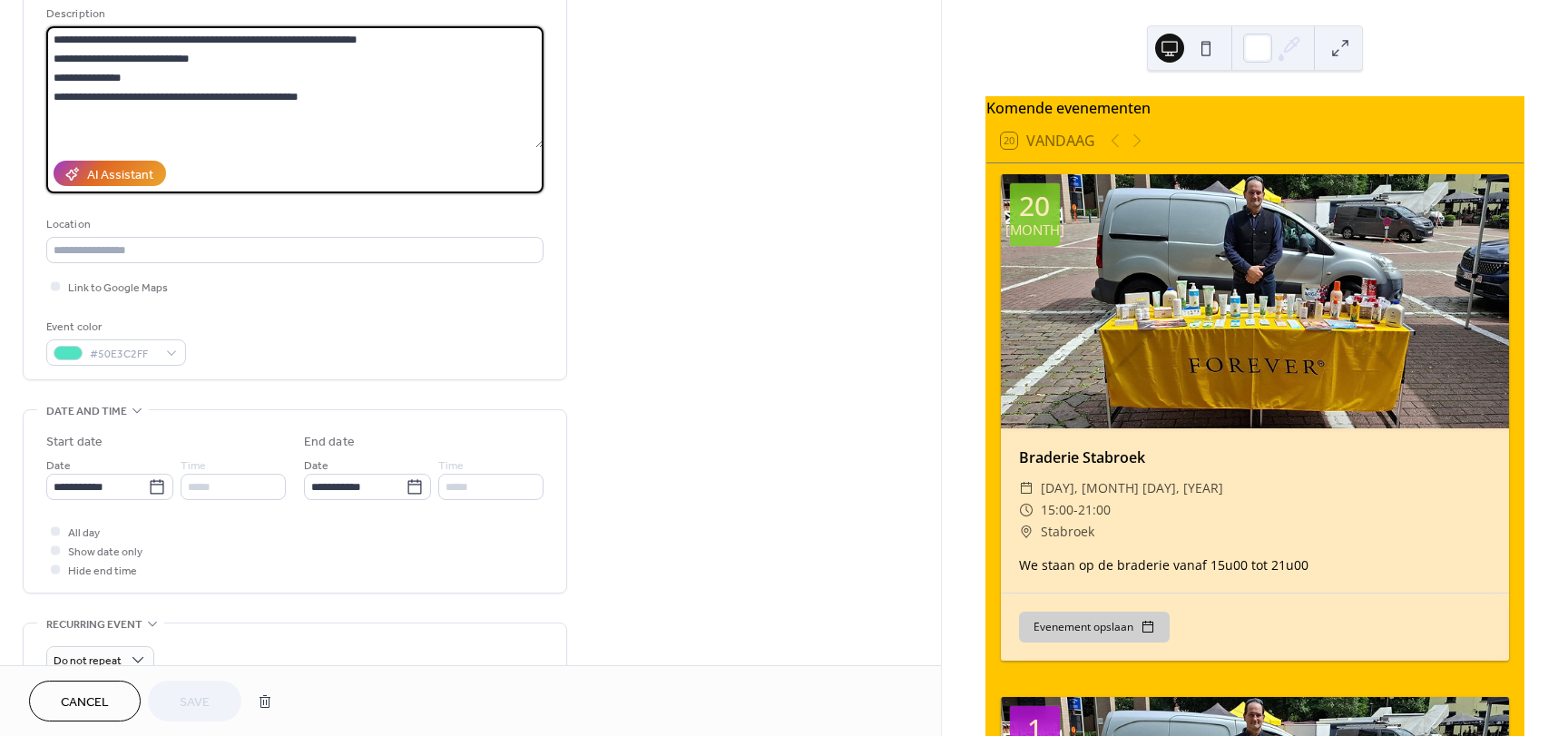 drag, startPoint x: 112, startPoint y: 75, endPoint x: 33, endPoint y: 64, distance: 79.762146 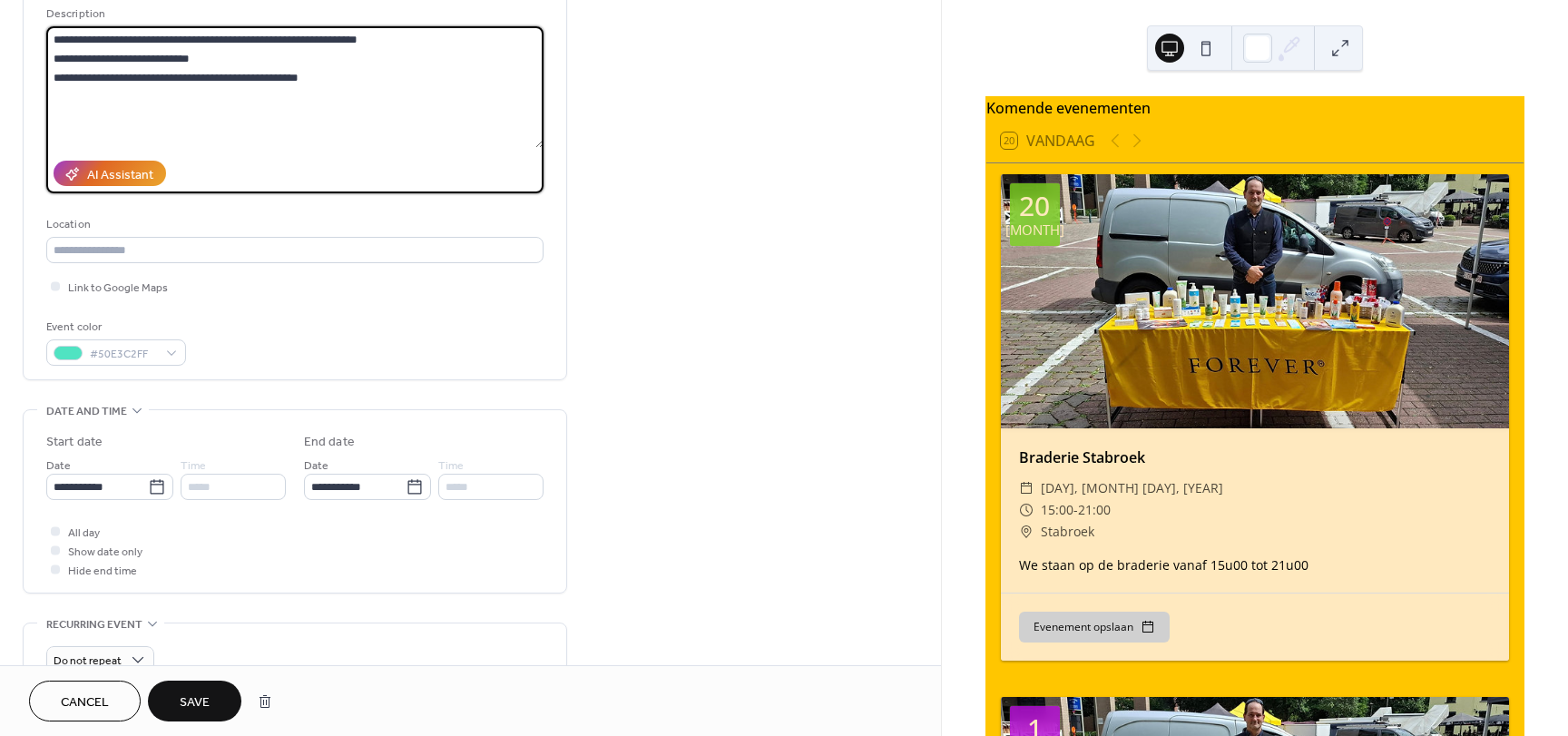 drag, startPoint x: 338, startPoint y: 40, endPoint x: -25, endPoint y: 31, distance: 363.11155 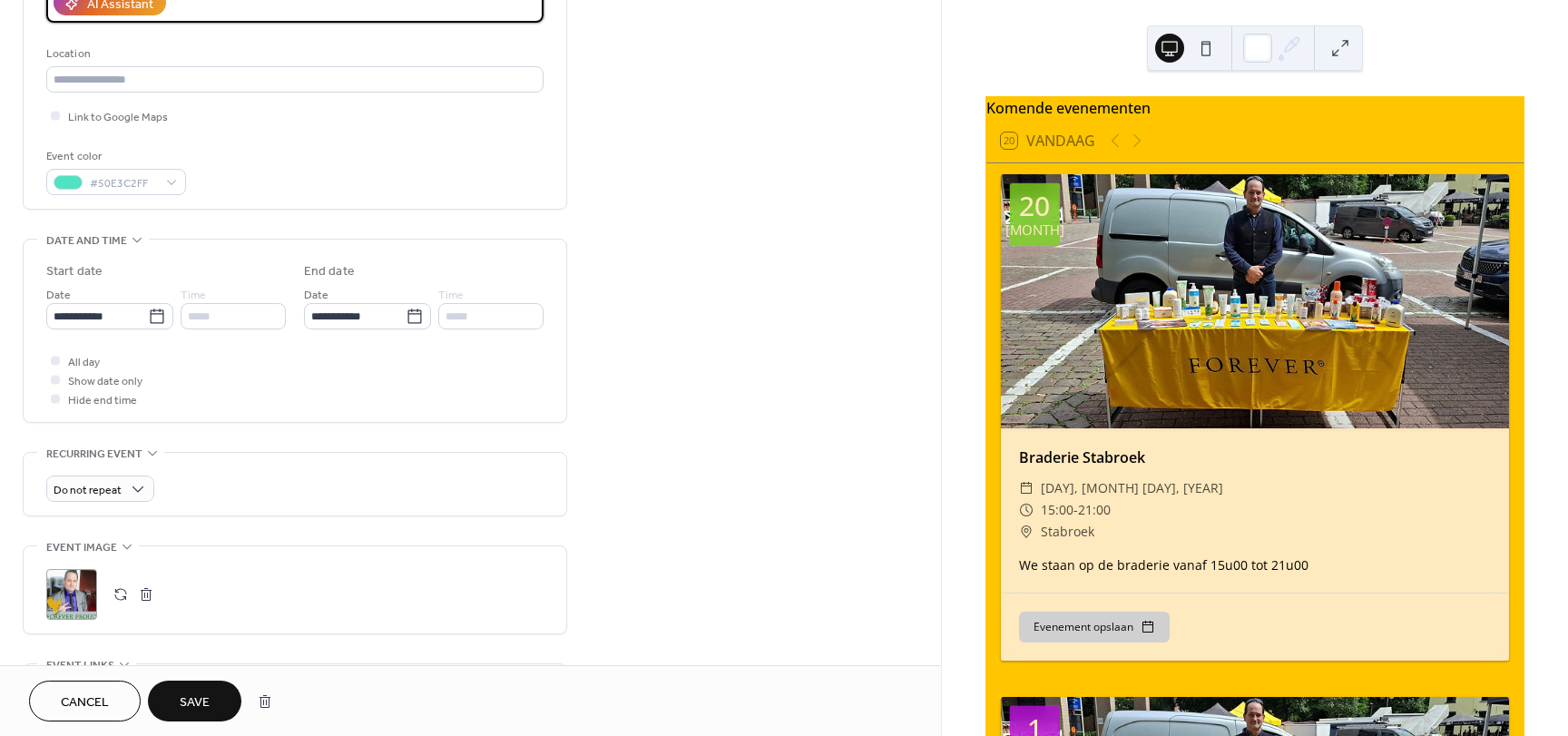 scroll, scrollTop: 545, scrollLeft: 0, axis: vertical 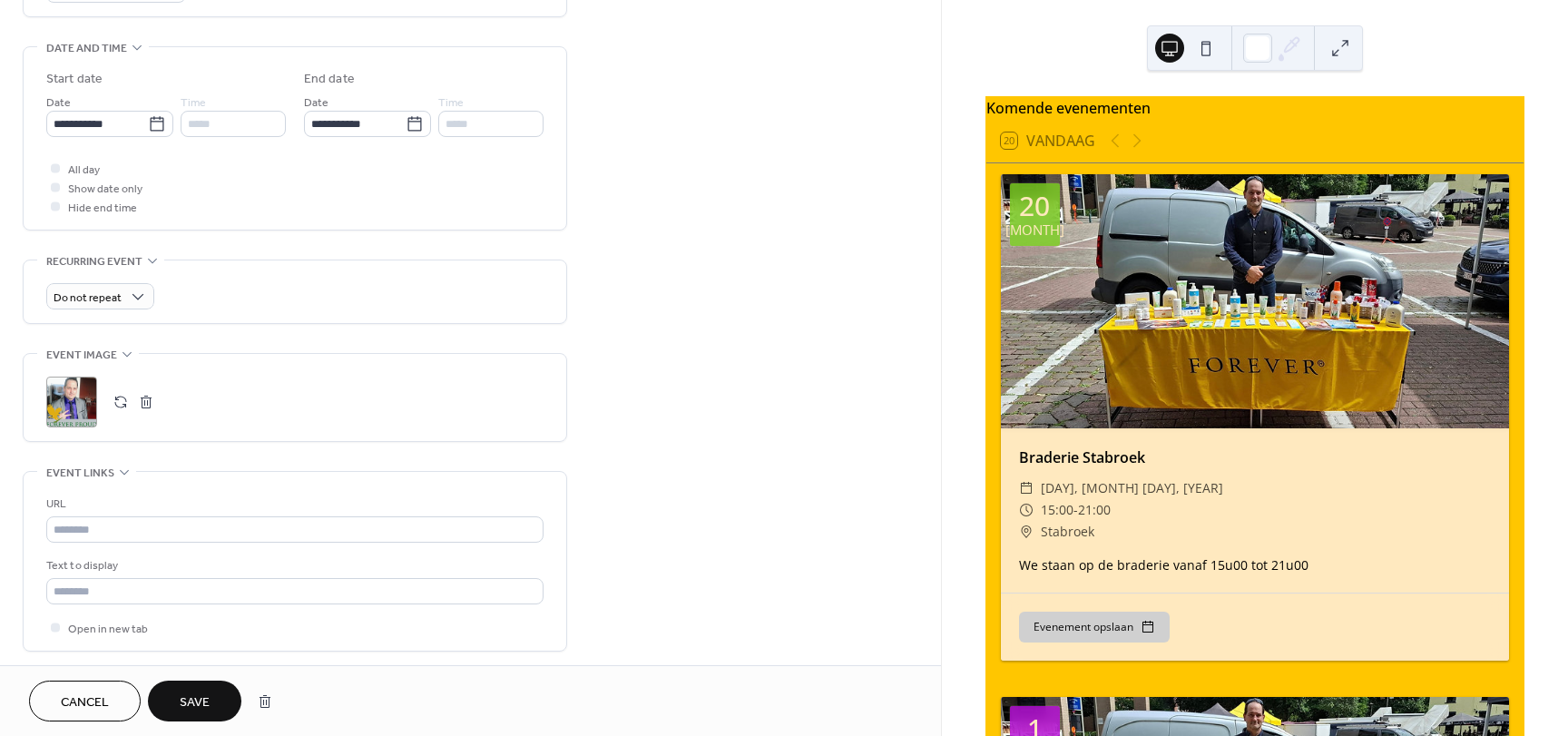 type on "**********" 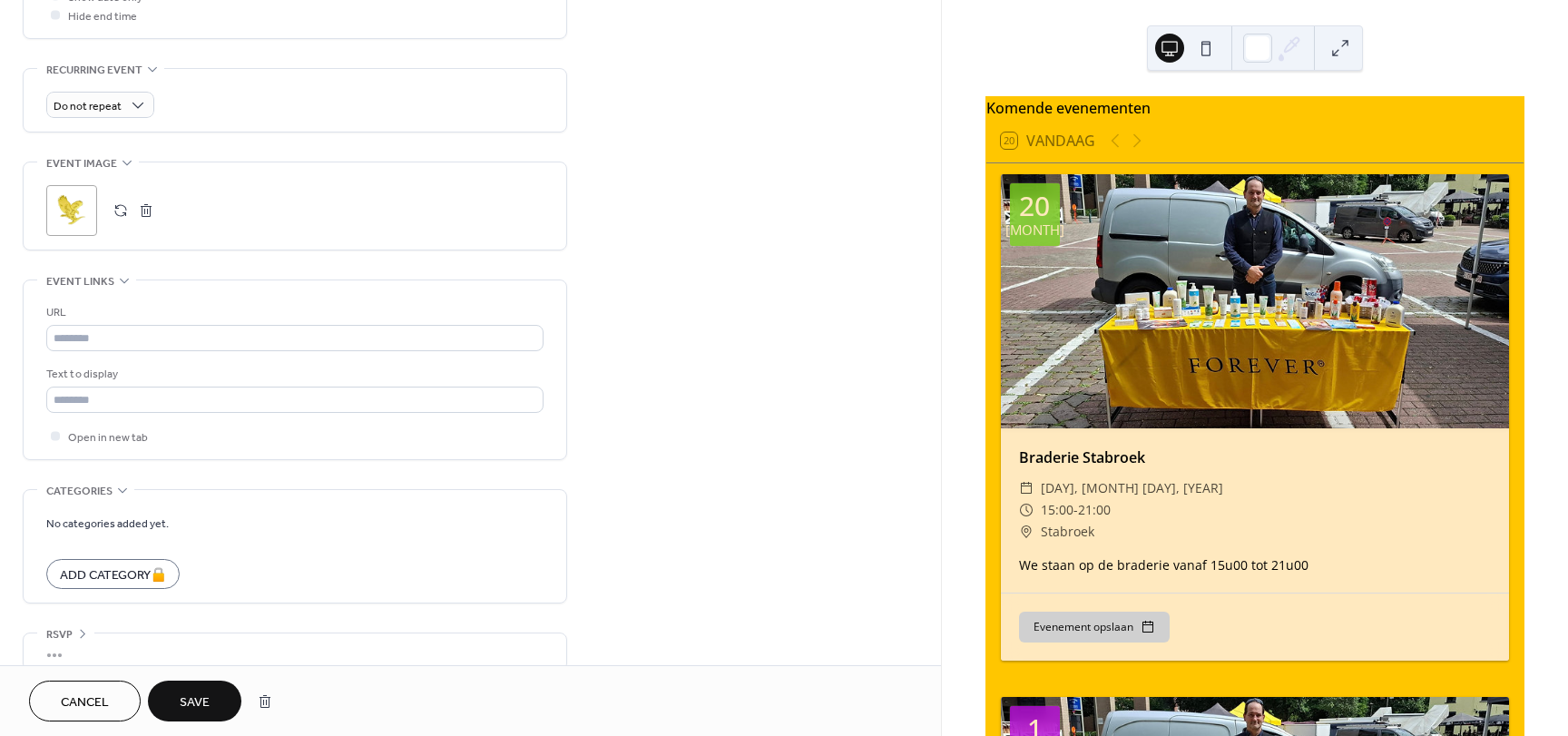 scroll, scrollTop: 760, scrollLeft: 0, axis: vertical 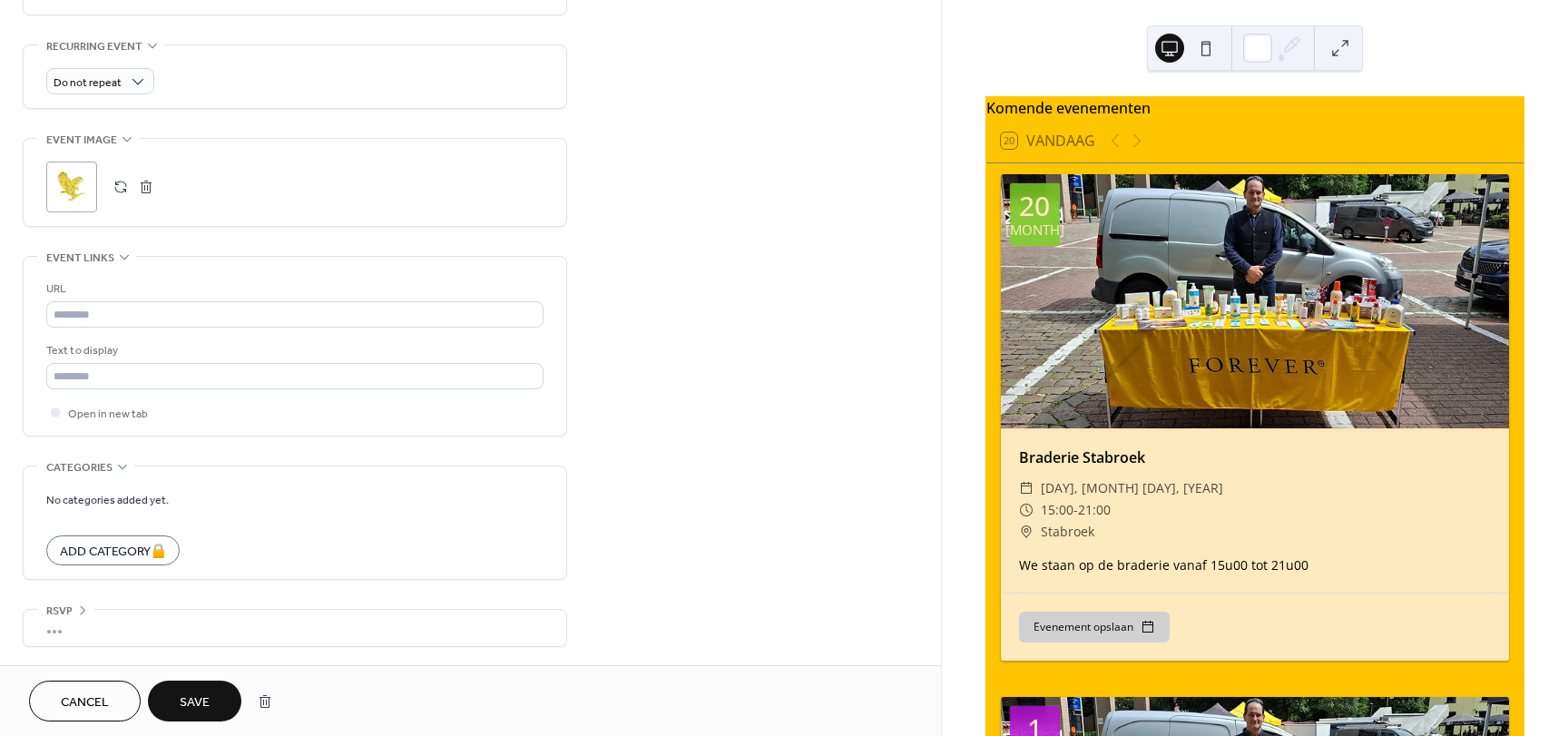 click on "Save" at bounding box center (194, 702) 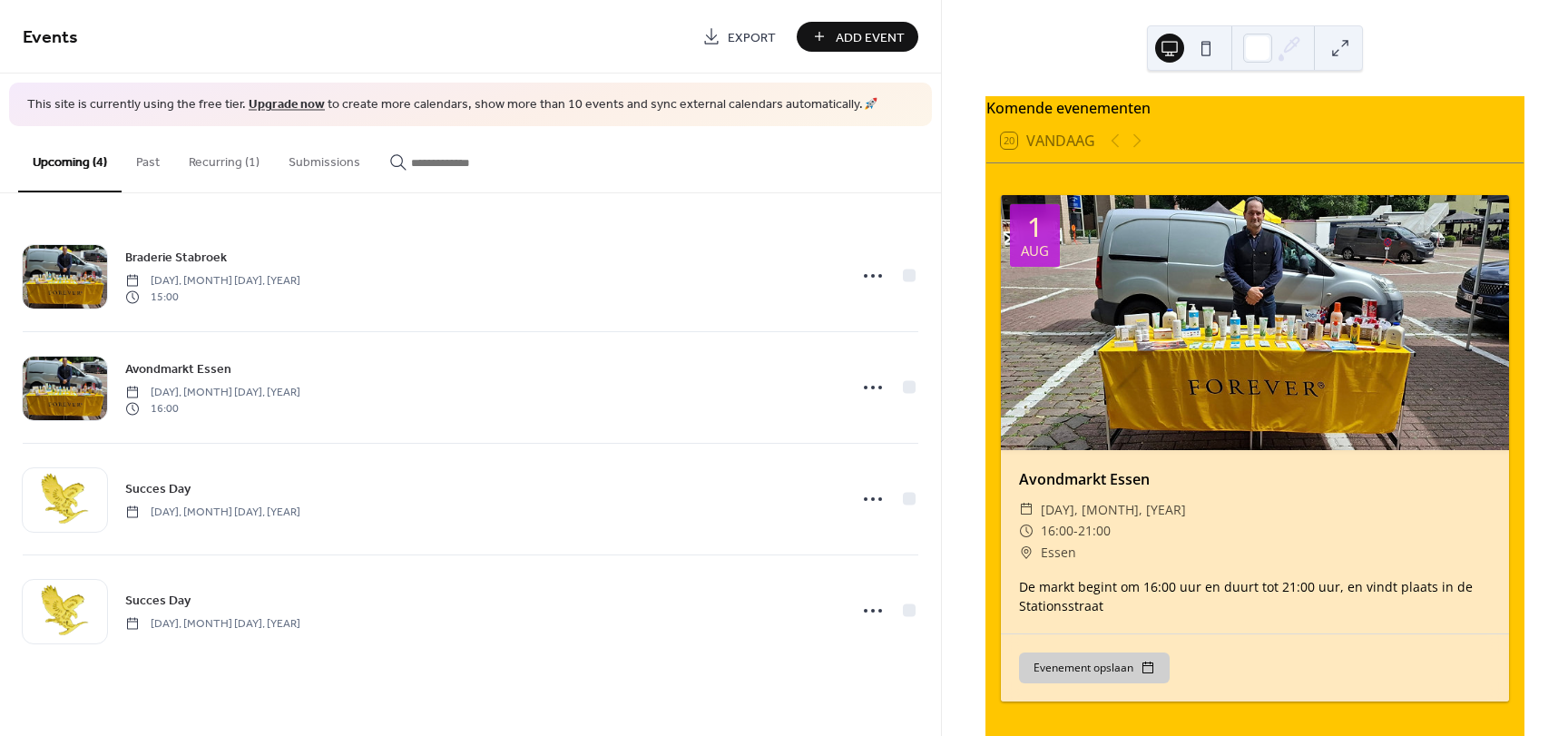 scroll, scrollTop: 545, scrollLeft: 0, axis: vertical 